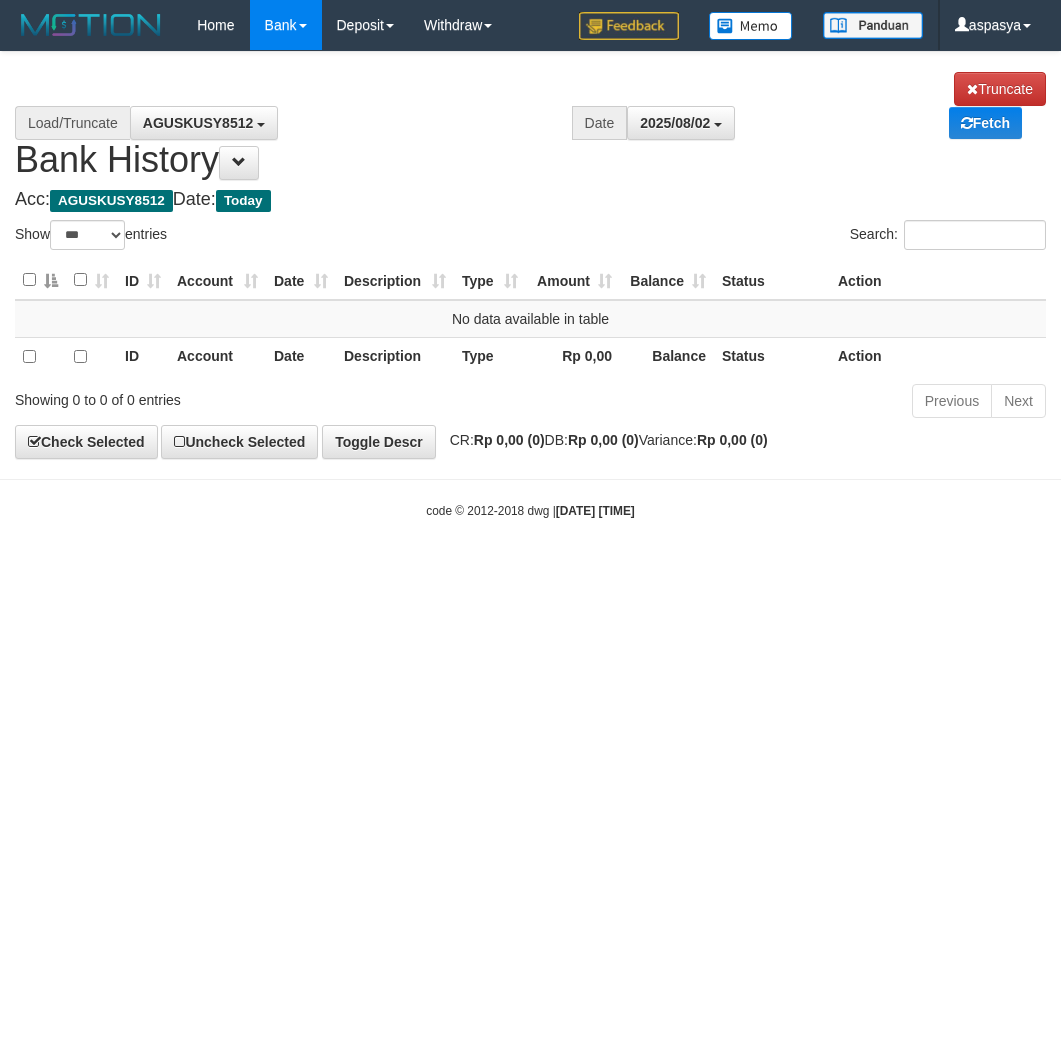 select on "***" 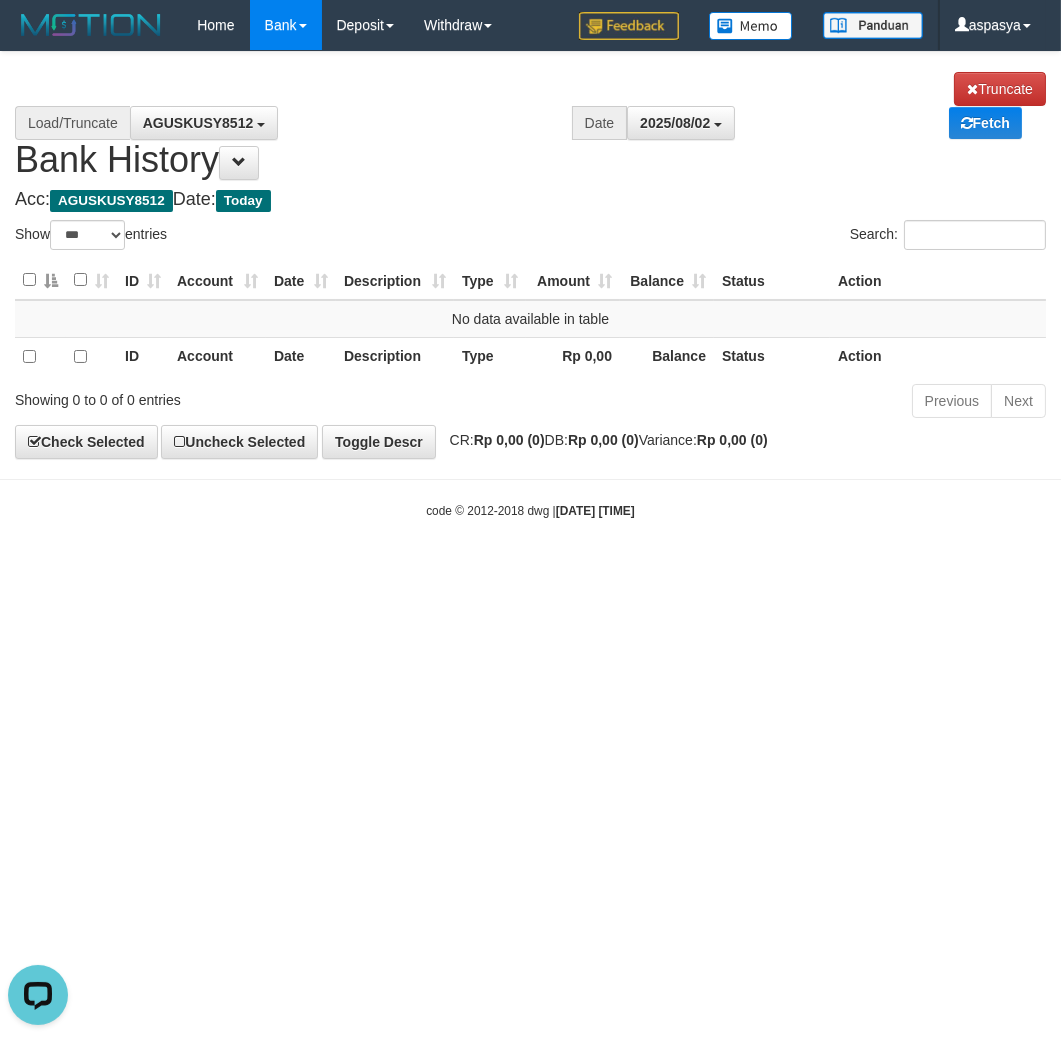 scroll, scrollTop: 0, scrollLeft: 0, axis: both 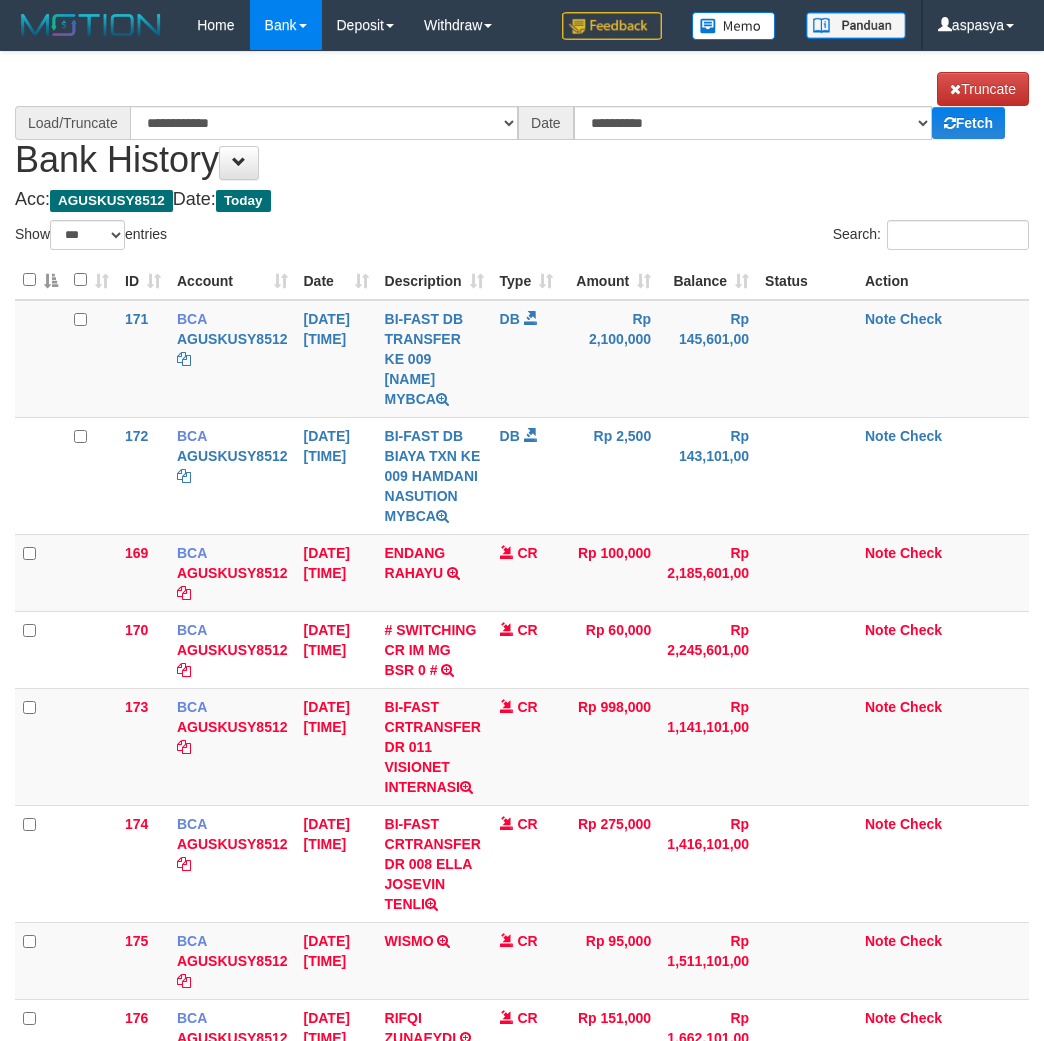 select on "***" 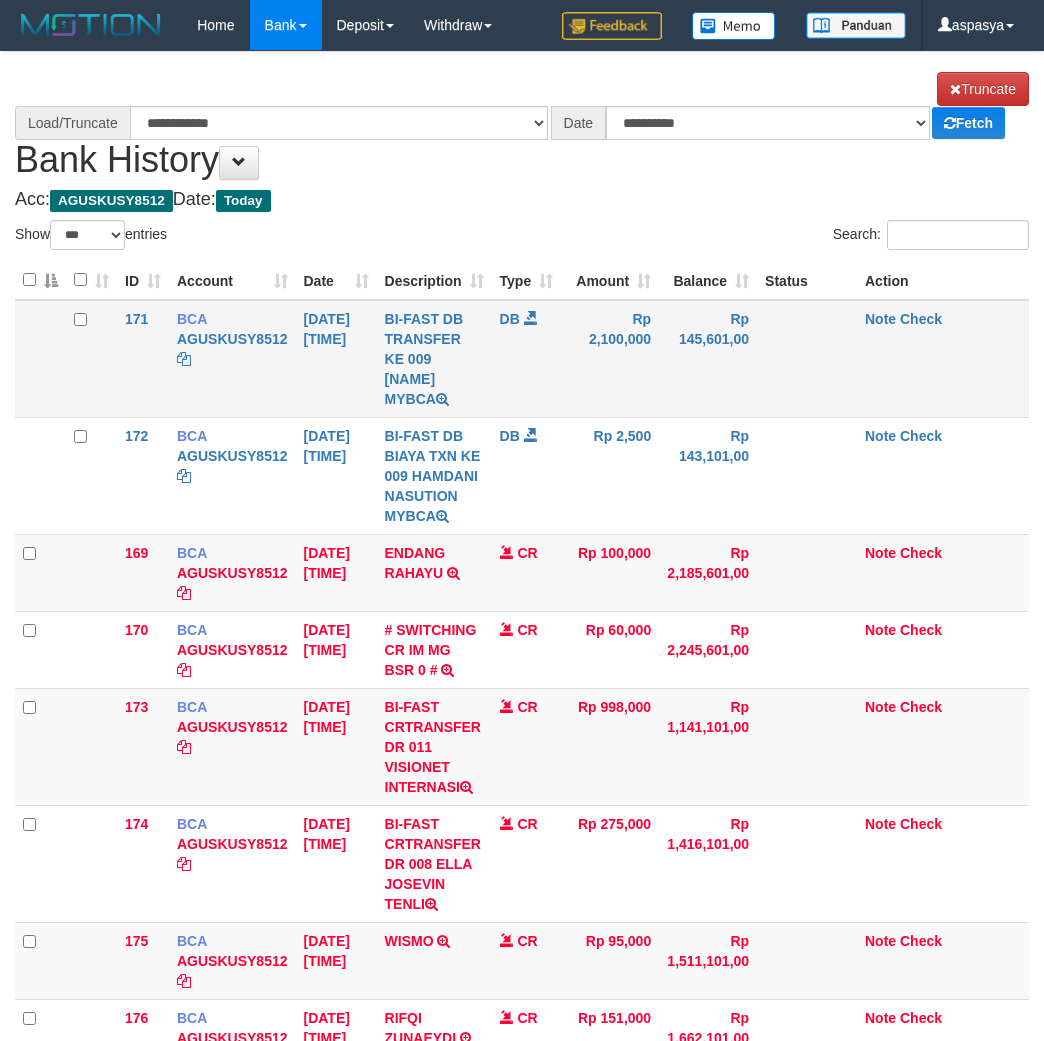 scroll, scrollTop: 0, scrollLeft: 0, axis: both 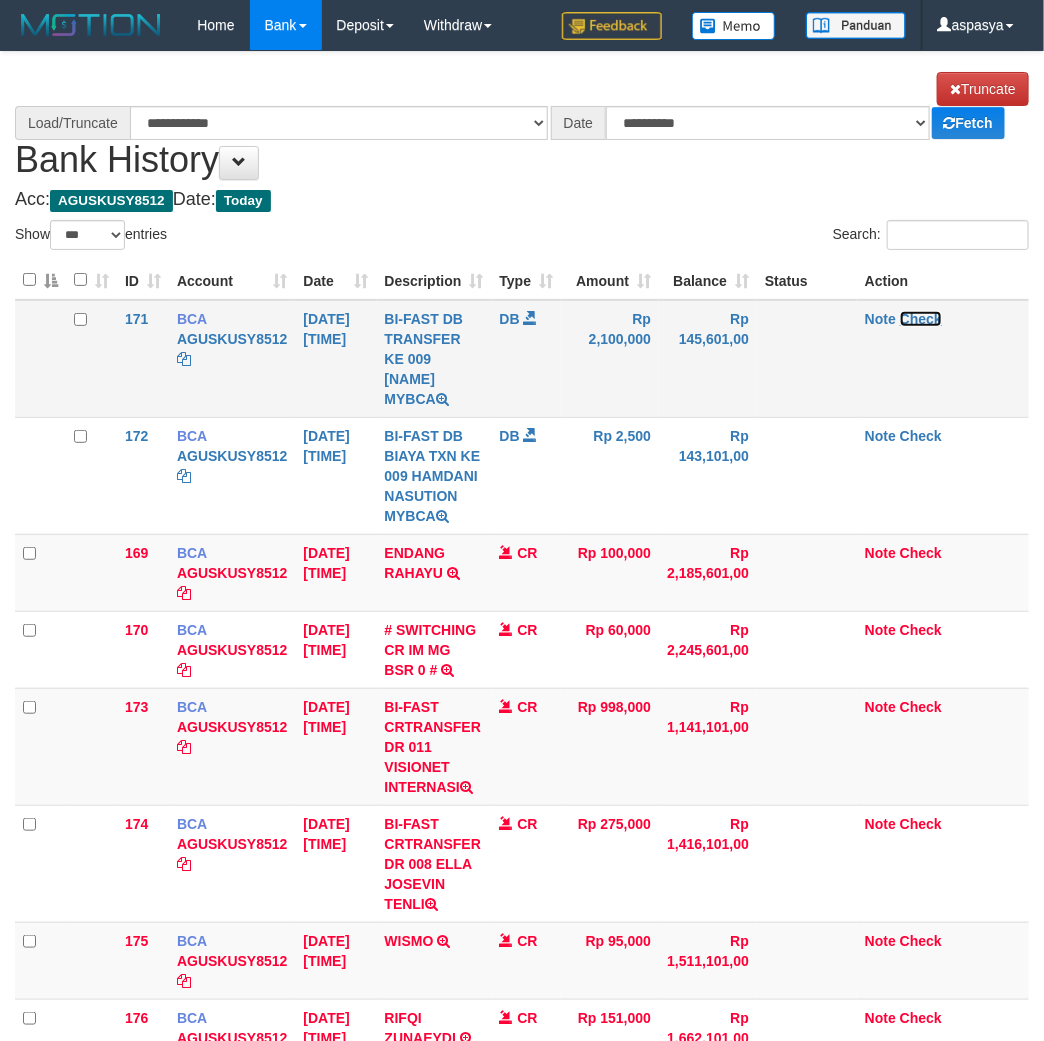 click on "Check" at bounding box center [921, 319] 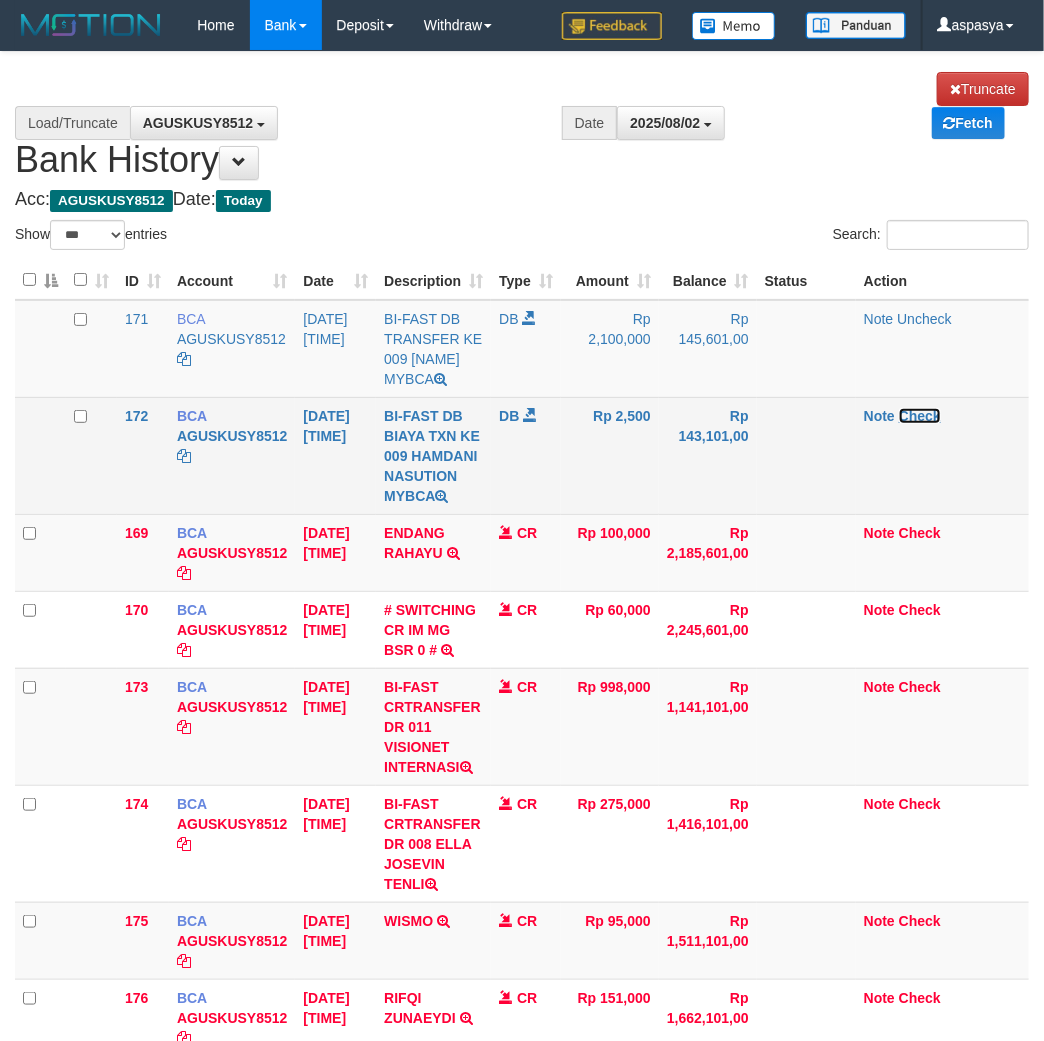 click on "Check" at bounding box center [920, 416] 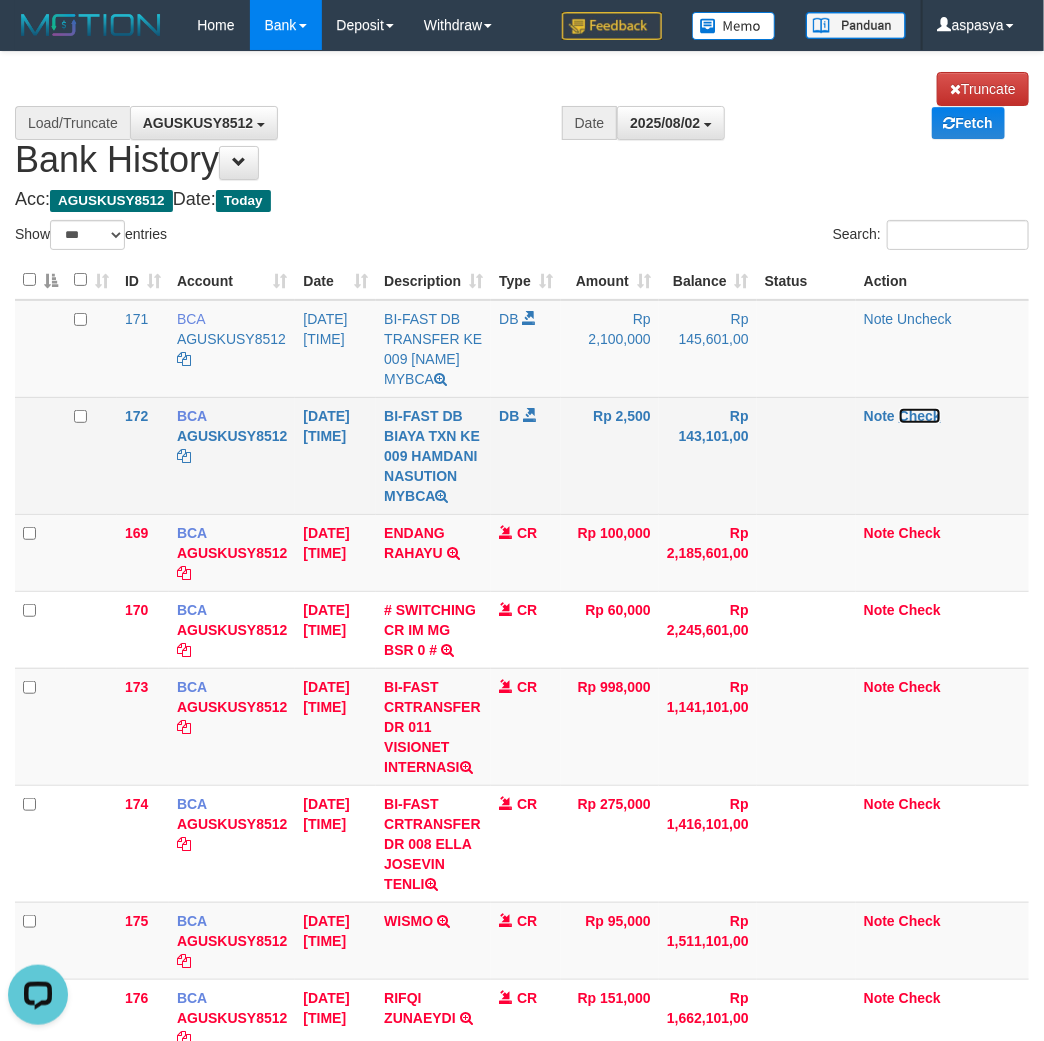 scroll, scrollTop: 0, scrollLeft: 0, axis: both 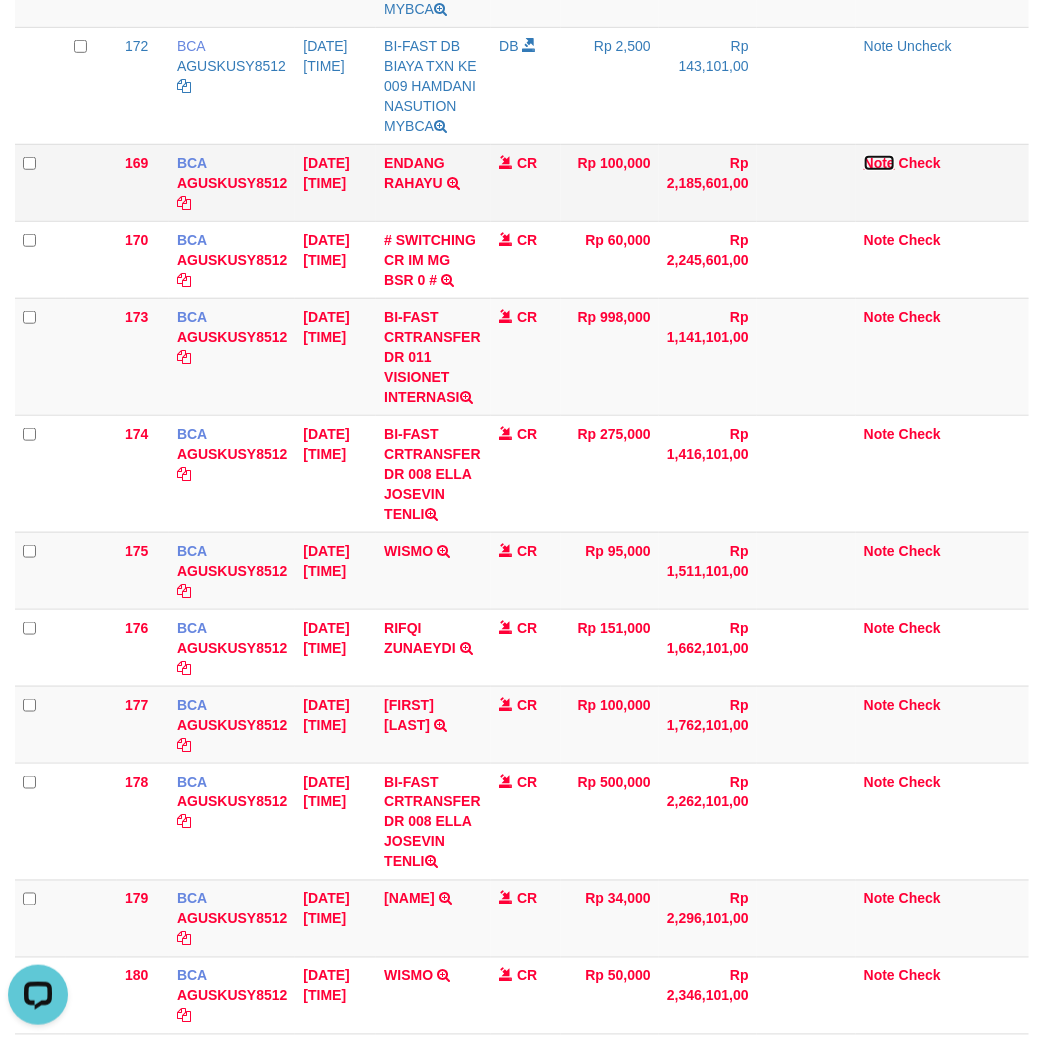 click on "Note" at bounding box center [879, 163] 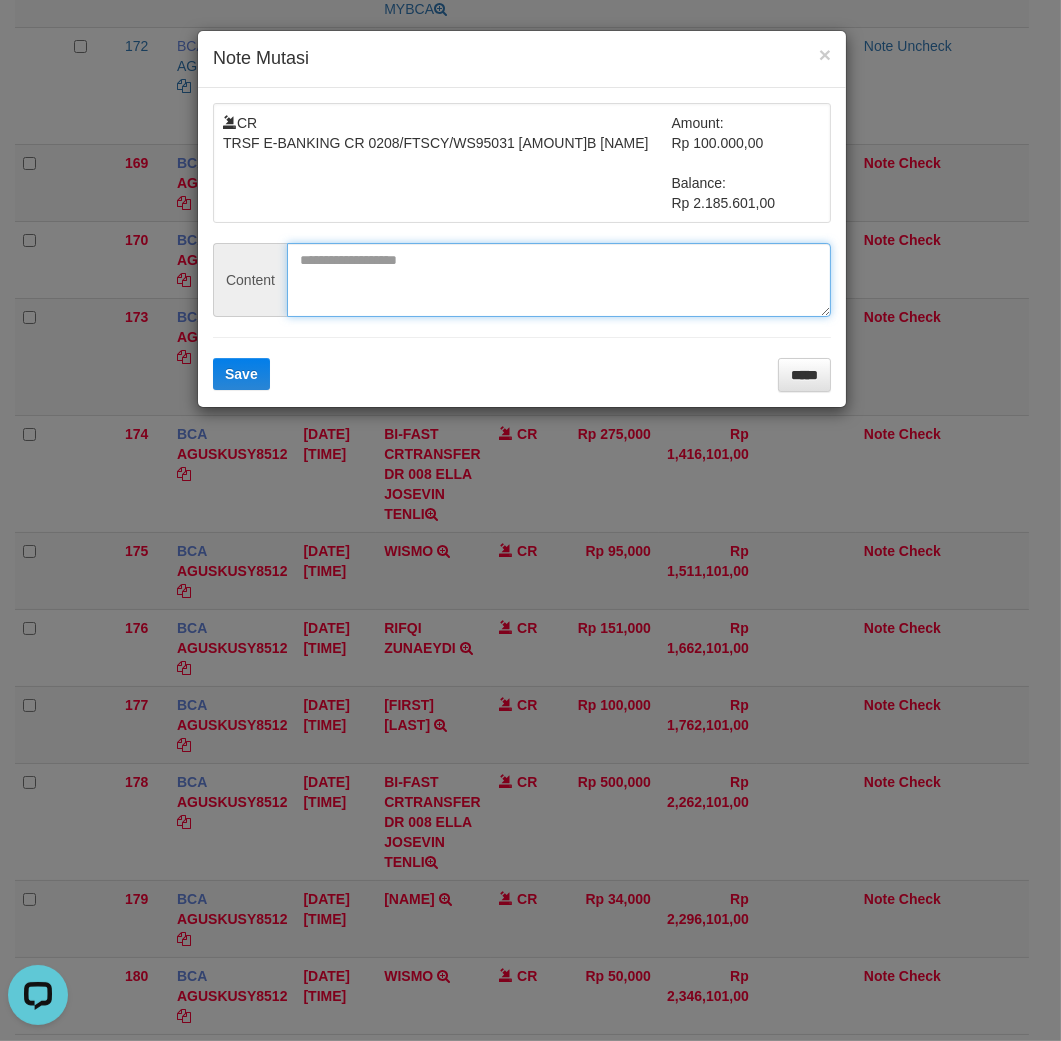 click at bounding box center [559, 280] 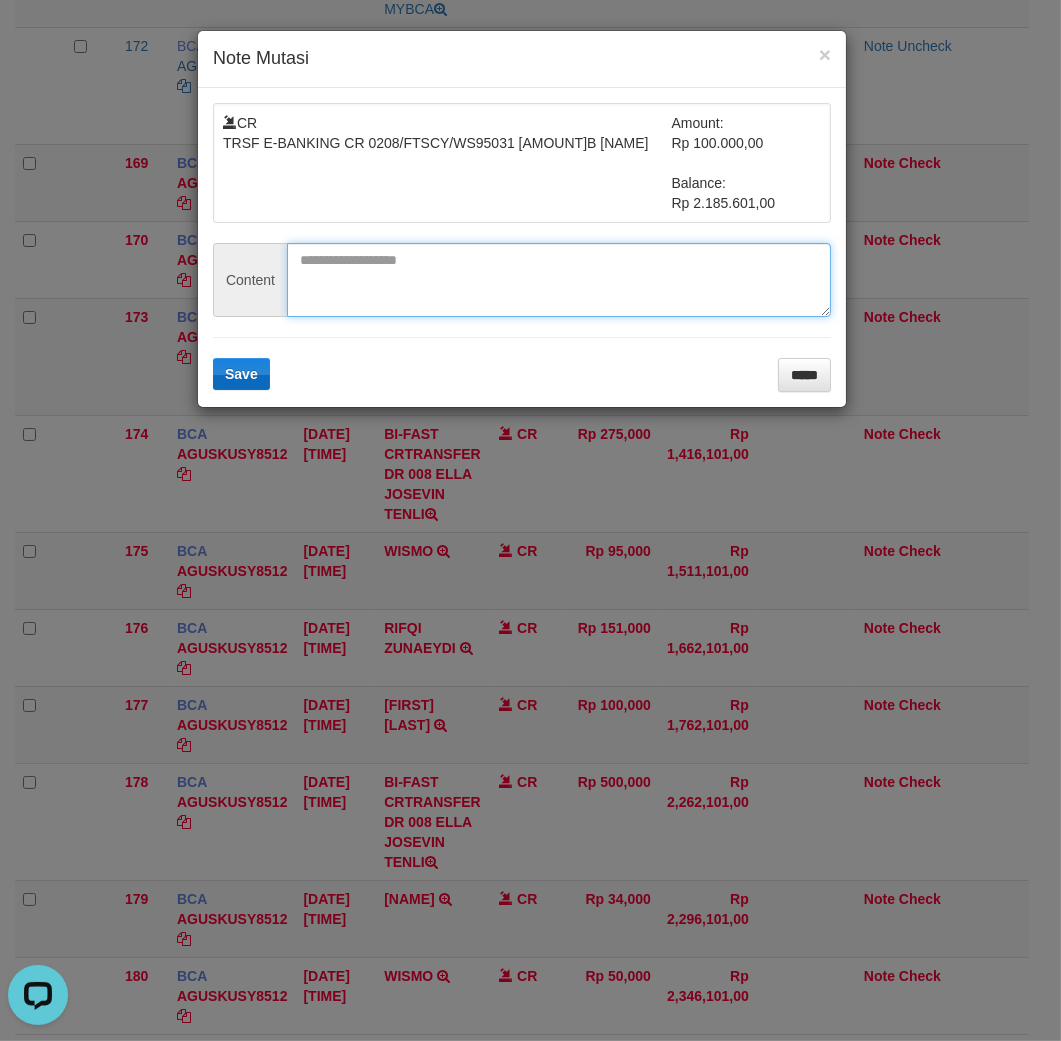 paste on "*********" 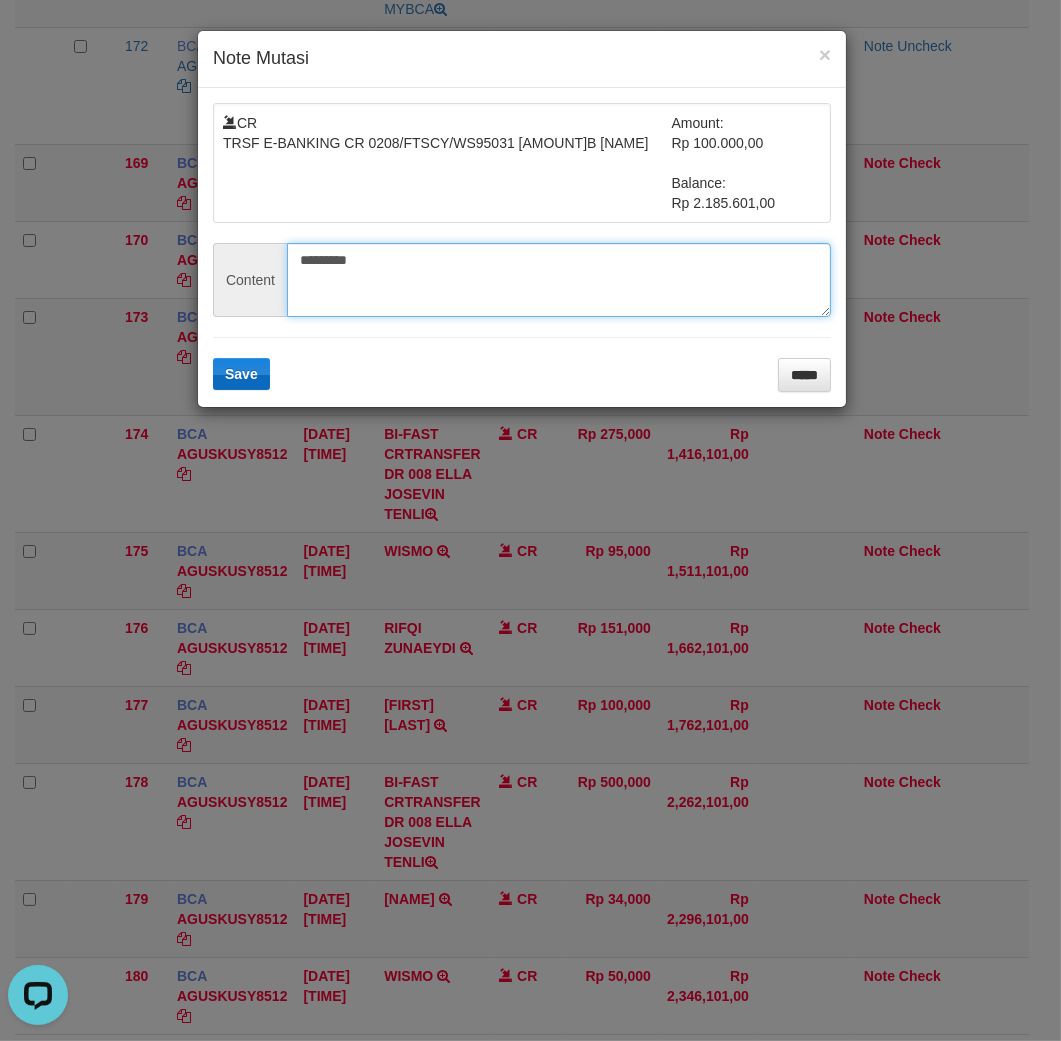 type on "*********" 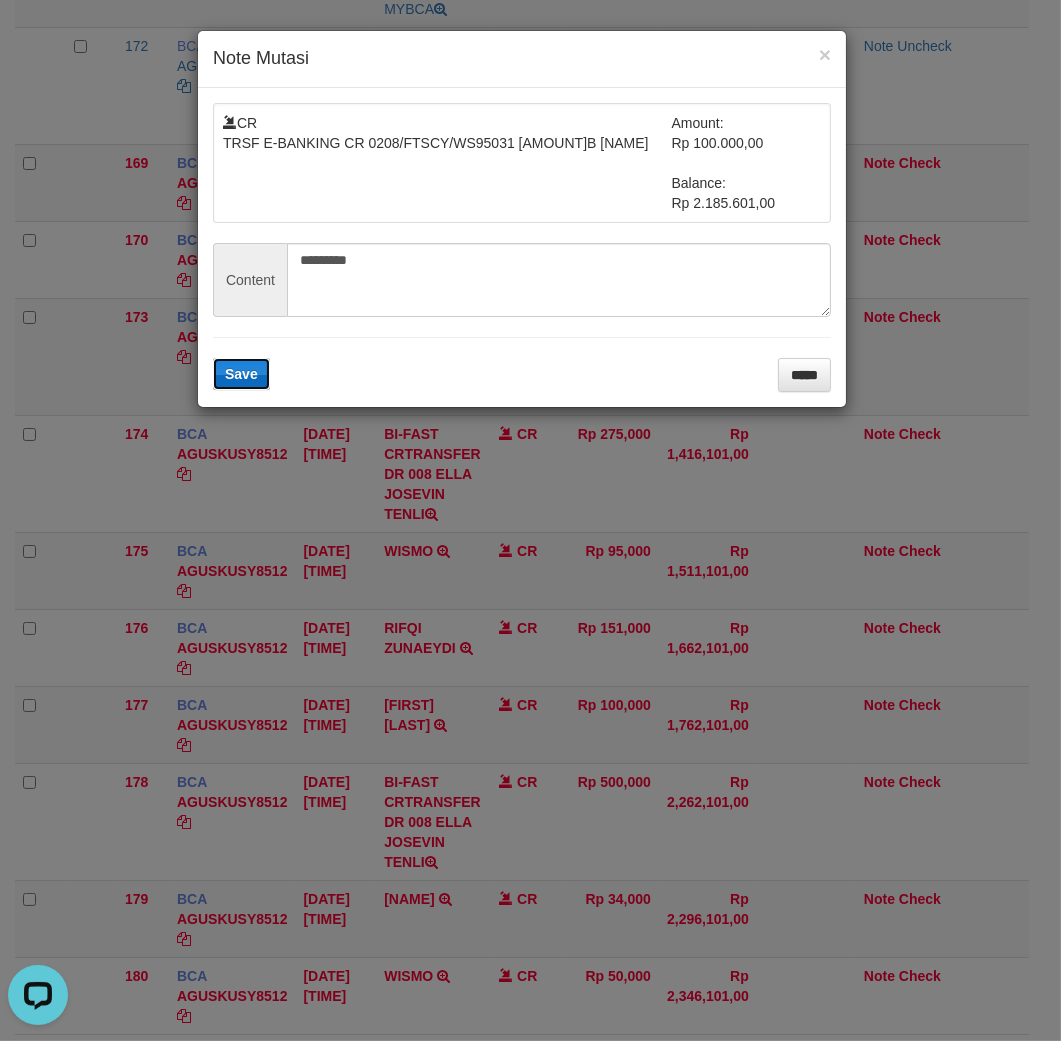 click on "Save" at bounding box center [241, 374] 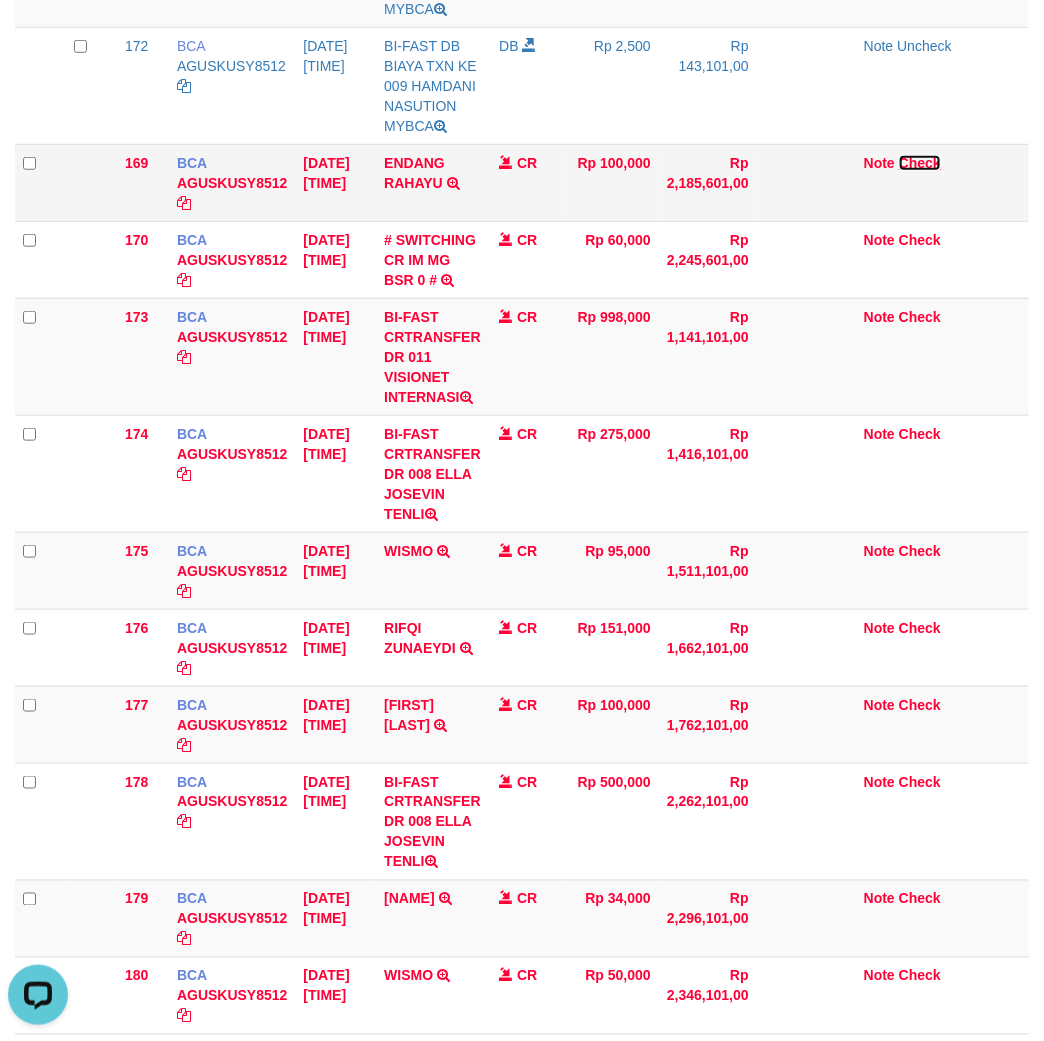 click on "Check" at bounding box center [920, 163] 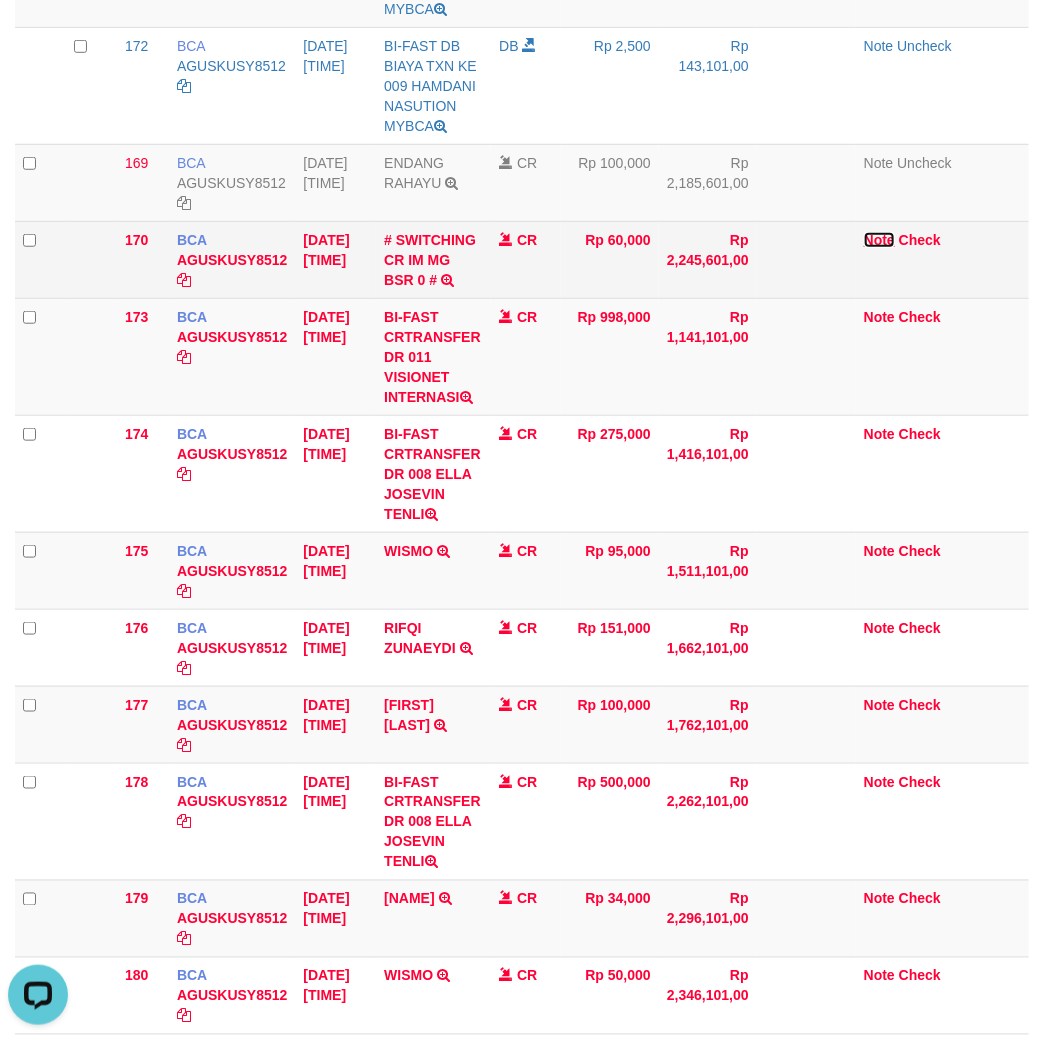 click on "Note" at bounding box center [879, 240] 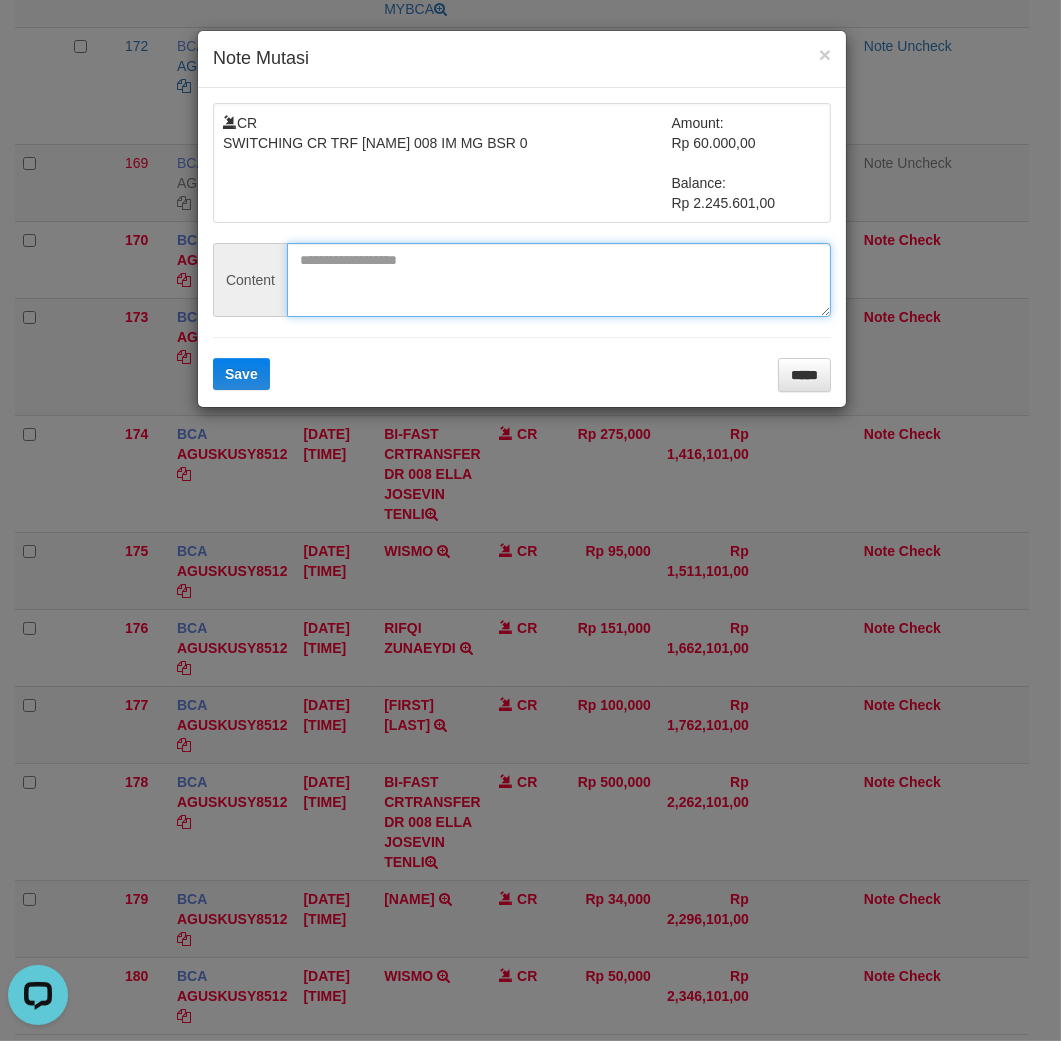 drag, startPoint x: 454, startPoint y: 262, endPoint x: 338, endPoint y: 355, distance: 148.6775 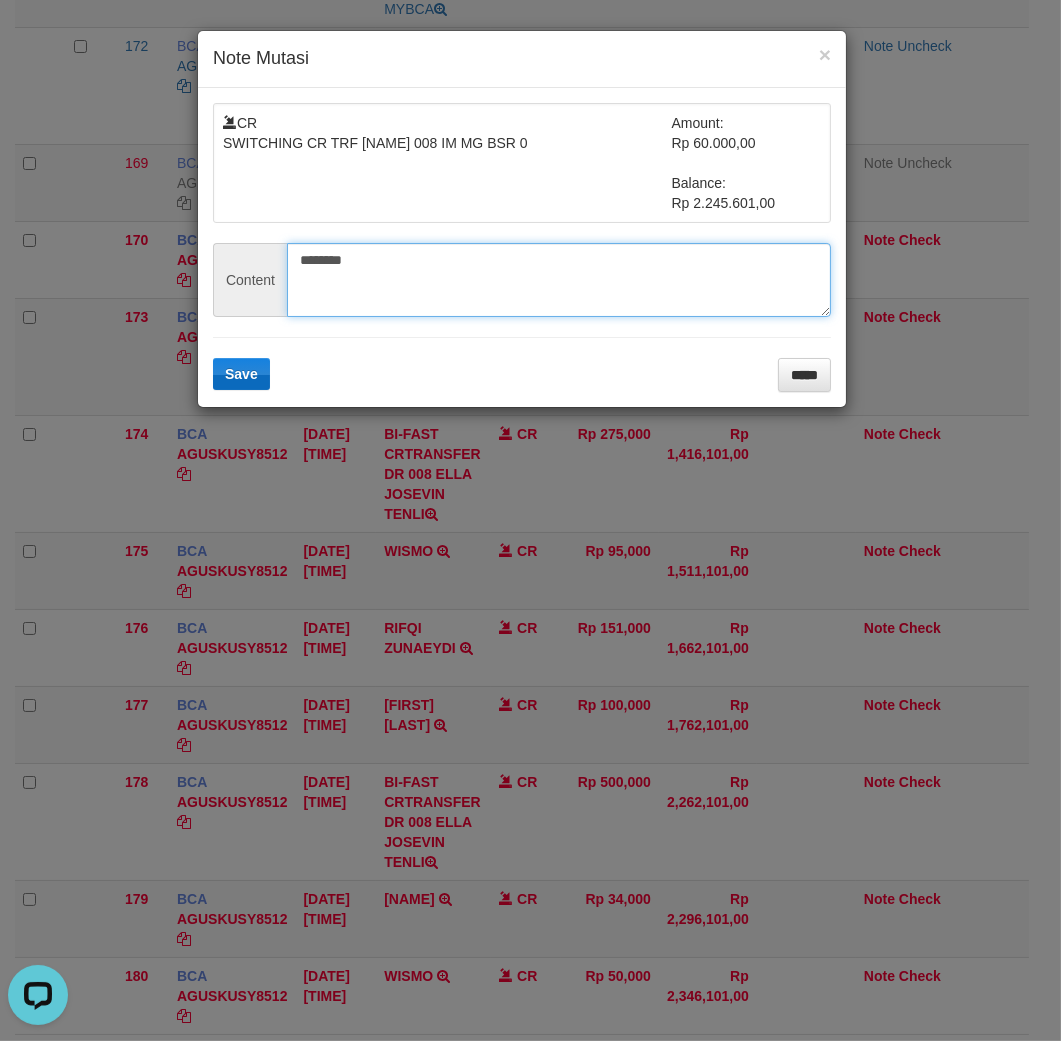 type on "********" 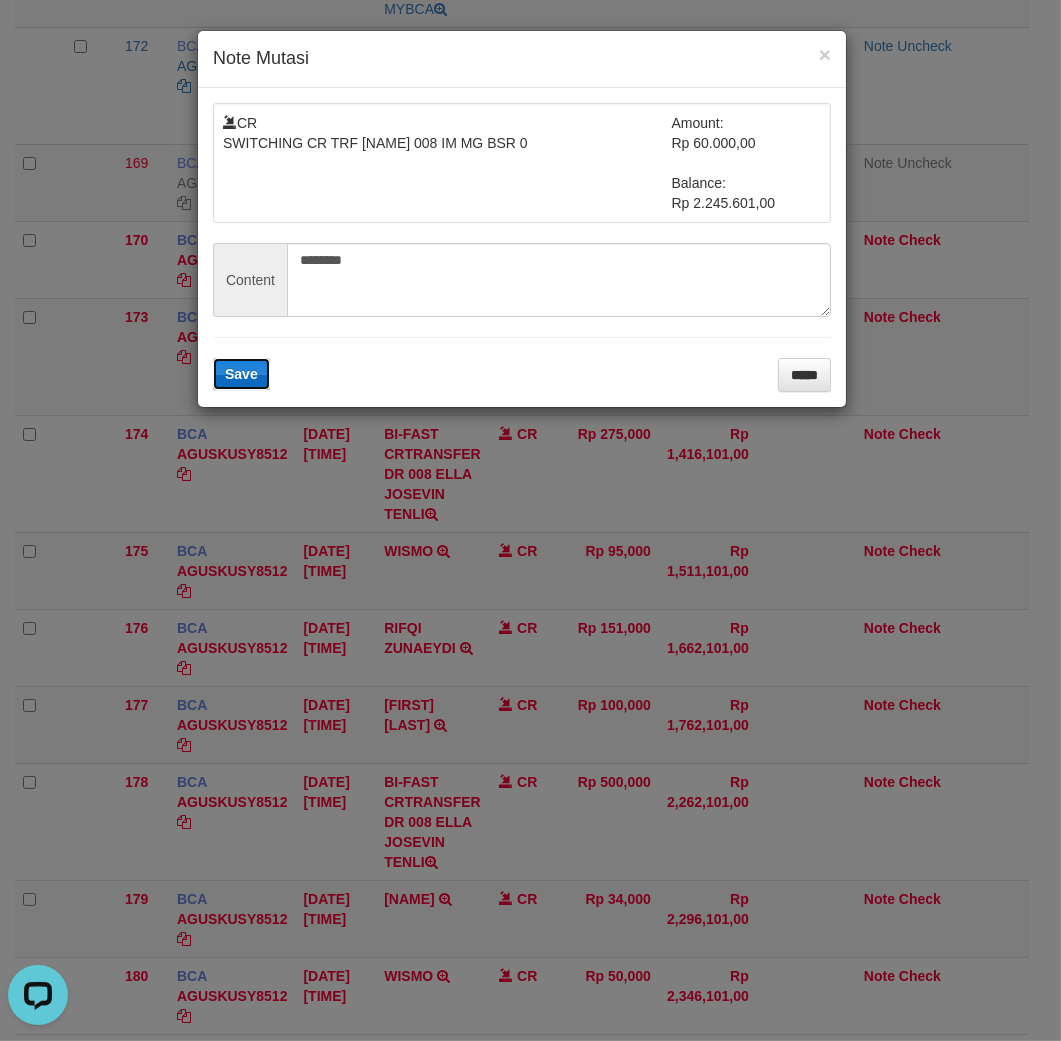 click on "Save" at bounding box center (241, 374) 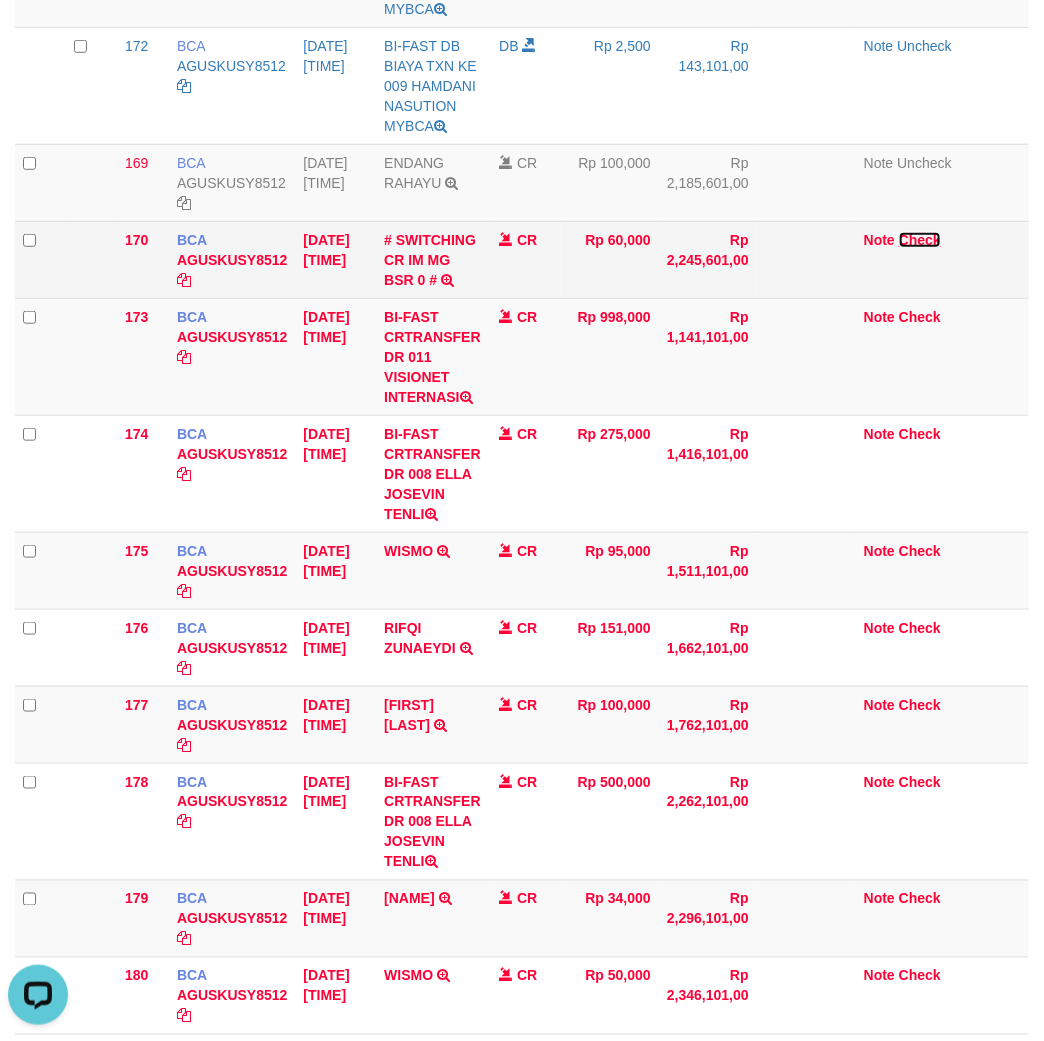 click on "Check" at bounding box center [920, 240] 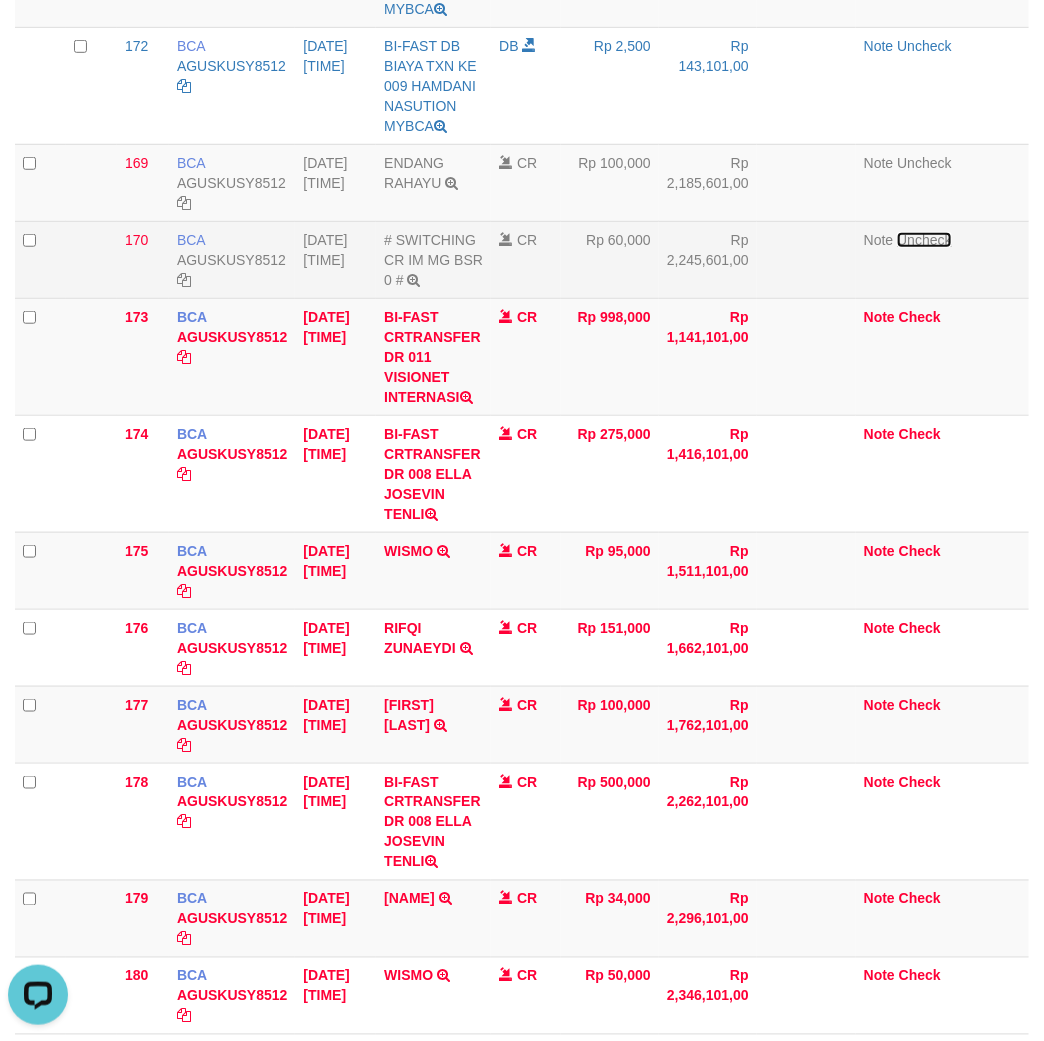 scroll, scrollTop: 555, scrollLeft: 0, axis: vertical 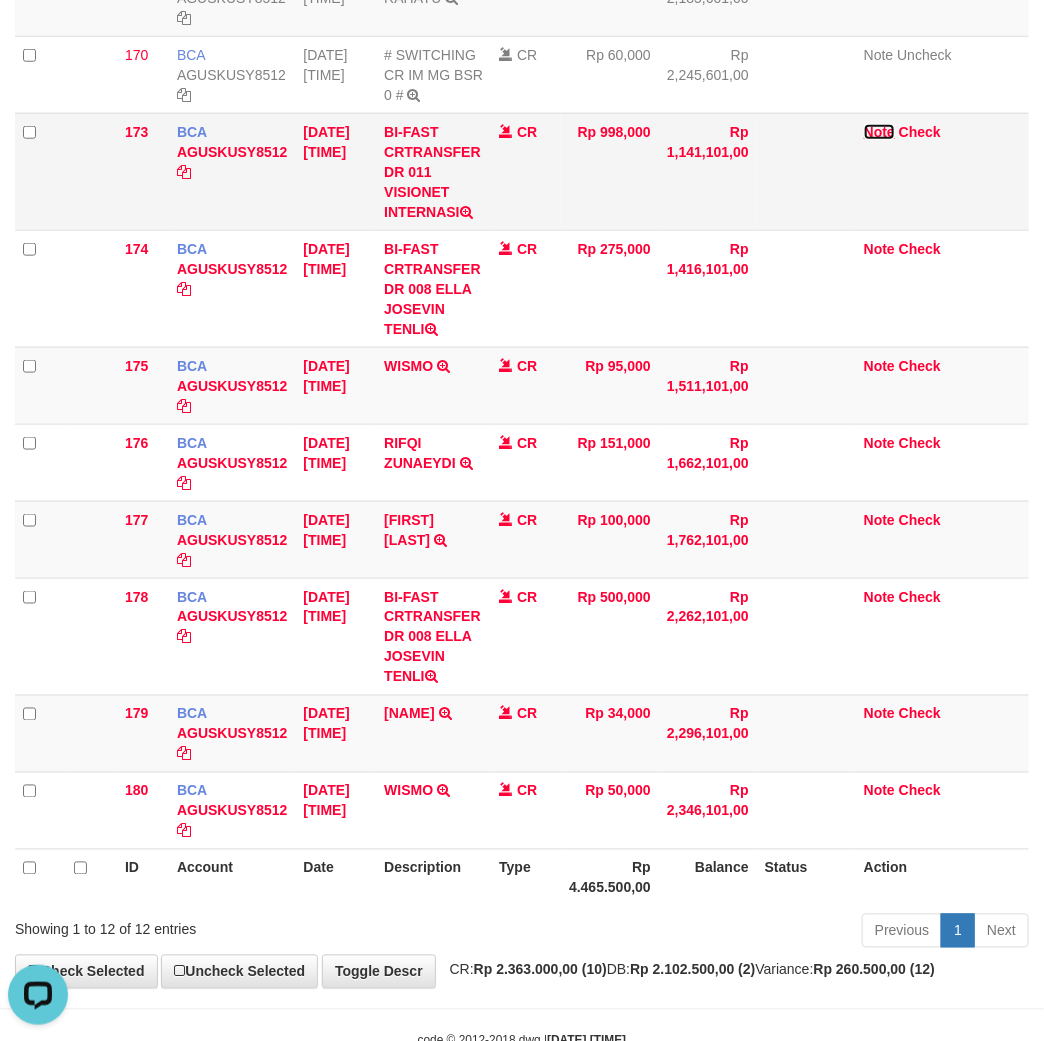 click on "Note" at bounding box center [879, 132] 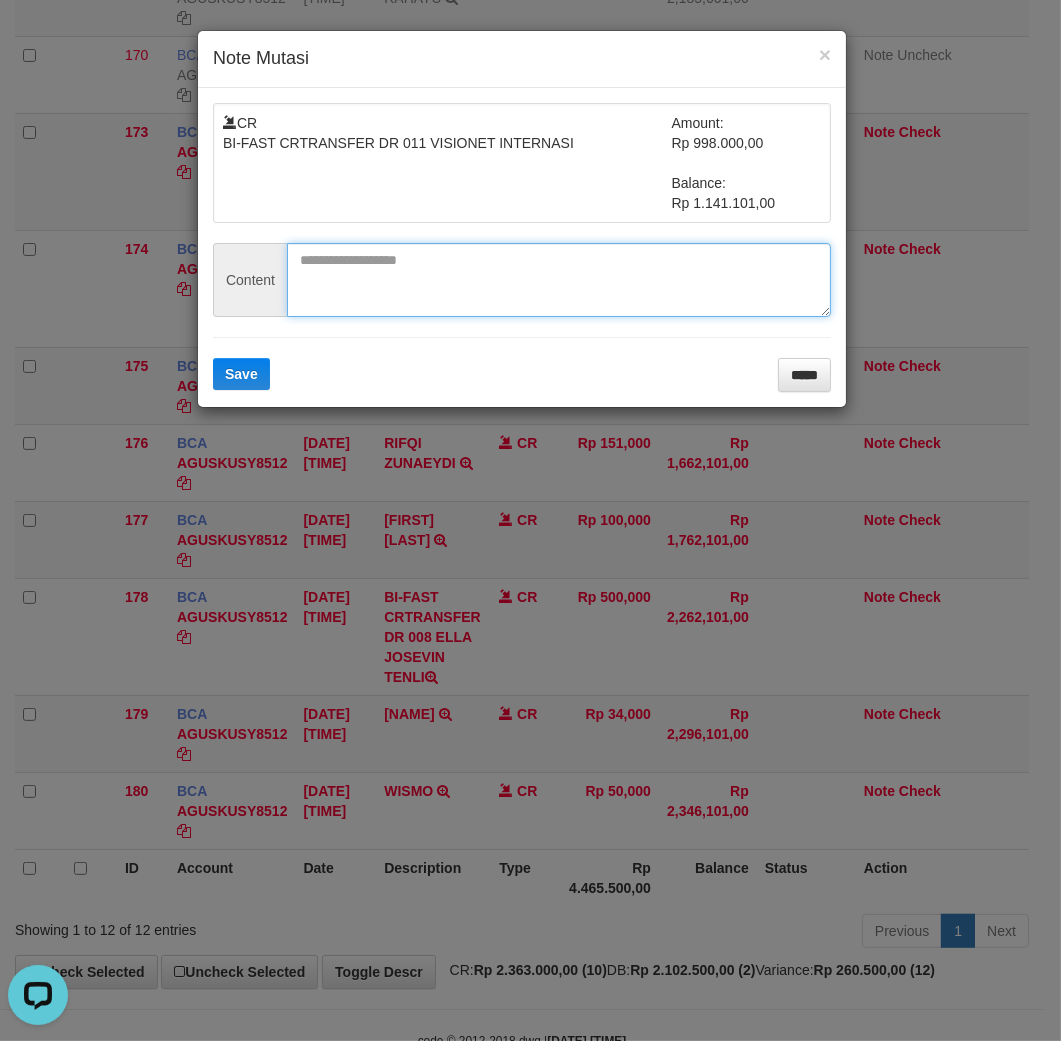 drag, startPoint x: 426, startPoint y: 247, endPoint x: 327, endPoint y: 324, distance: 125.4193 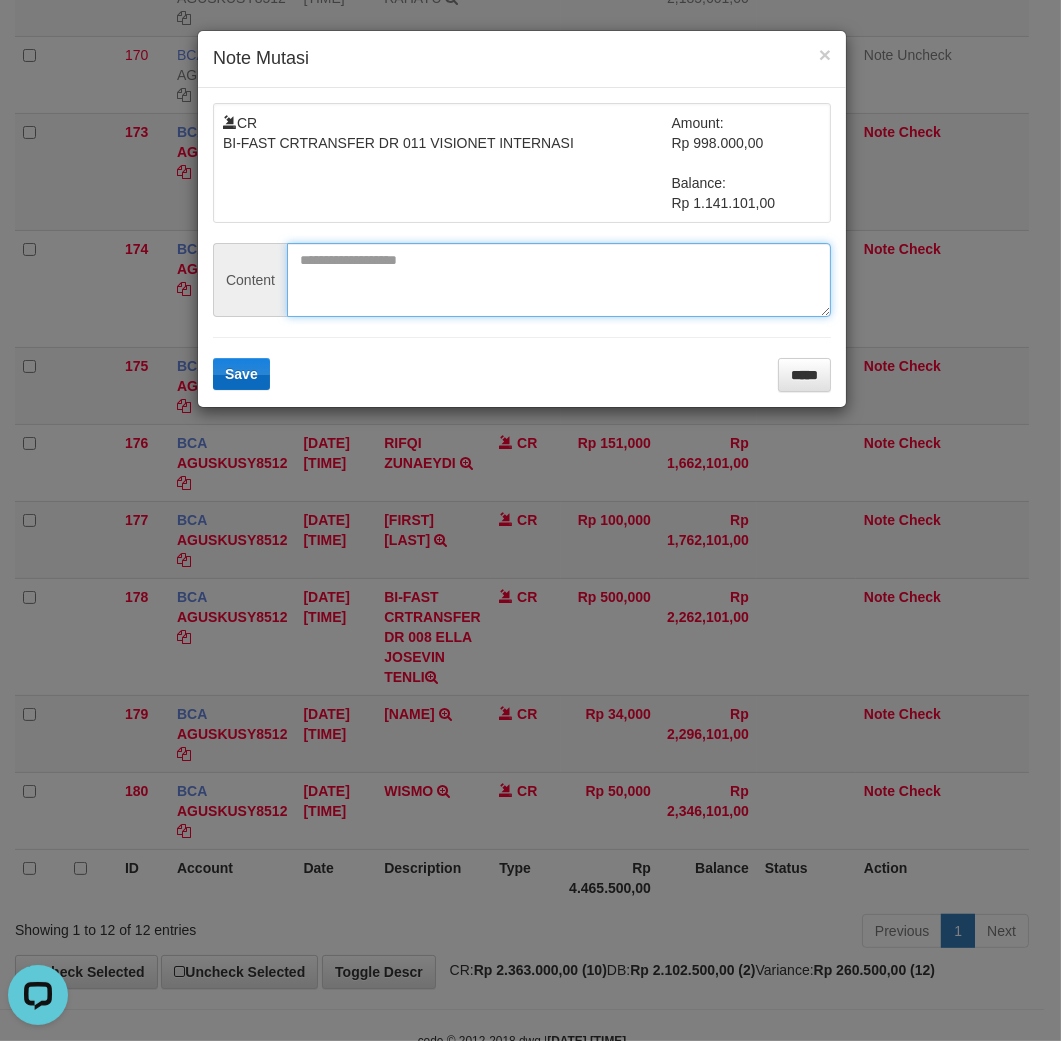 paste on "********" 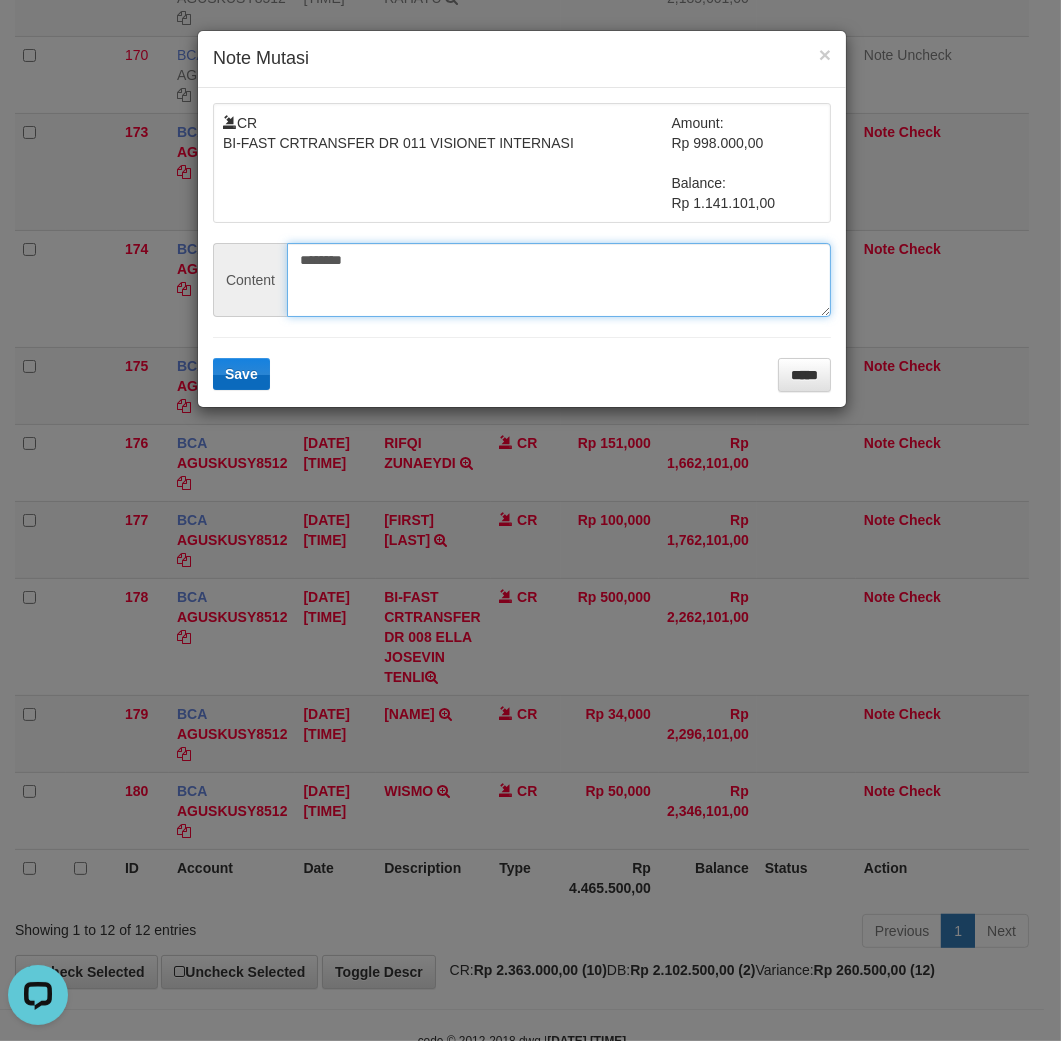 type on "********" 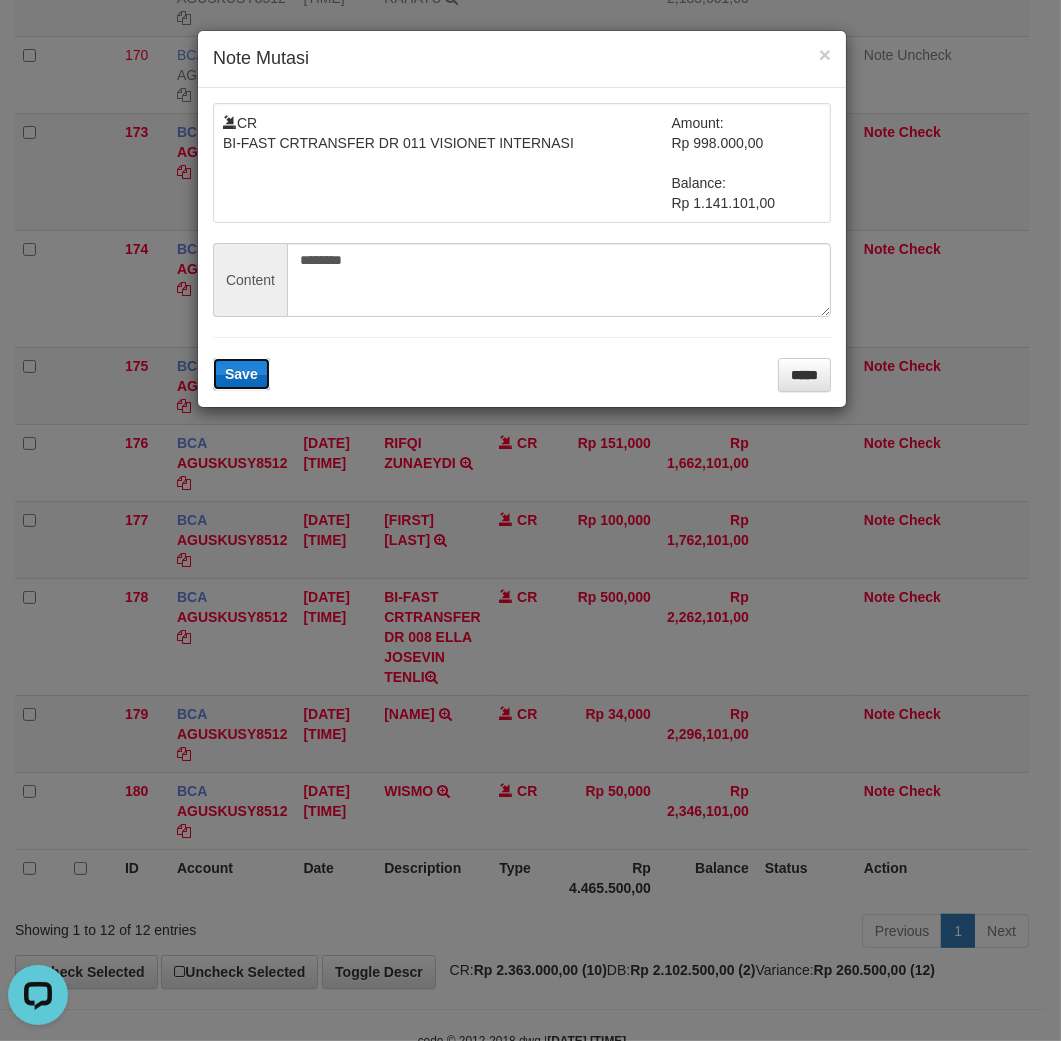 click on "Save" at bounding box center [241, 374] 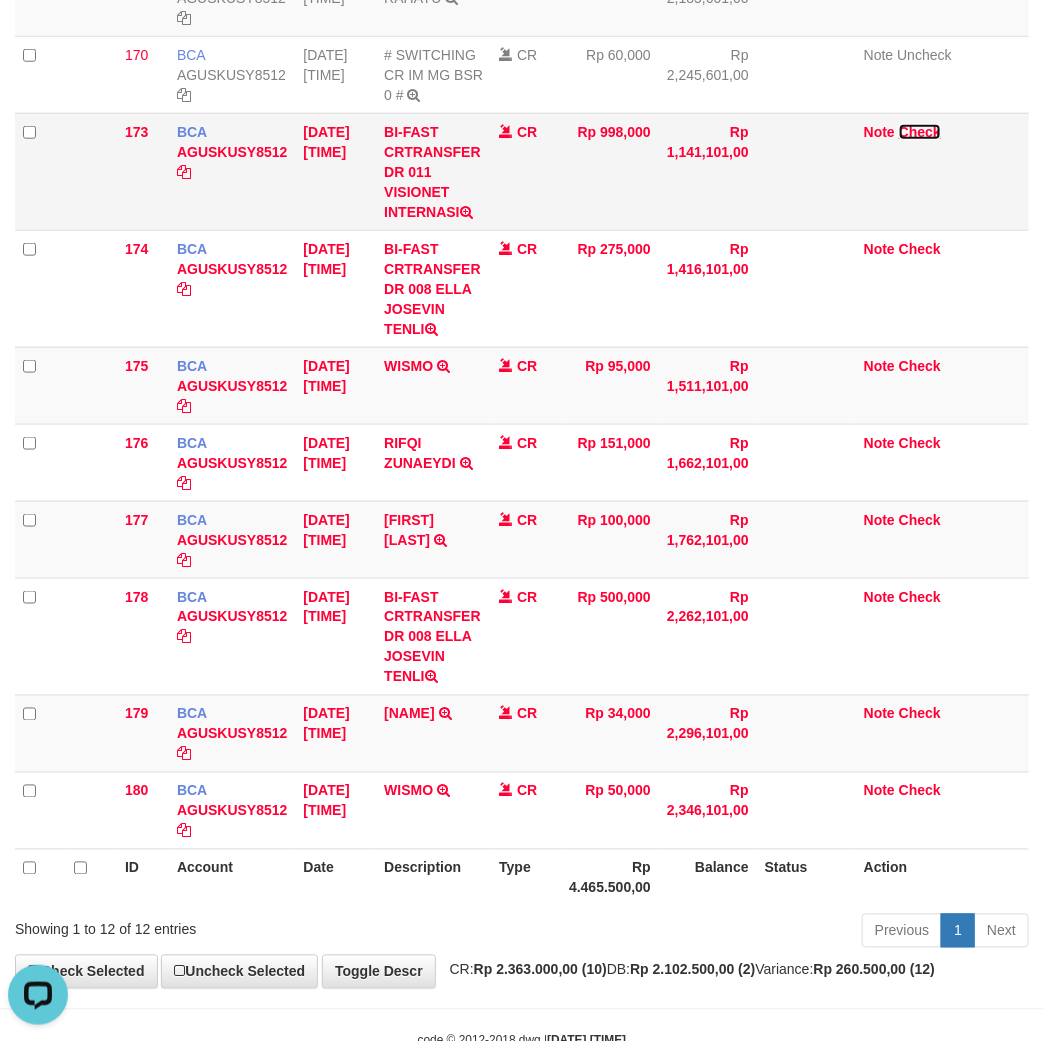 click on "Check" at bounding box center (920, 132) 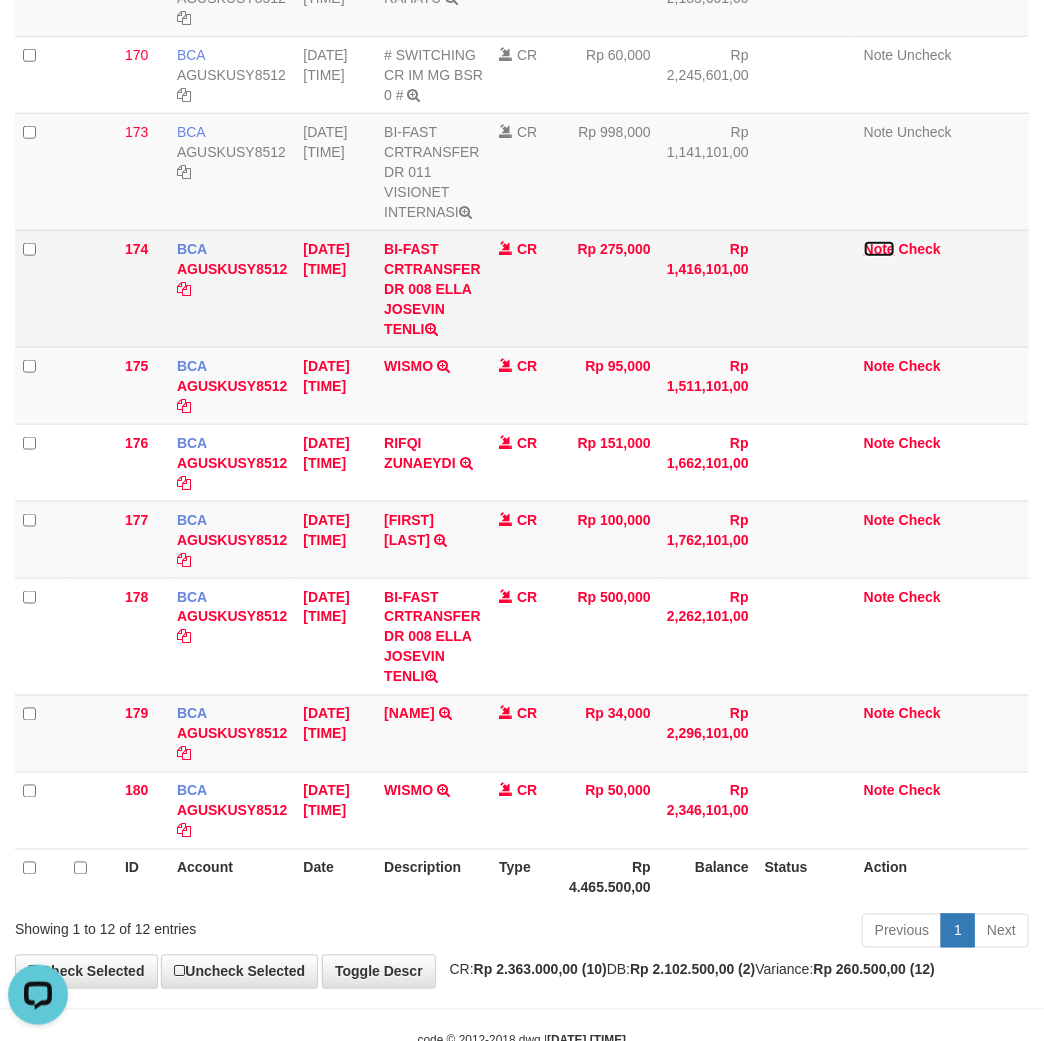click on "Note" at bounding box center (879, 249) 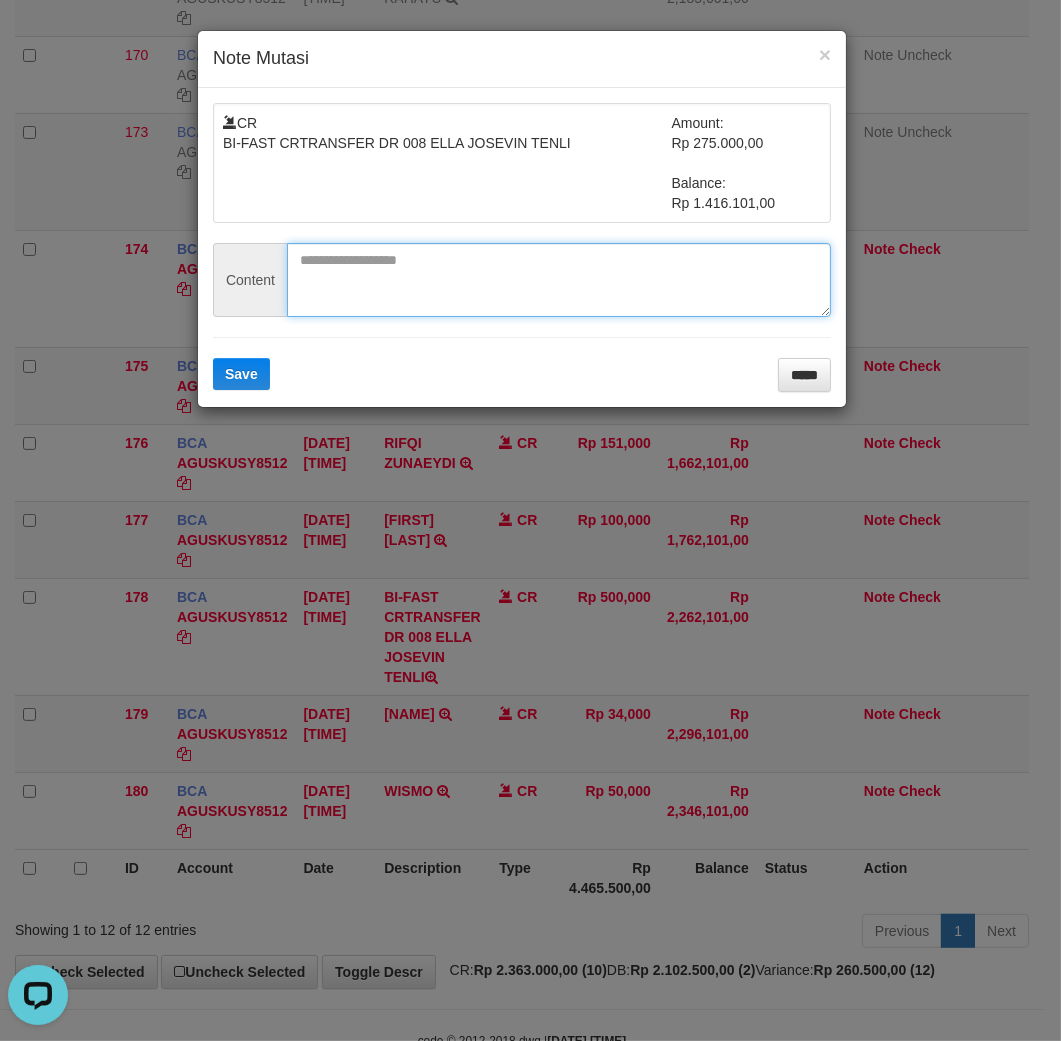 click at bounding box center [559, 280] 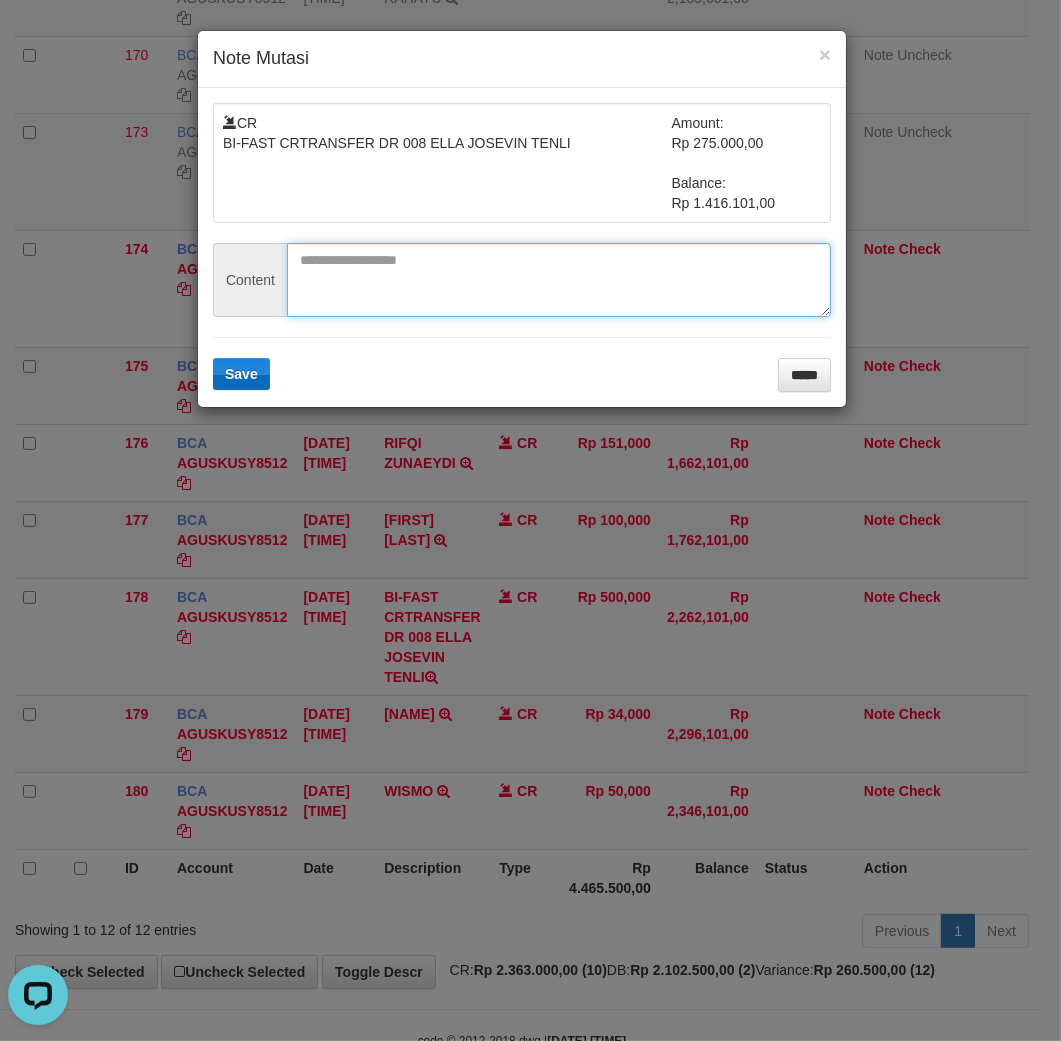 paste on "*********" 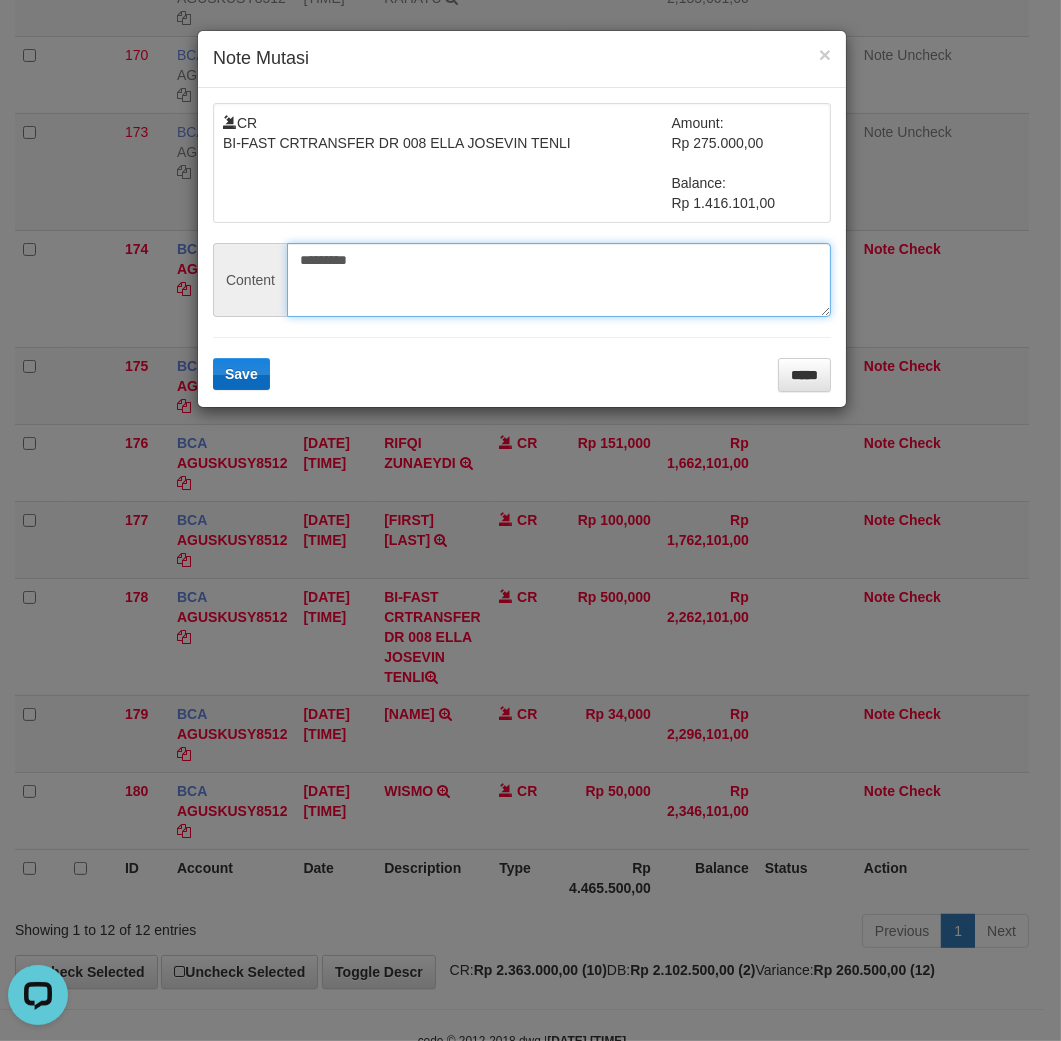 type on "*********" 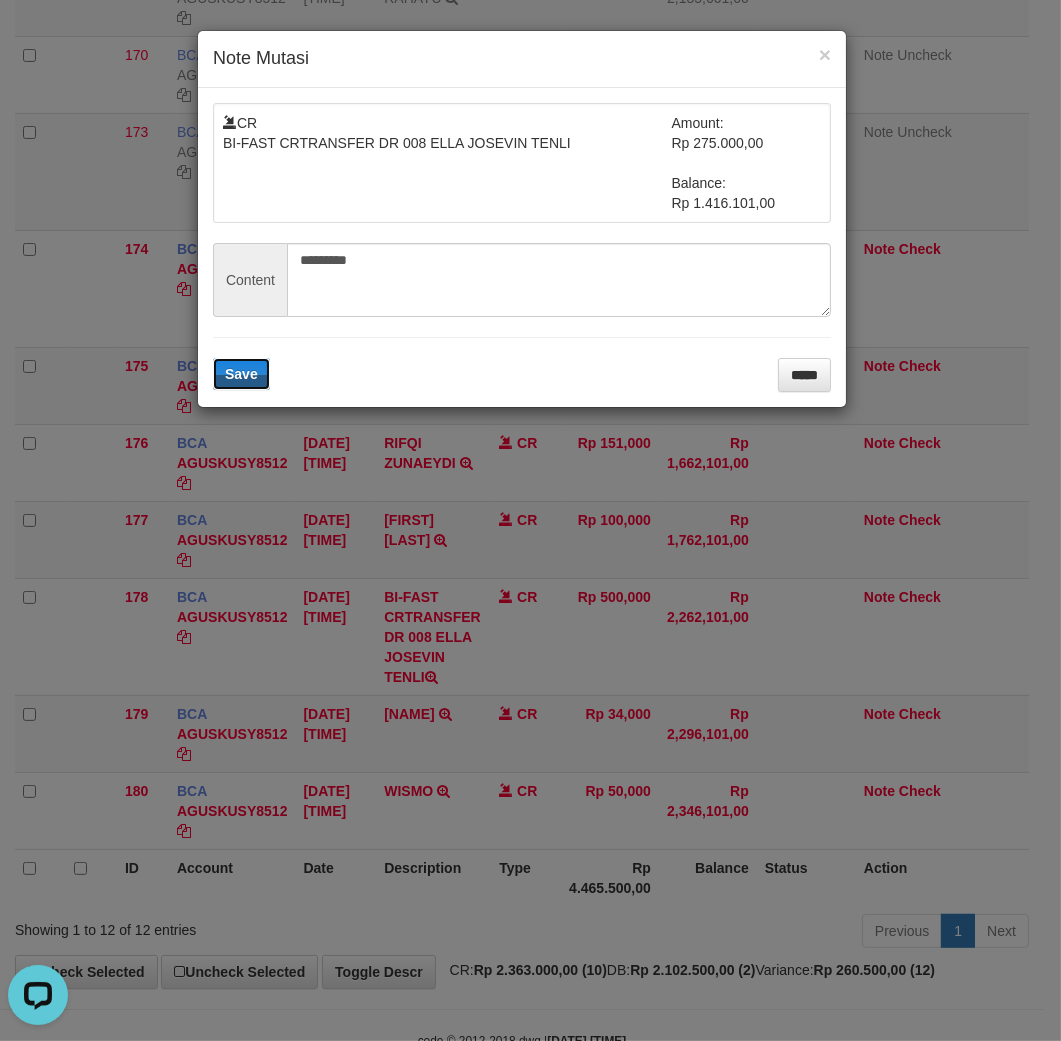 drag, startPoint x: 237, startPoint y: 385, endPoint x: 308, endPoint y: 387, distance: 71.02816 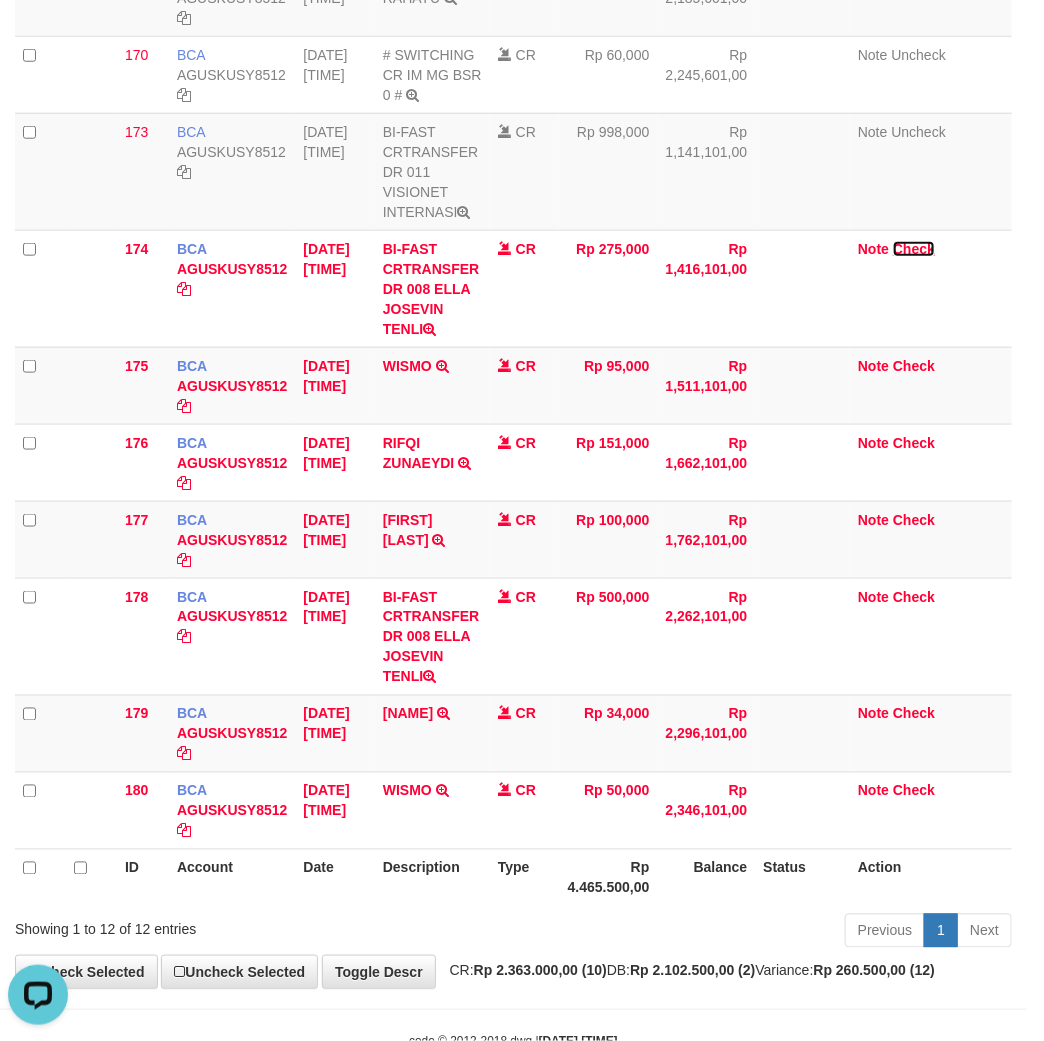 click on "Check" at bounding box center [914, 249] 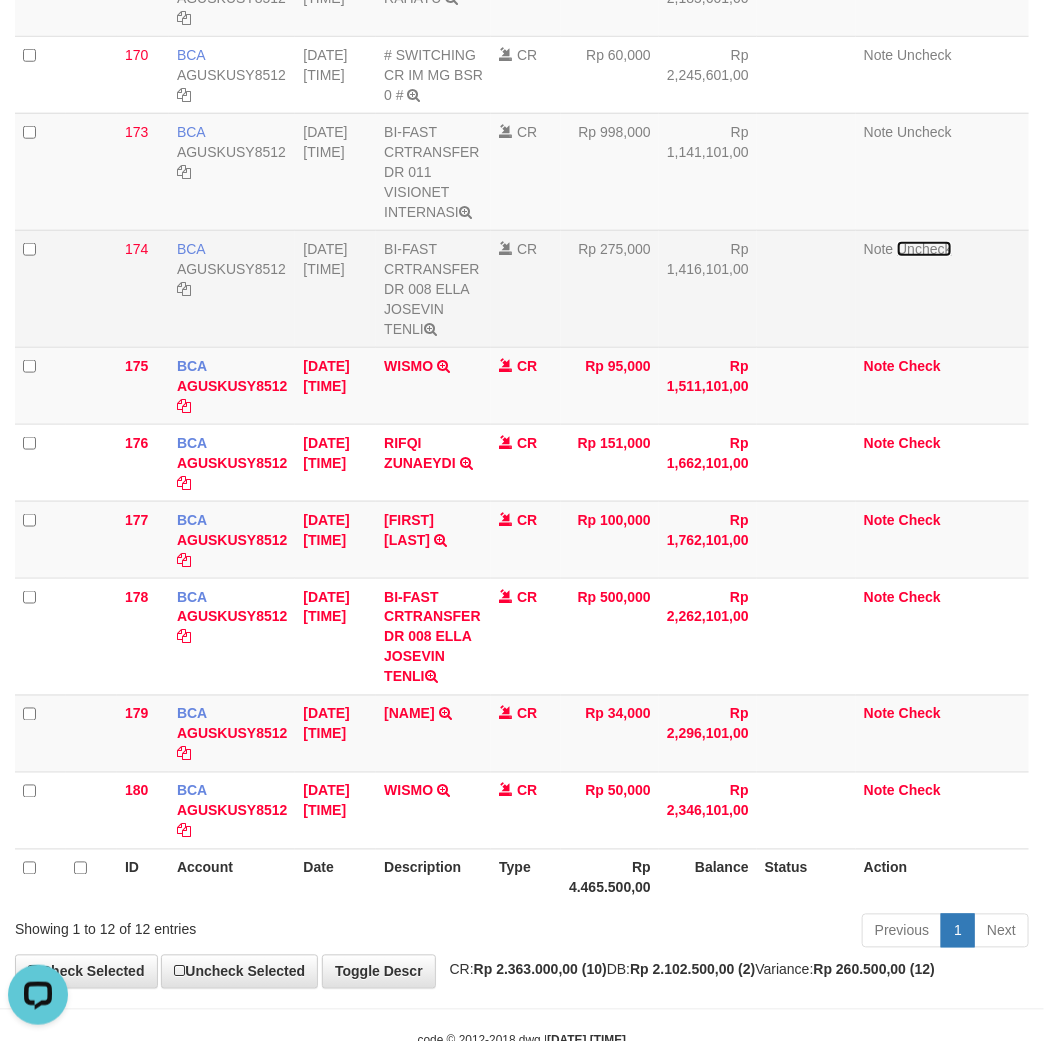 scroll, scrollTop: 636, scrollLeft: 0, axis: vertical 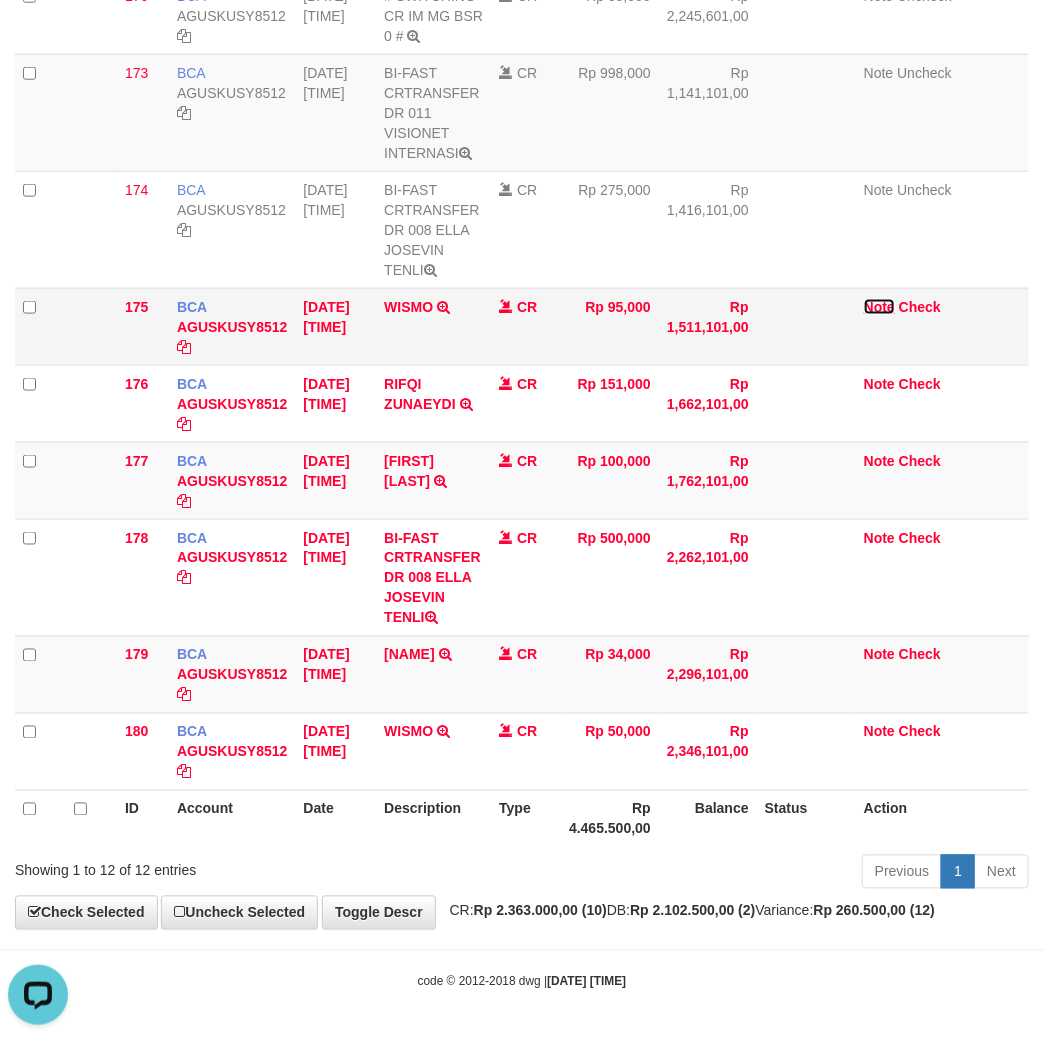 click on "Note" at bounding box center (879, 307) 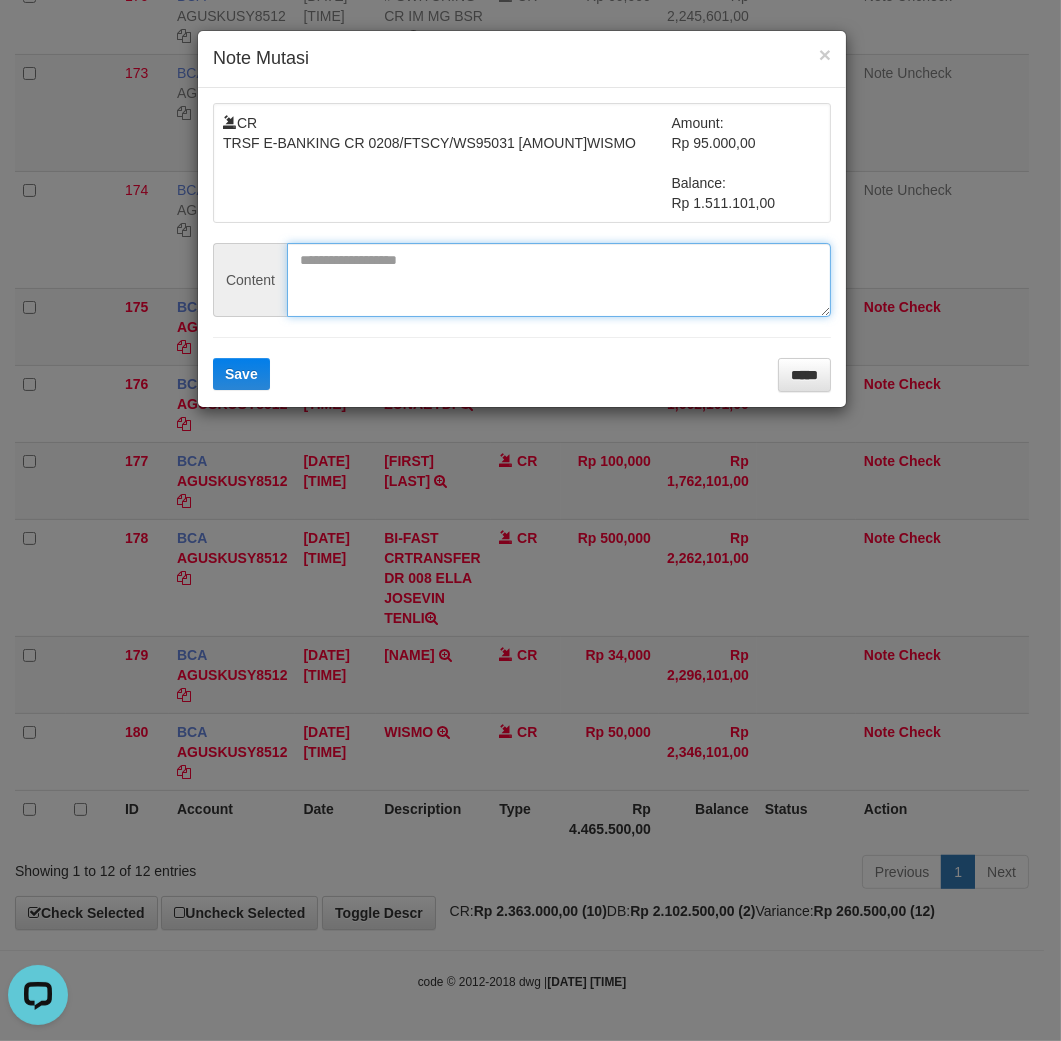 click at bounding box center [559, 280] 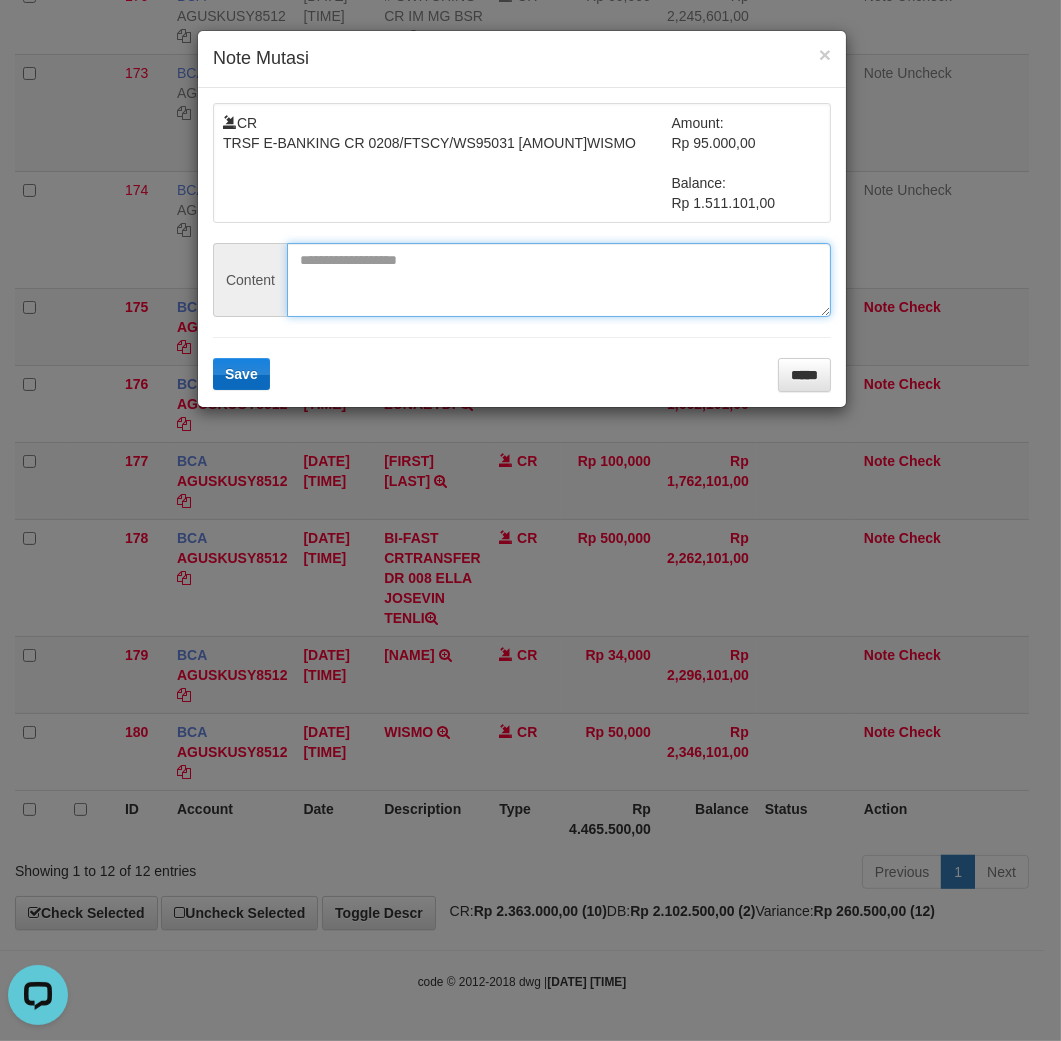 paste on "*********" 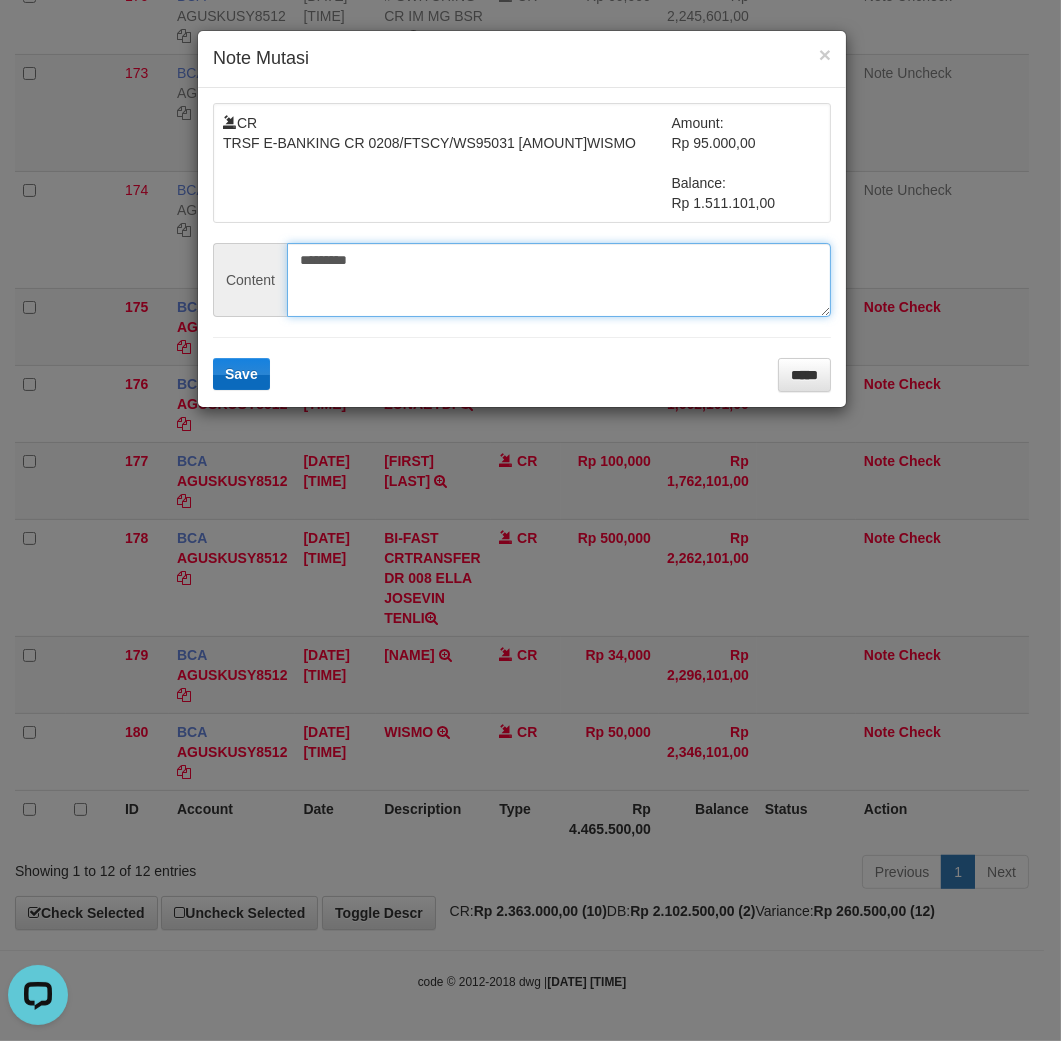 type on "*********" 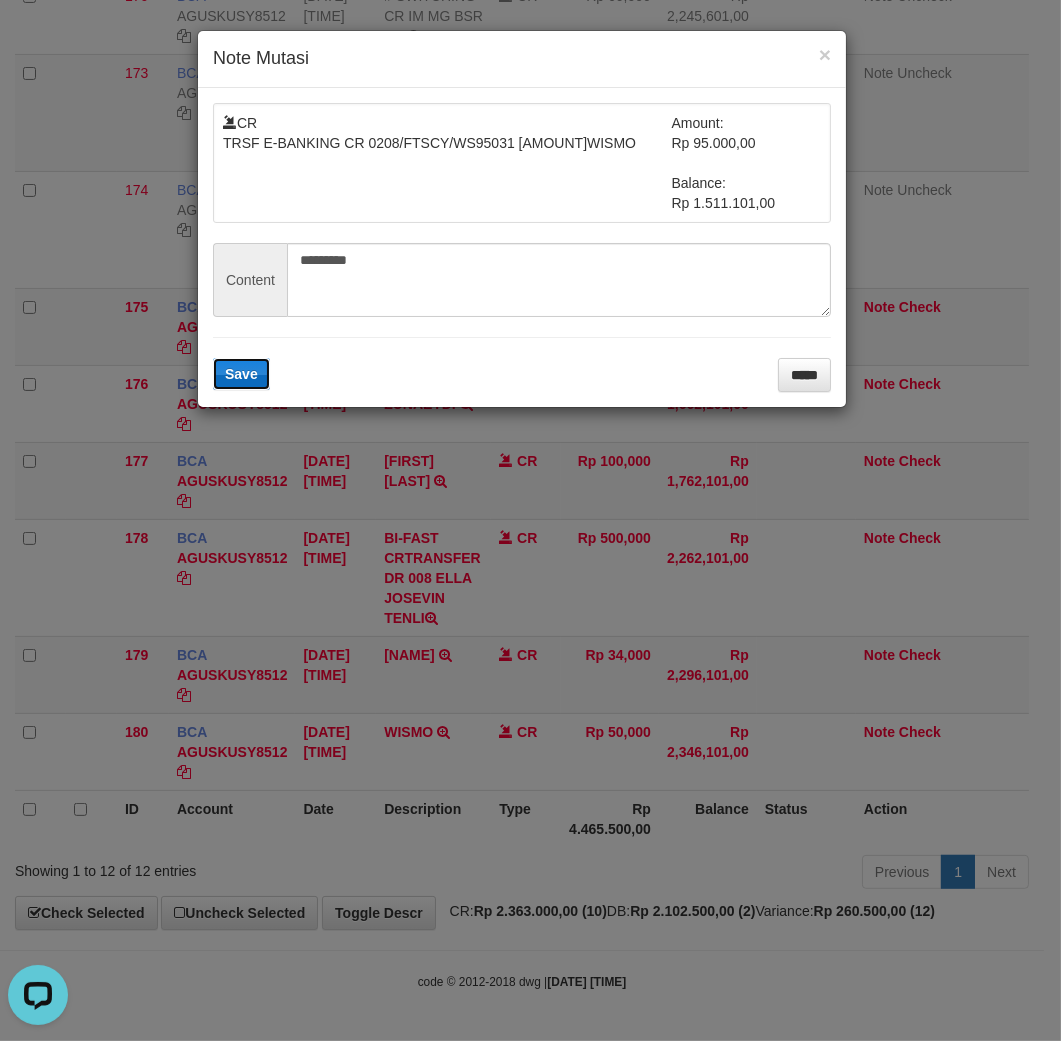 click on "Save" at bounding box center [241, 374] 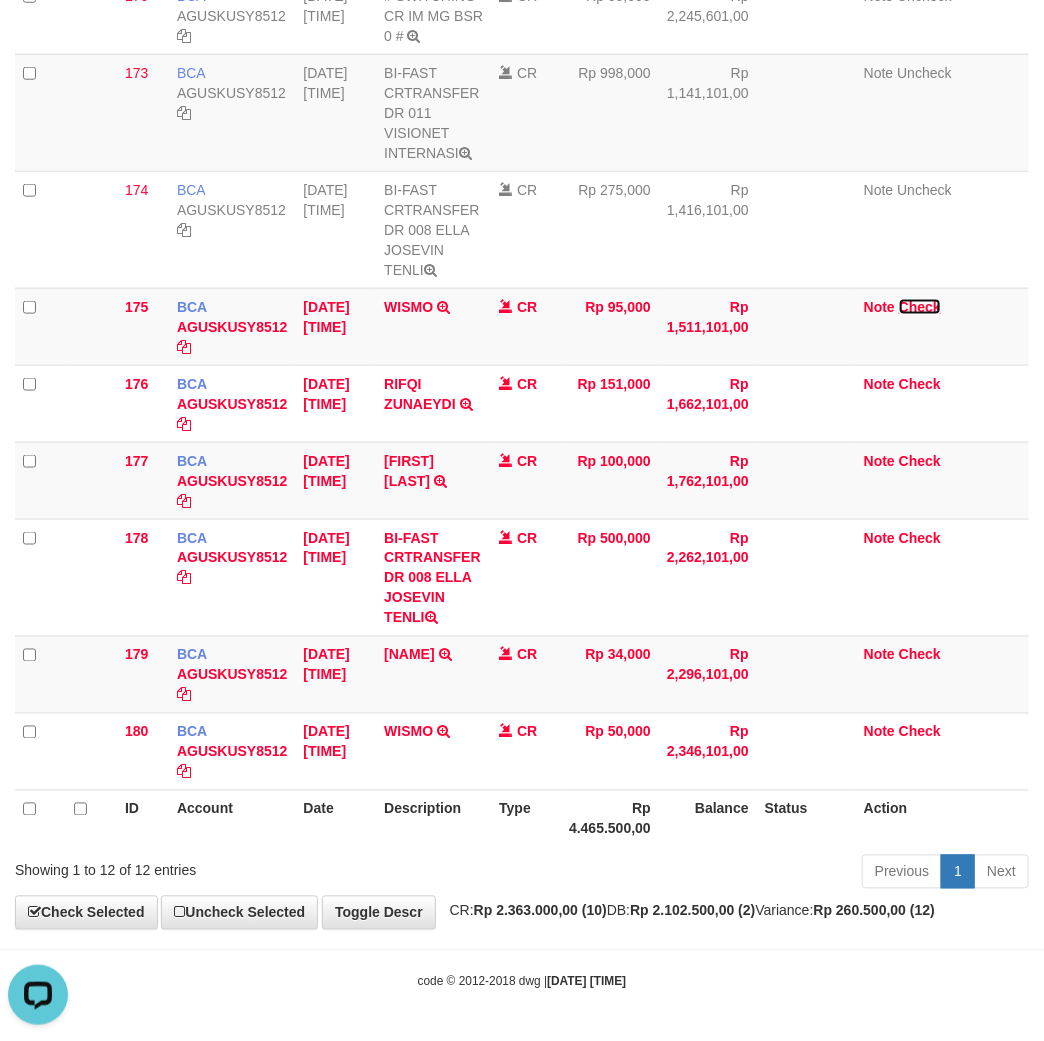 click on "Check" at bounding box center (920, 307) 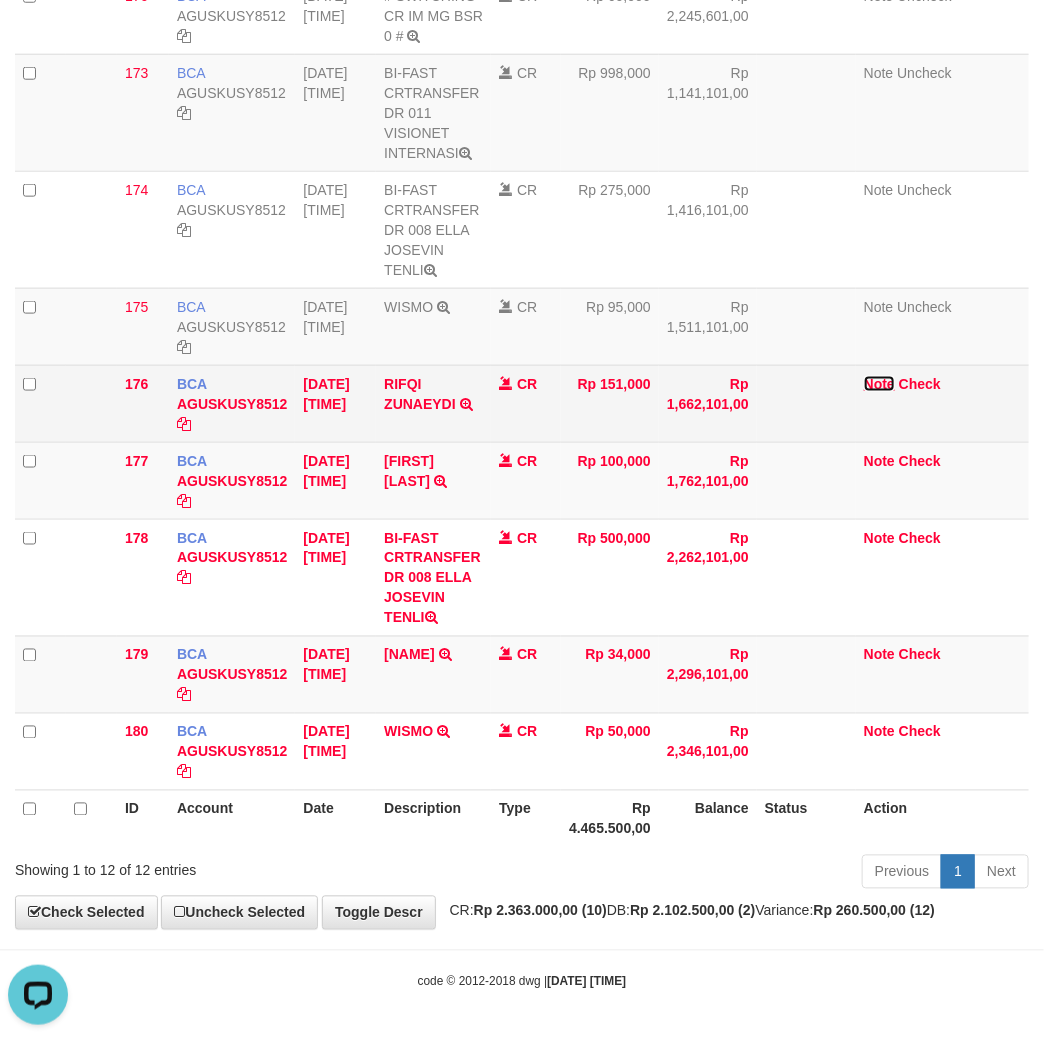 click on "Note" at bounding box center (879, 384) 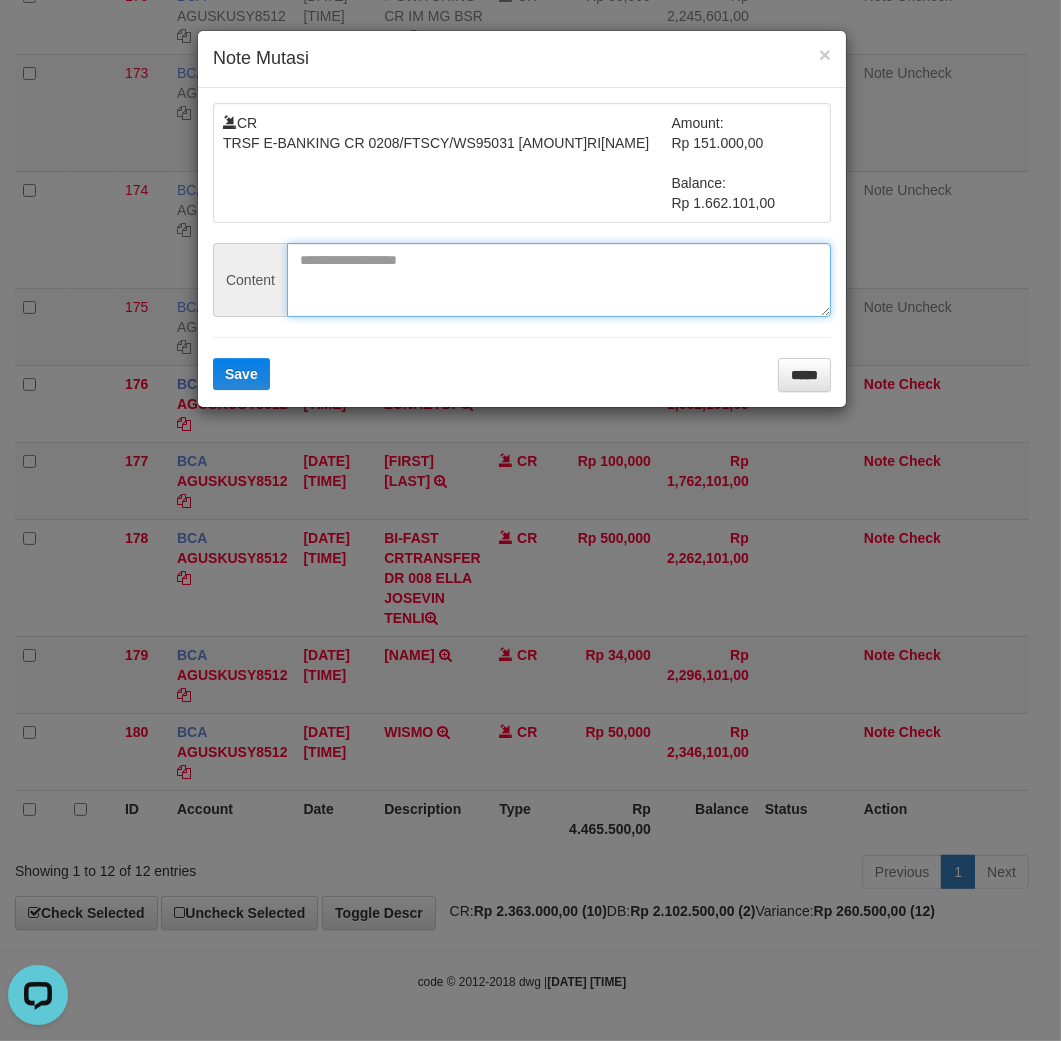 click at bounding box center [559, 280] 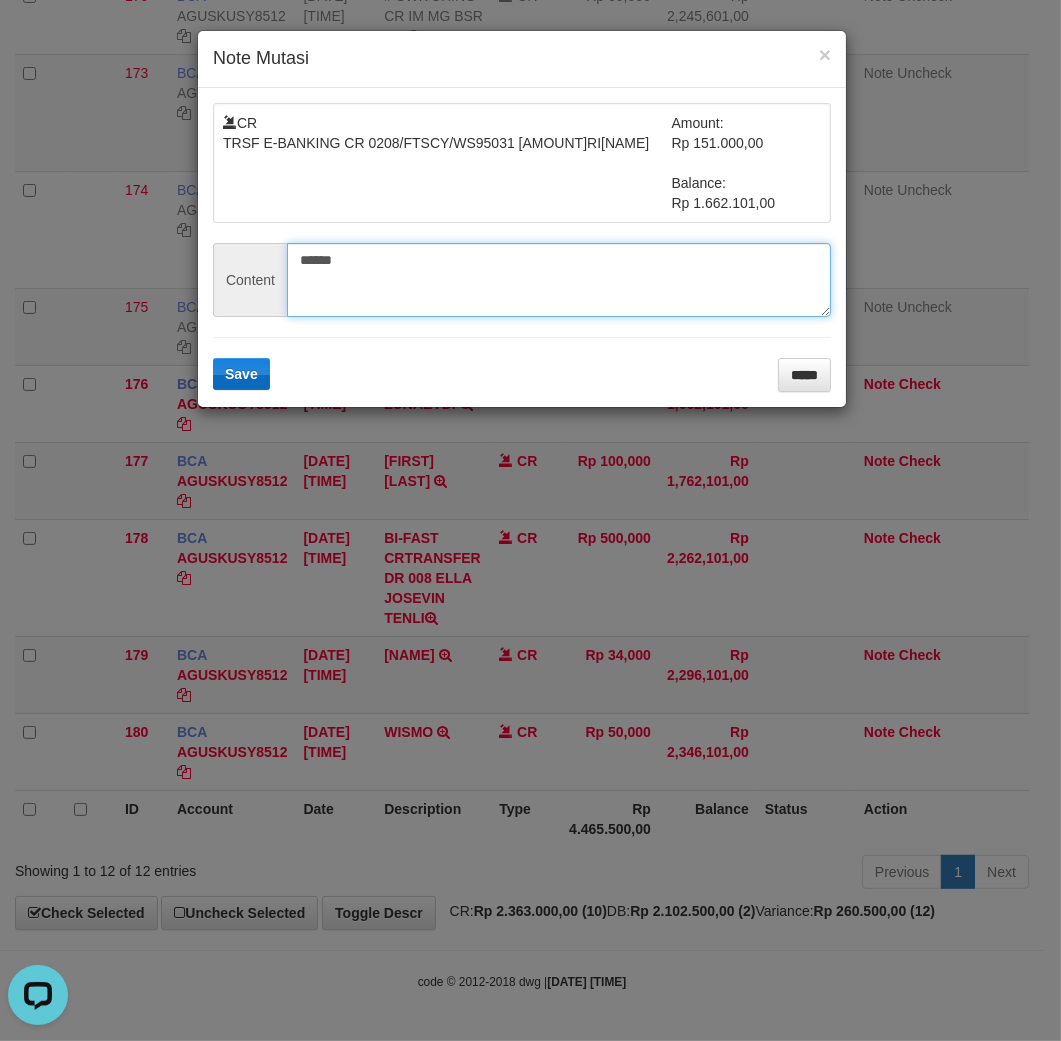 type on "******" 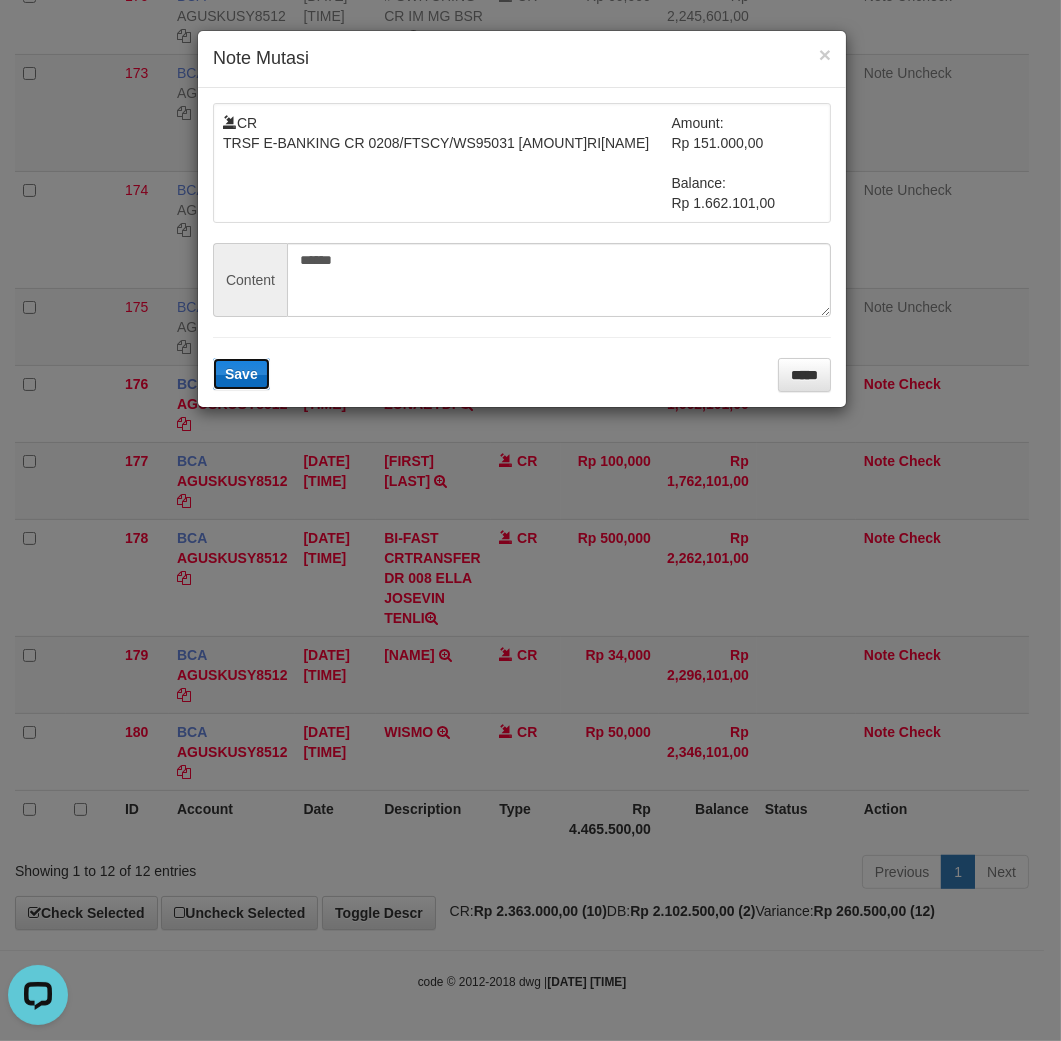 click on "Save" at bounding box center (241, 374) 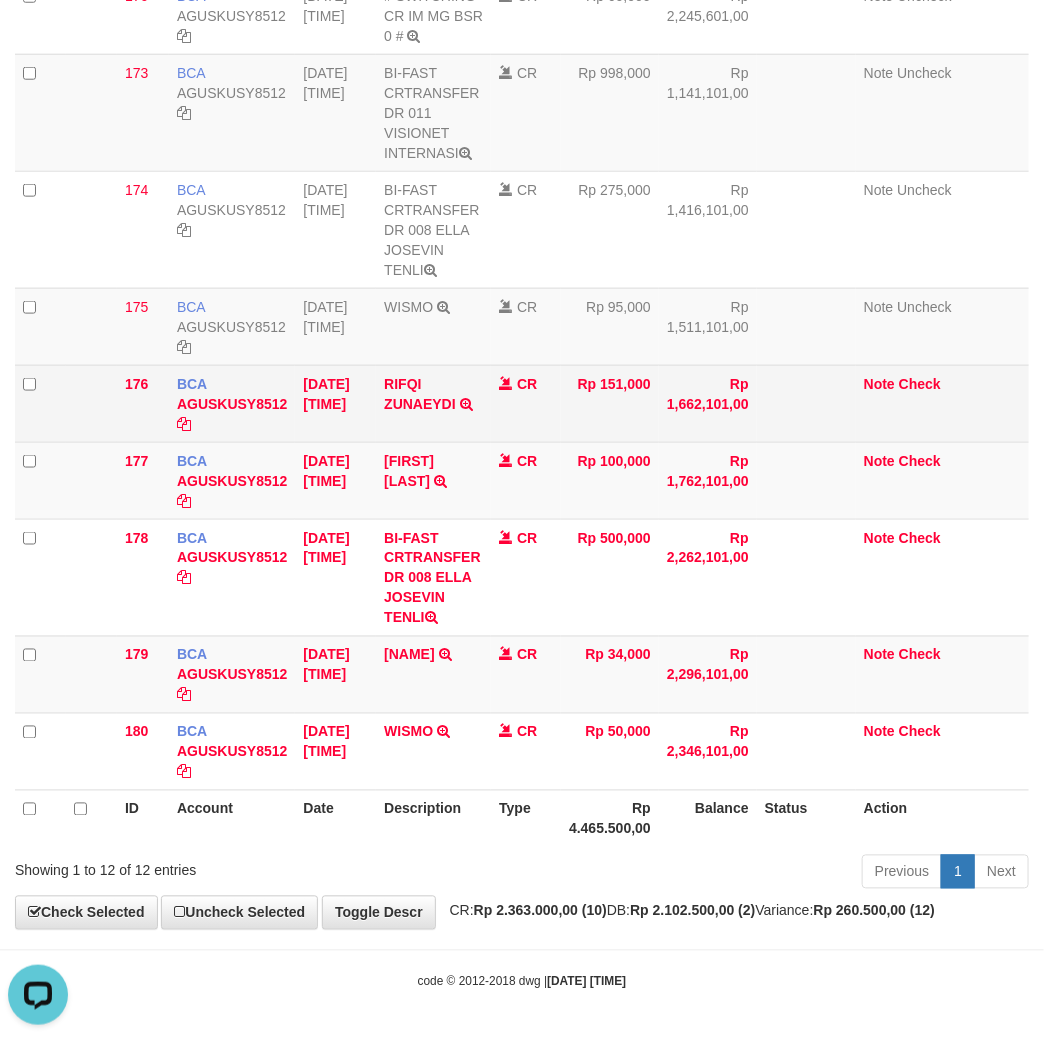 click on "Note
Check" at bounding box center (942, 403) 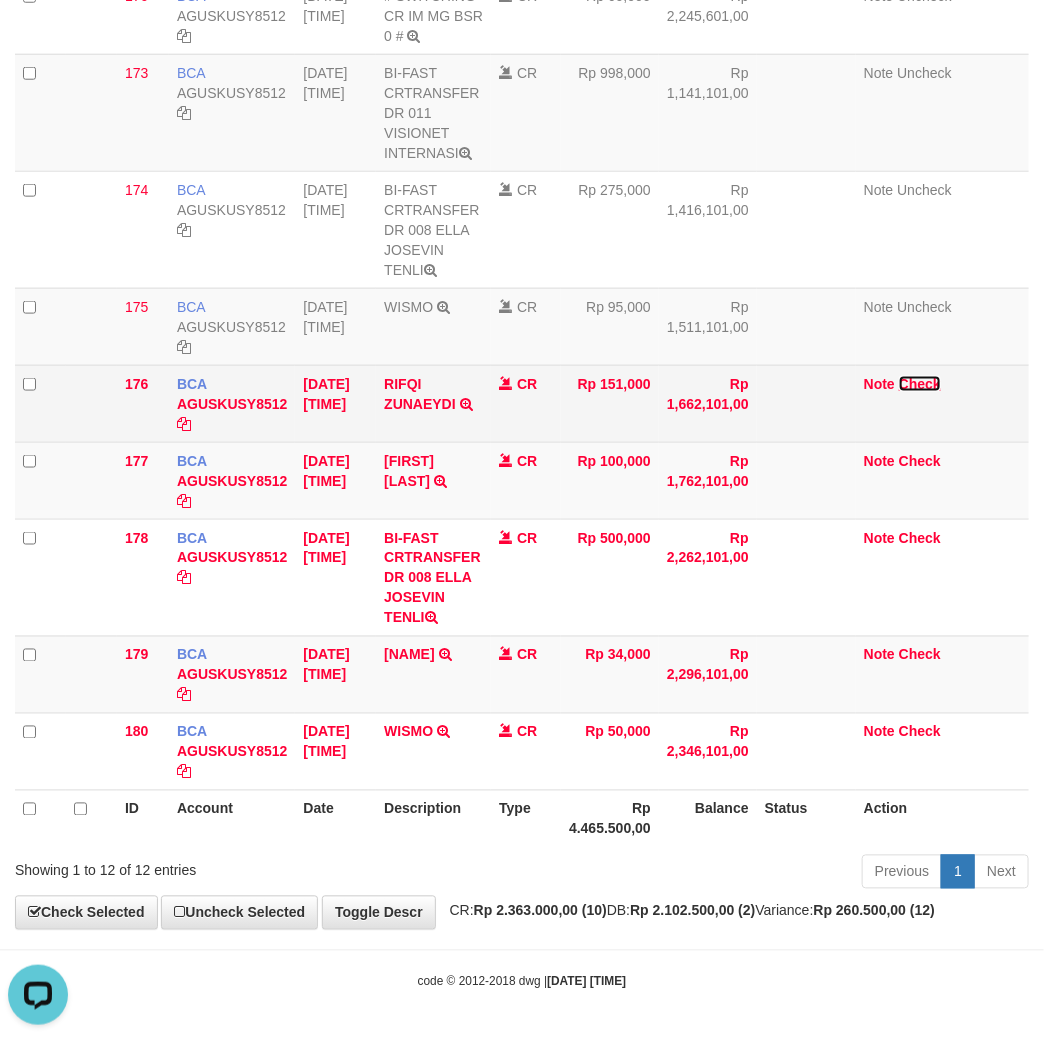 click on "Check" at bounding box center [920, 384] 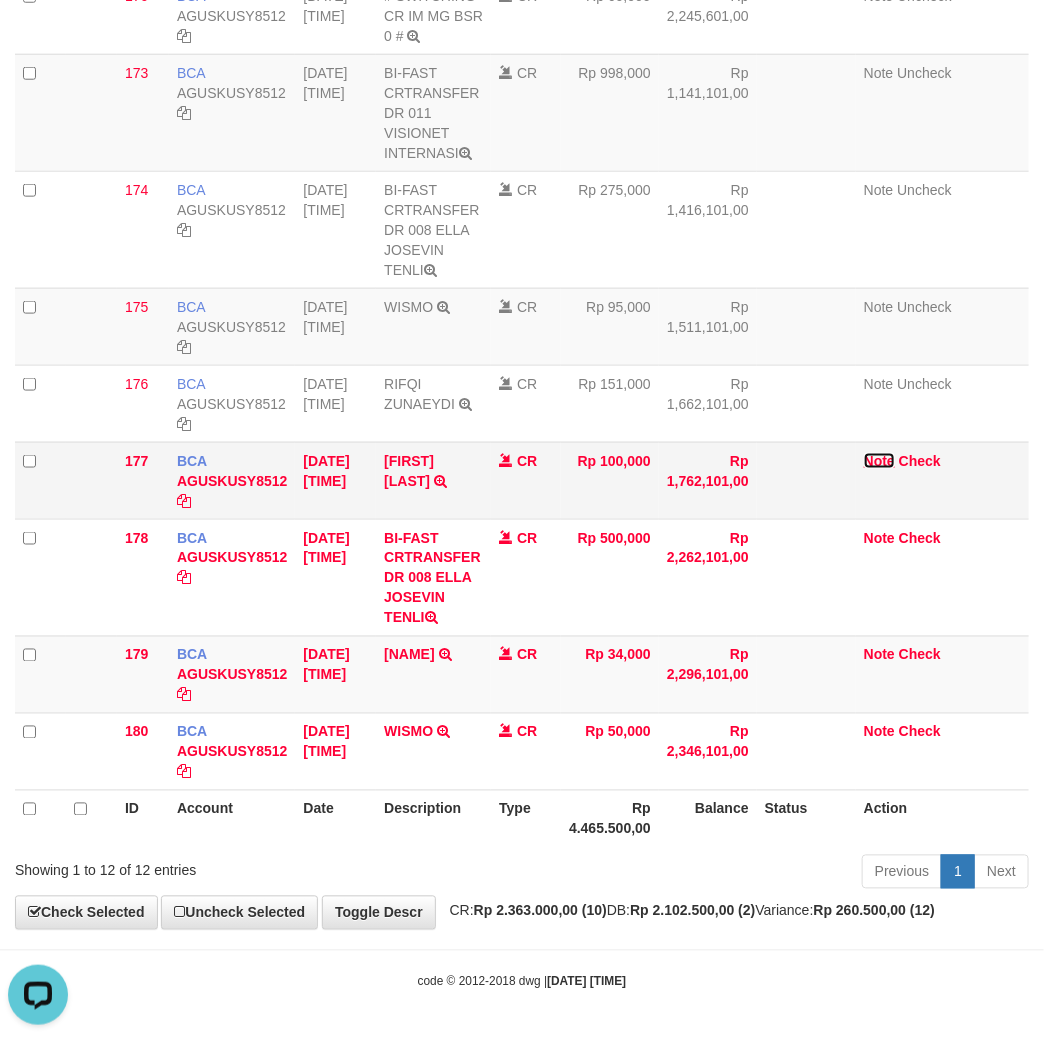 click on "Note" at bounding box center (879, 461) 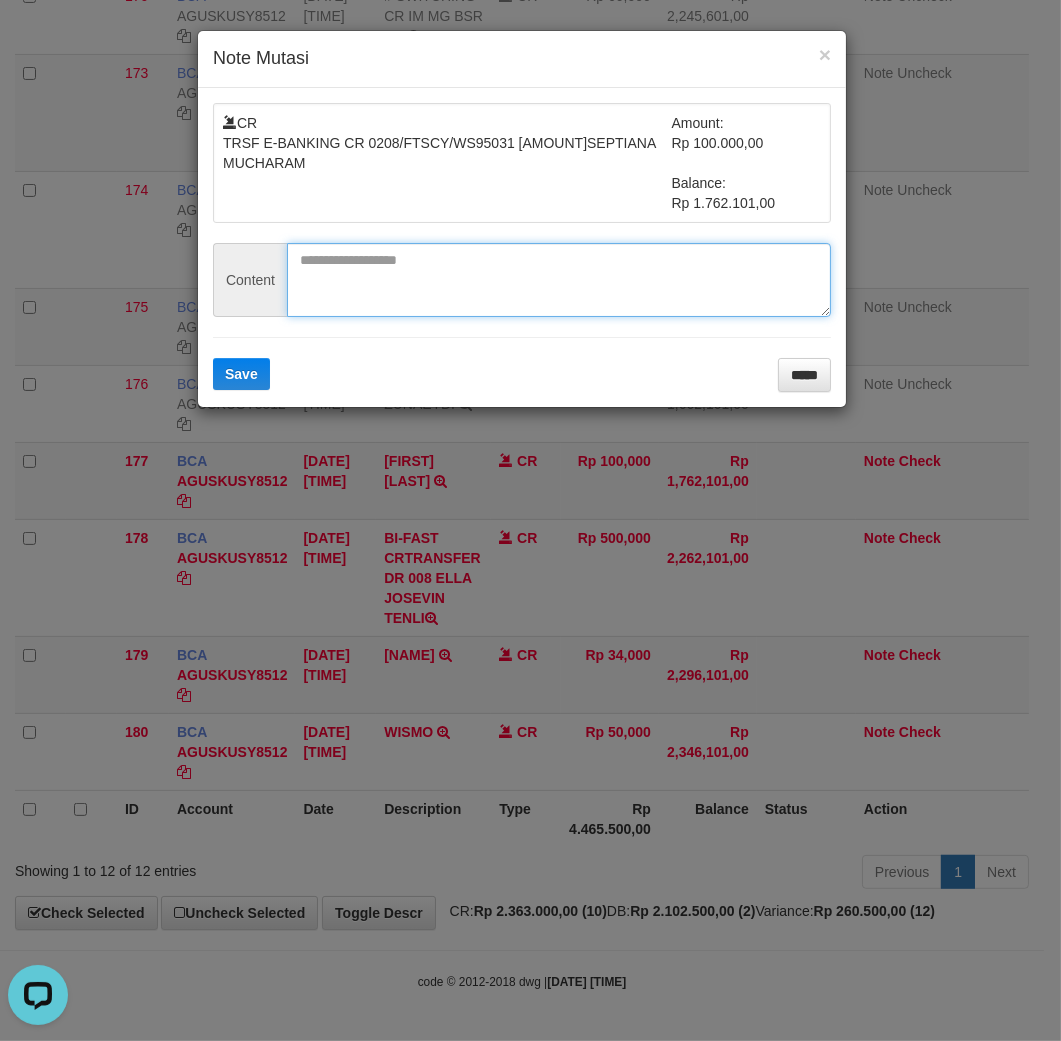 drag, startPoint x: 366, startPoint y: 287, endPoint x: 221, endPoint y: 383, distance: 173.8994 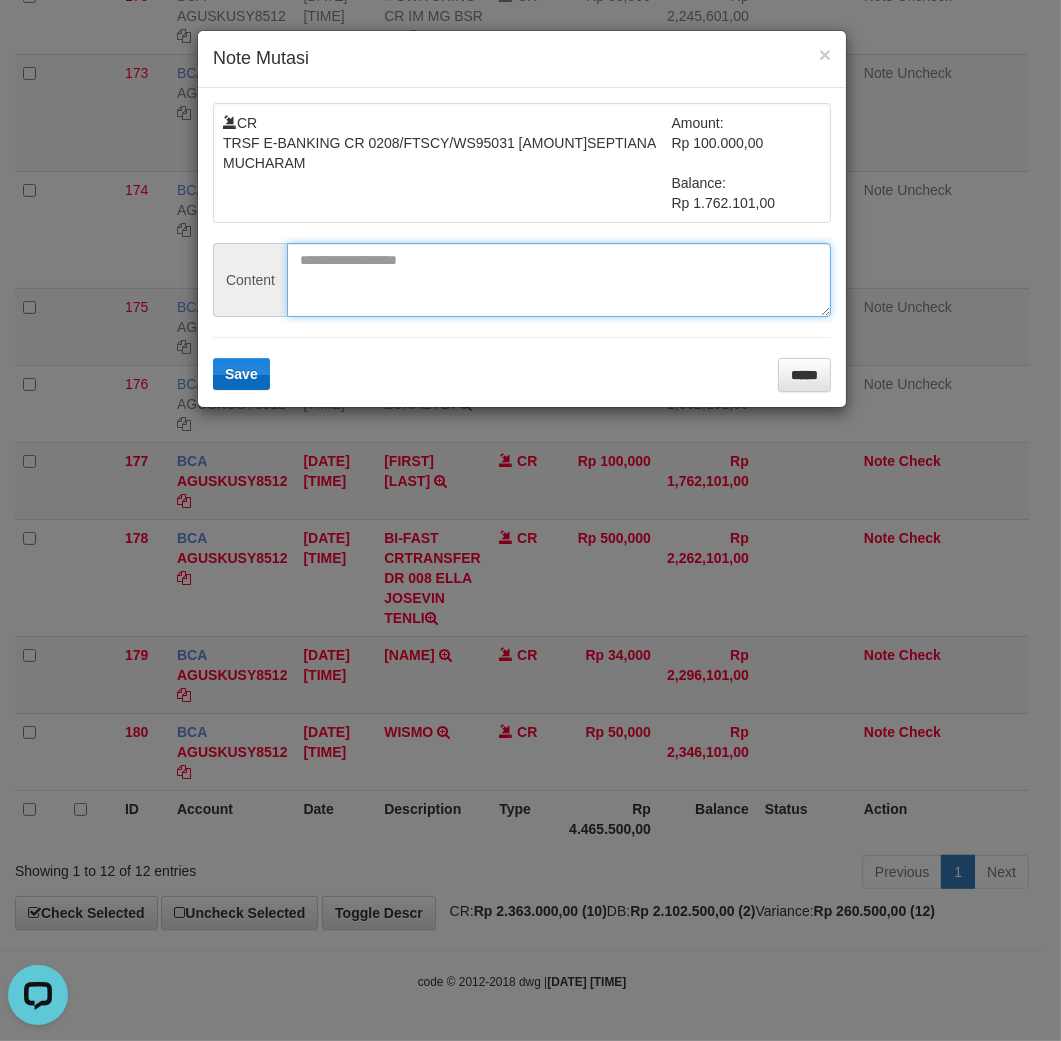 paste on "**********" 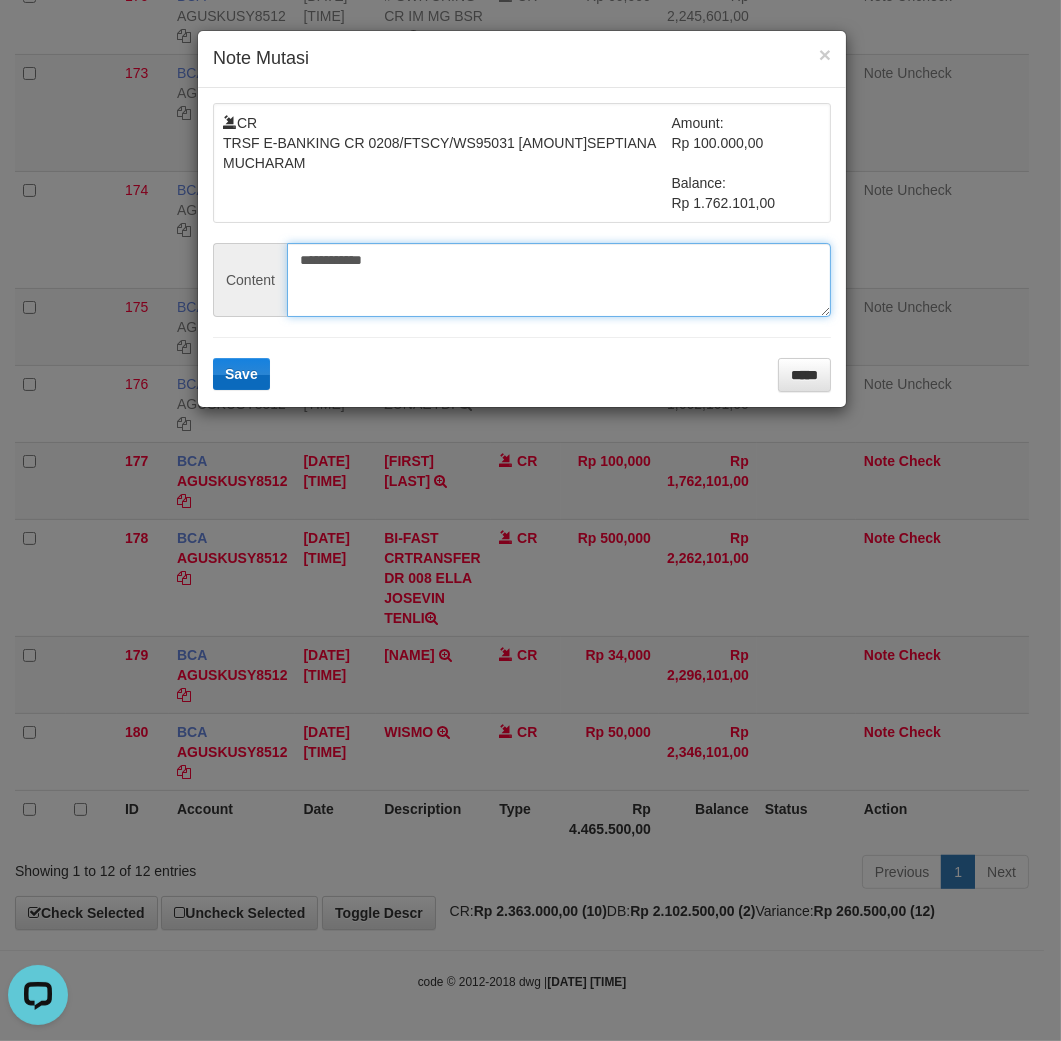 type on "**********" 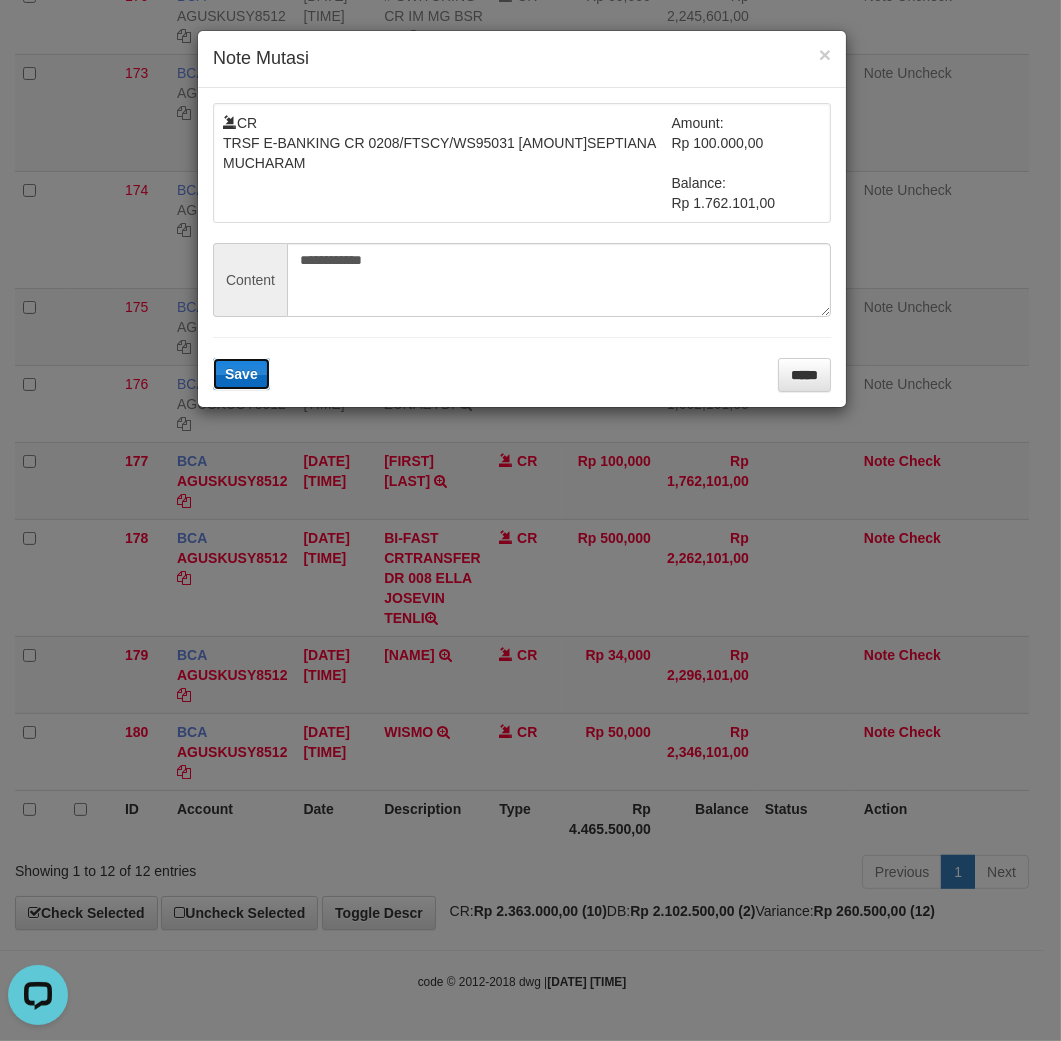 click on "Save" at bounding box center (241, 374) 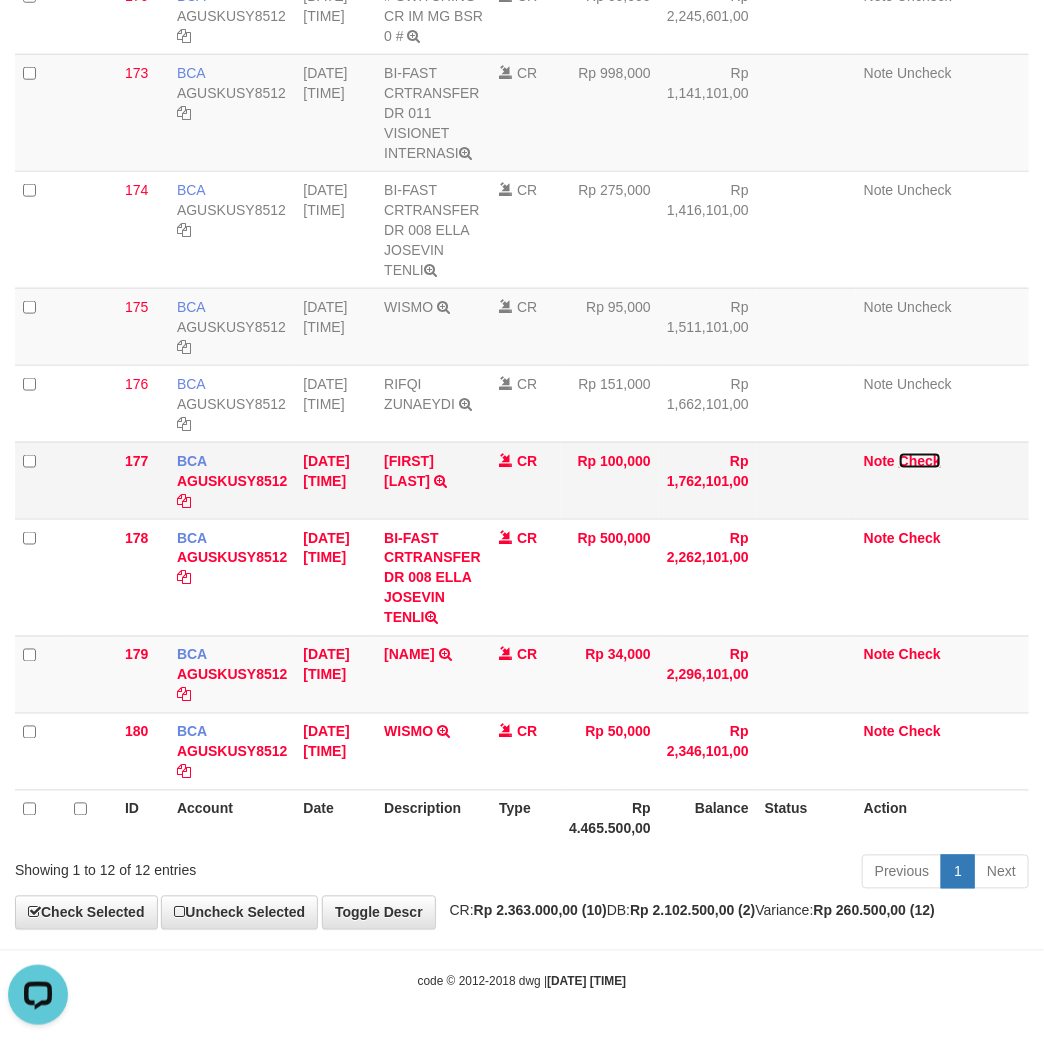 click on "Check" at bounding box center (920, 461) 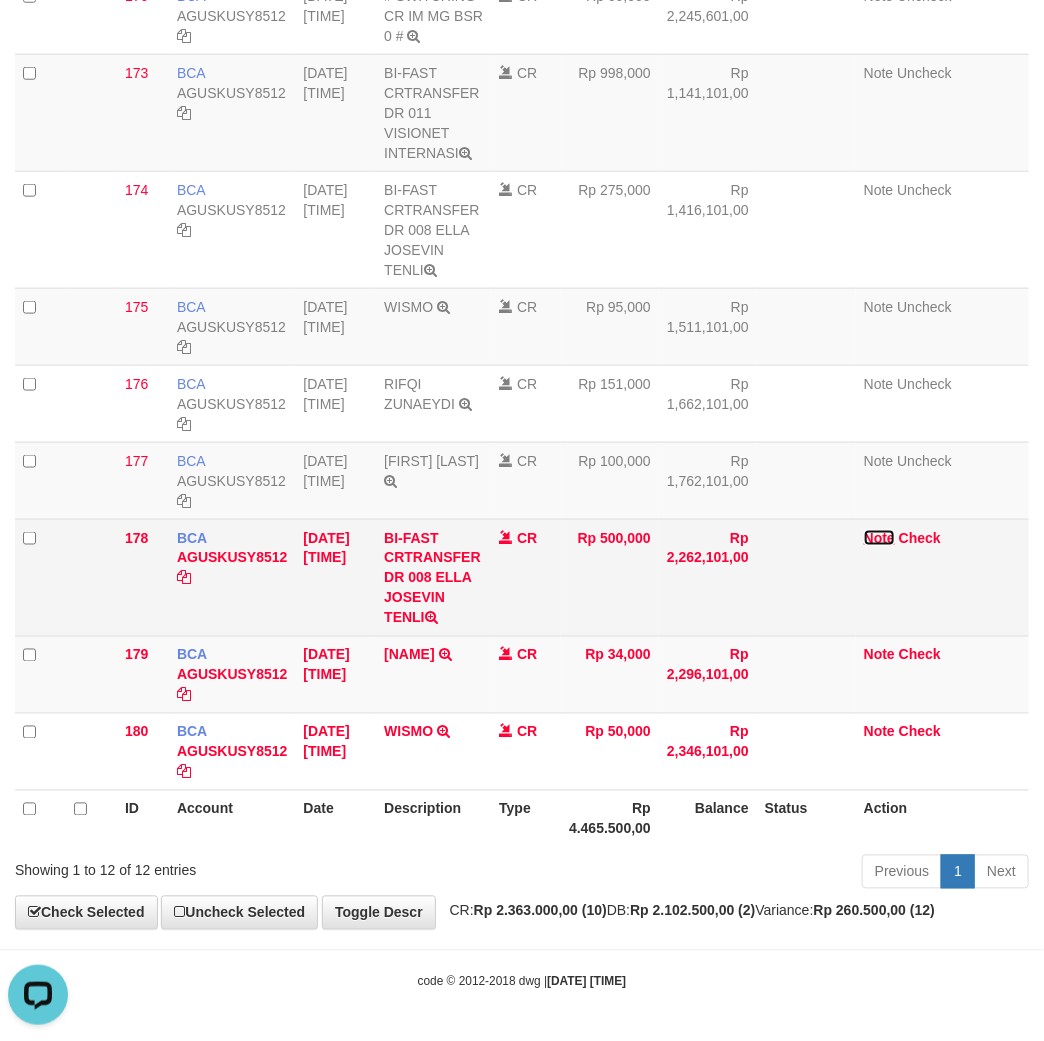 click on "Note" at bounding box center [879, 538] 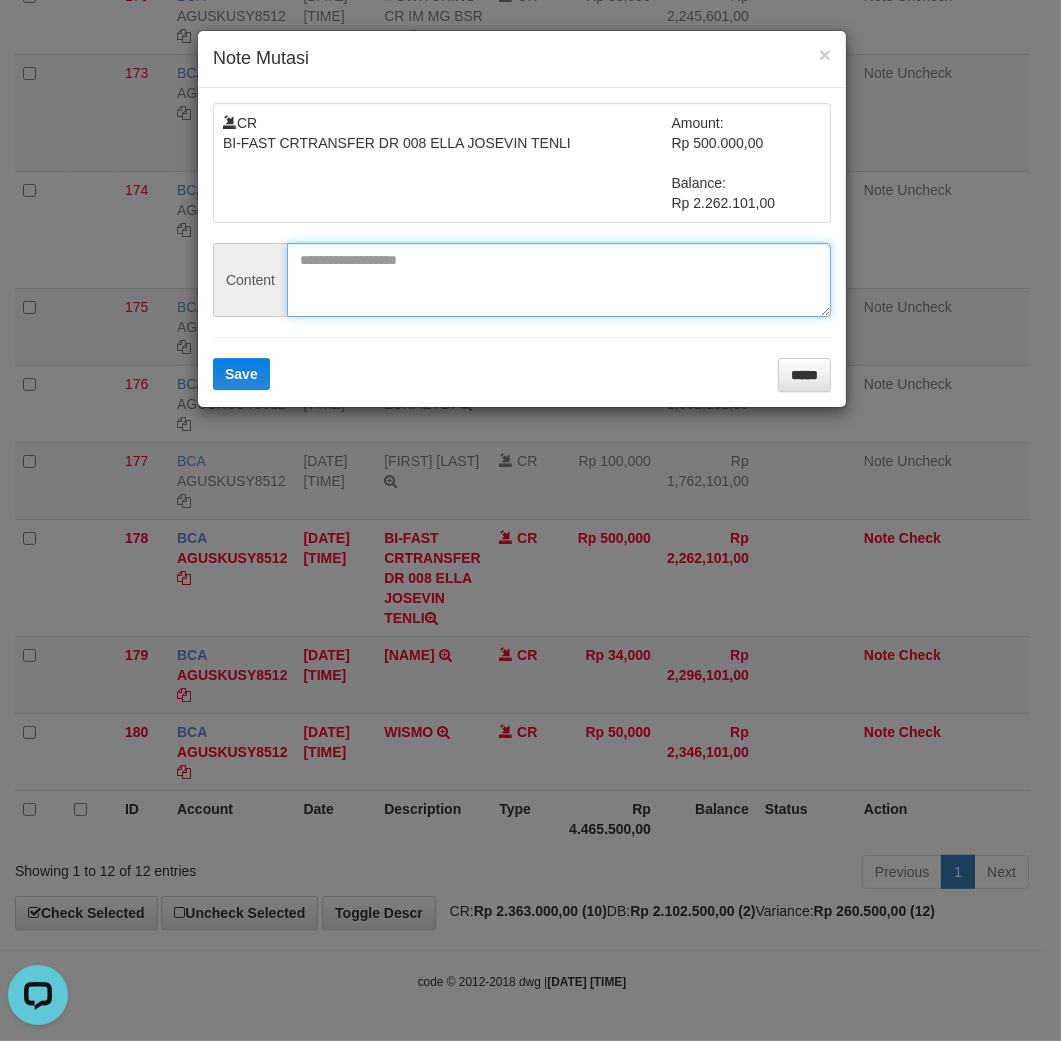 click at bounding box center [559, 280] 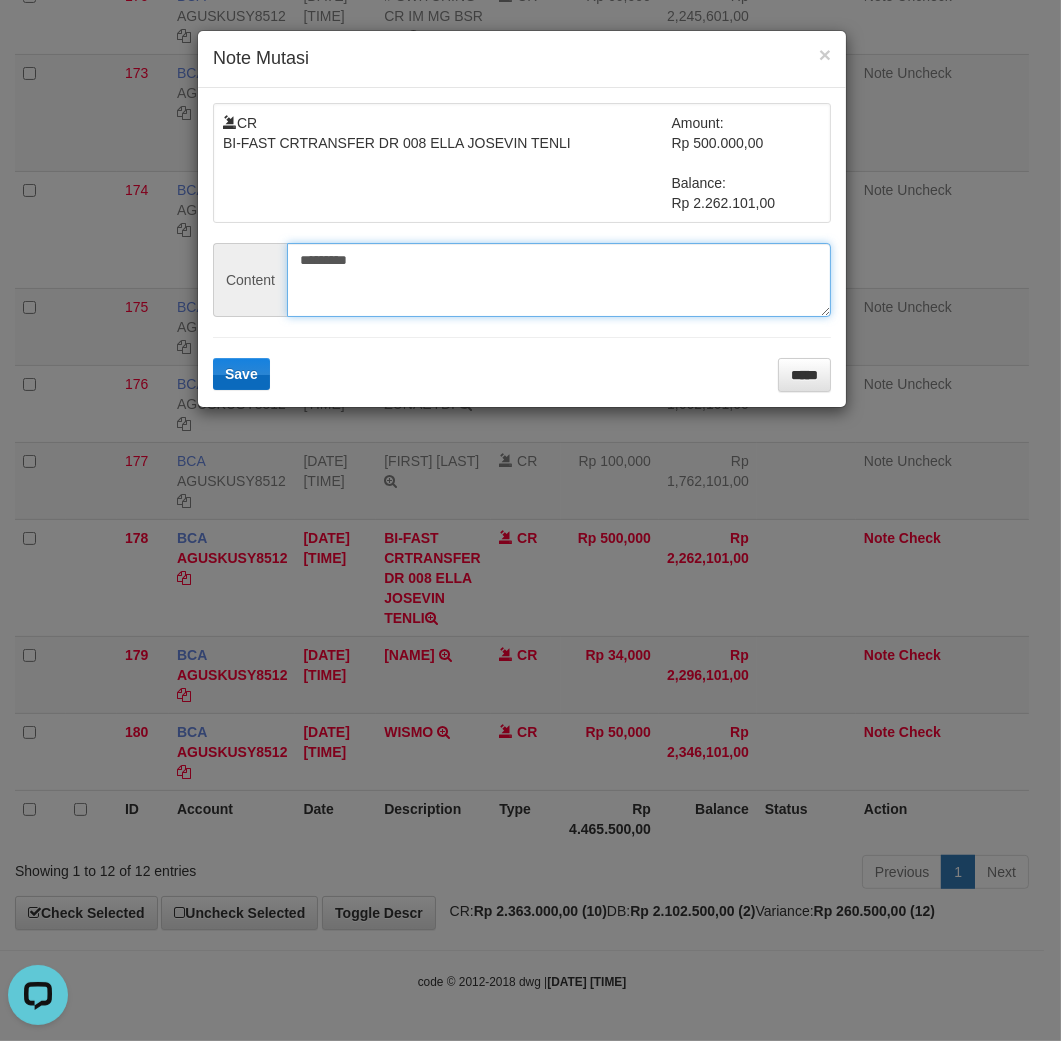 type on "*********" 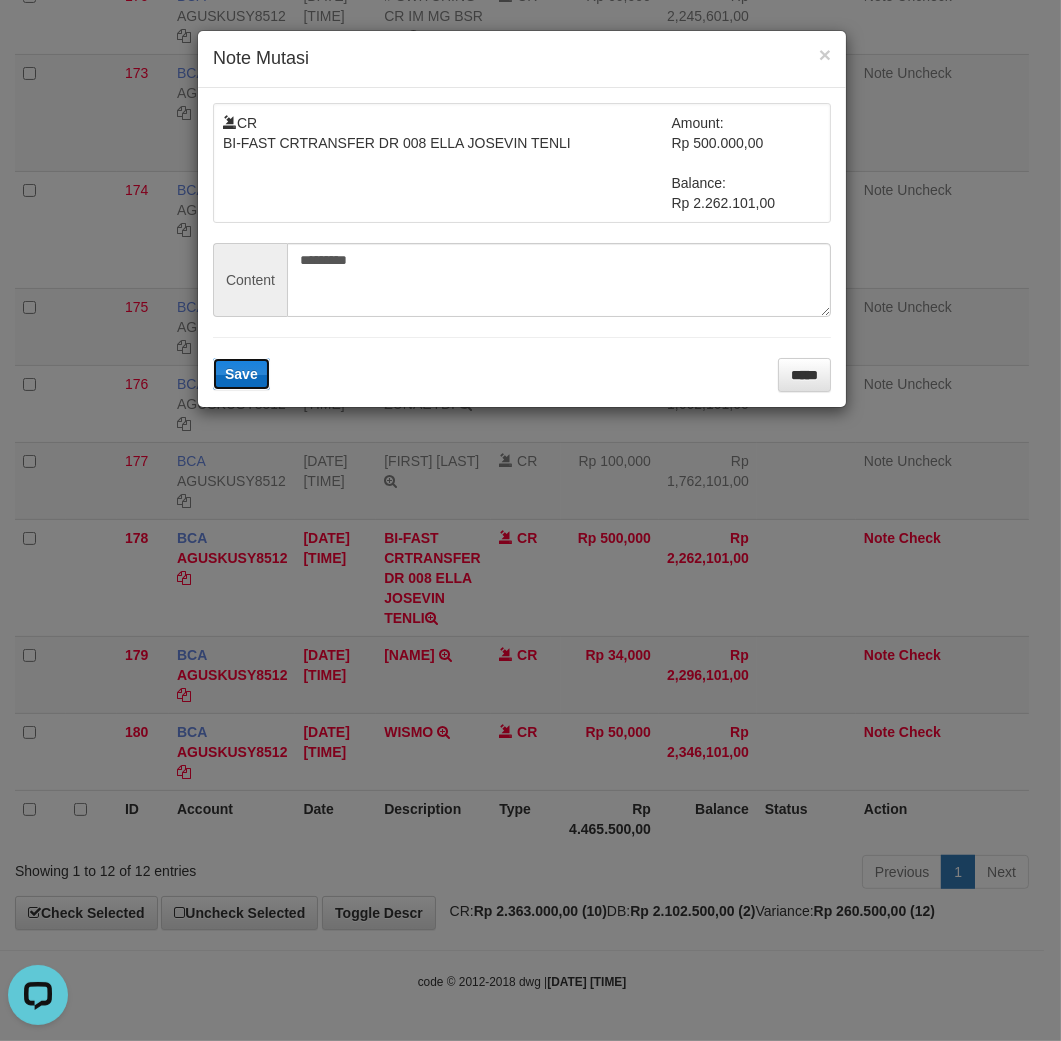 click on "Save" at bounding box center (241, 374) 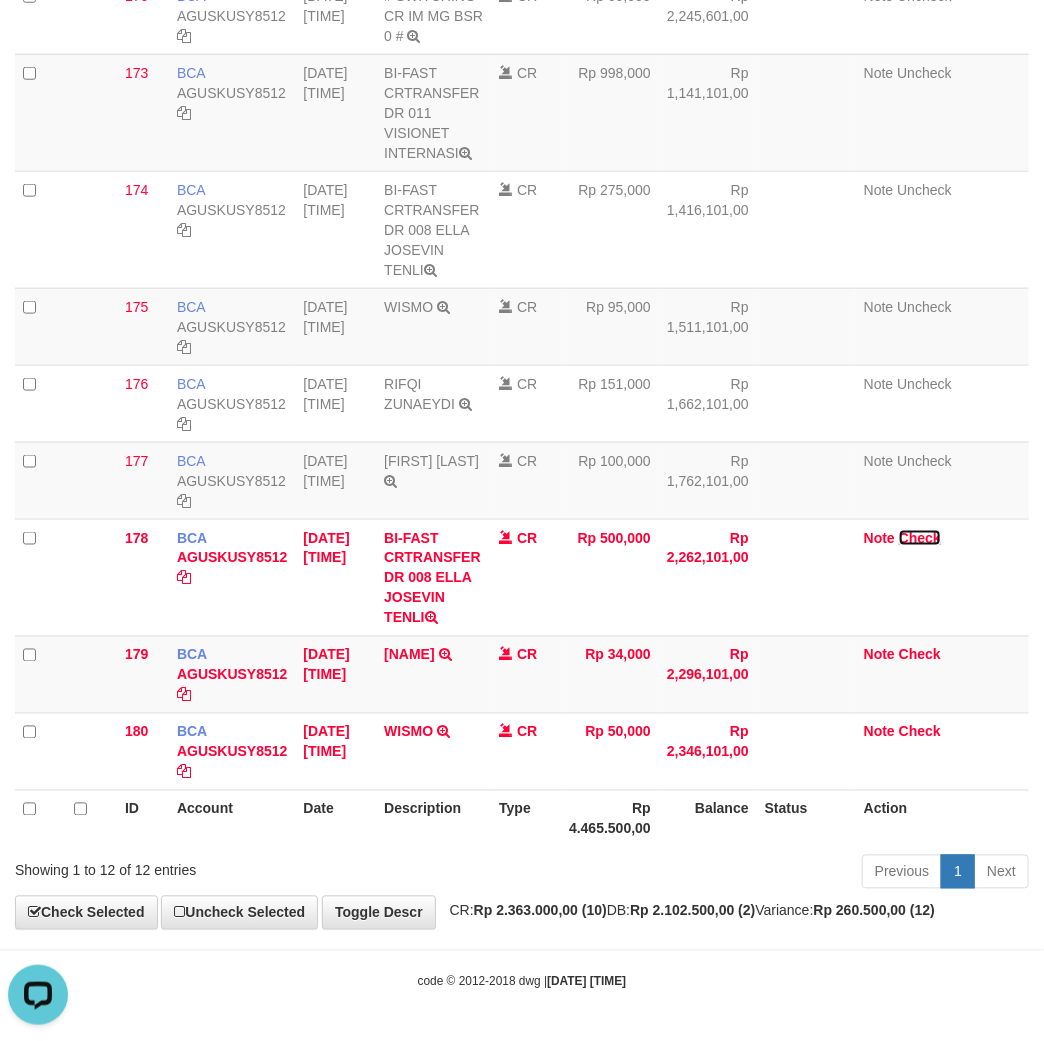 click on "Check" at bounding box center (920, 538) 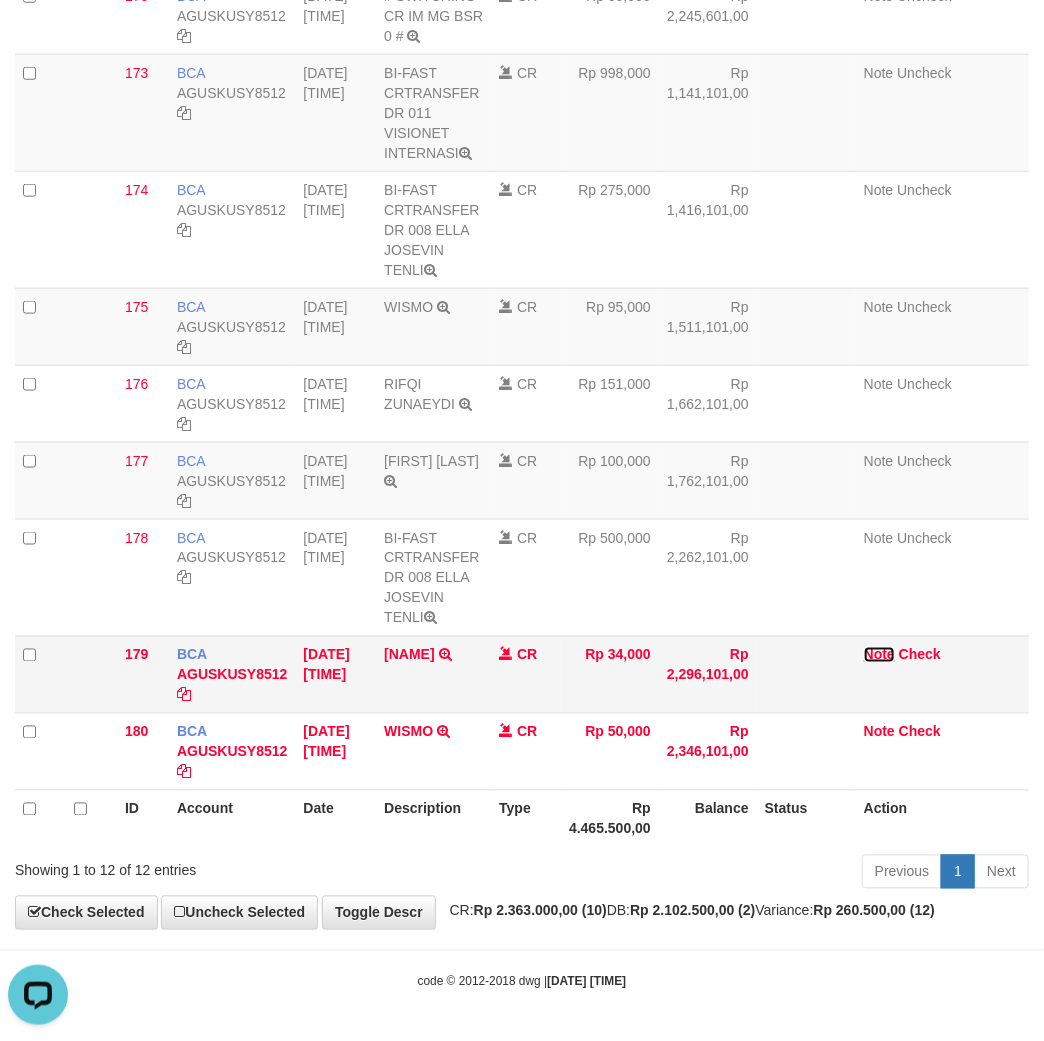 click on "Note" at bounding box center (879, 655) 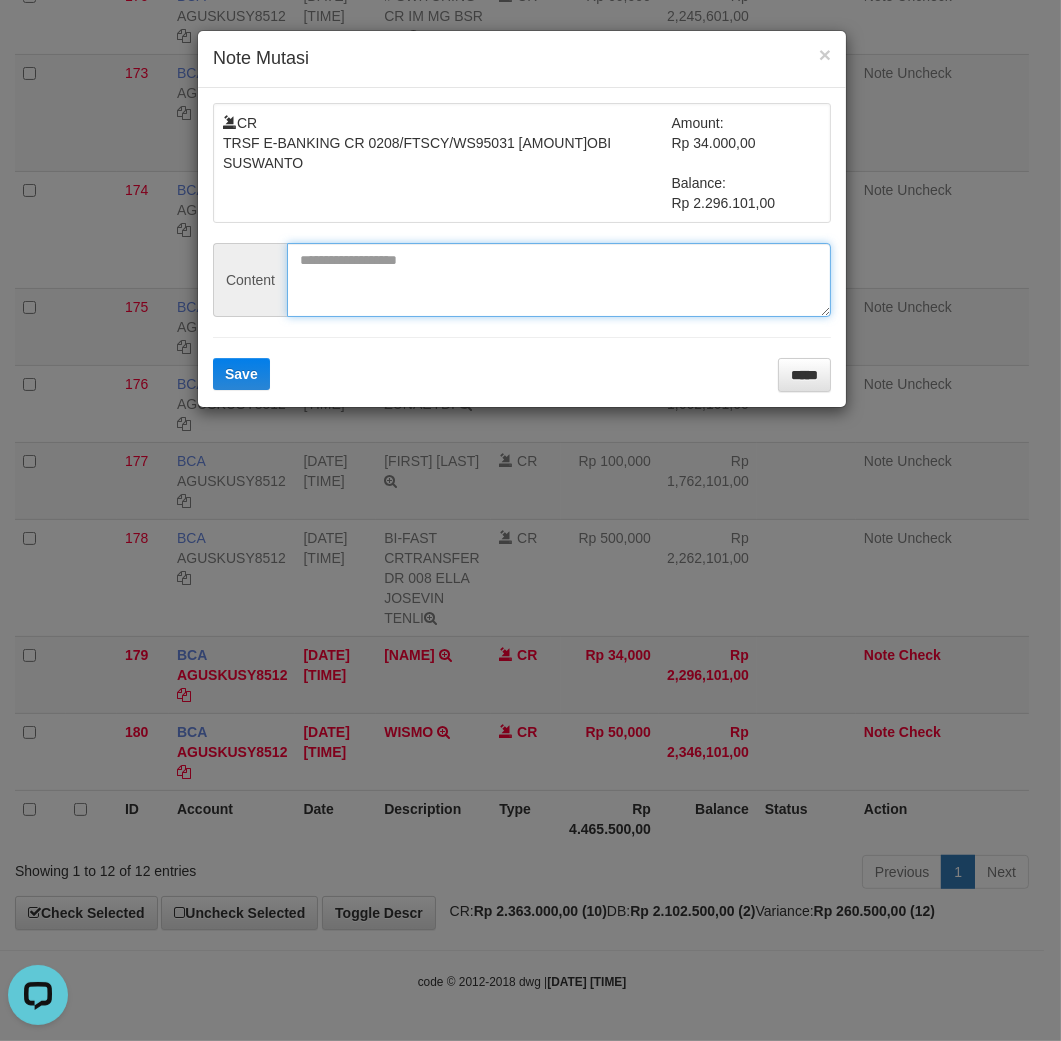 click at bounding box center (559, 280) 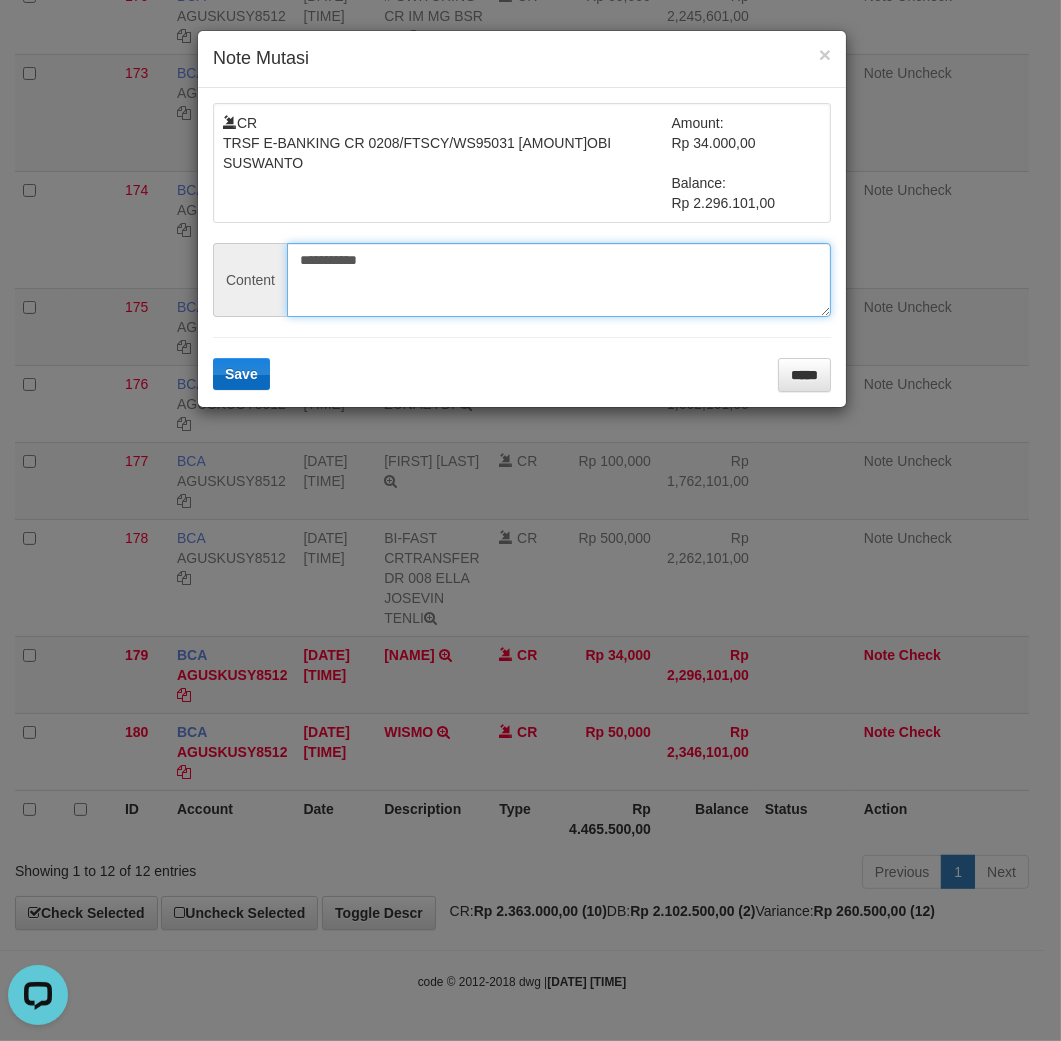 type on "**********" 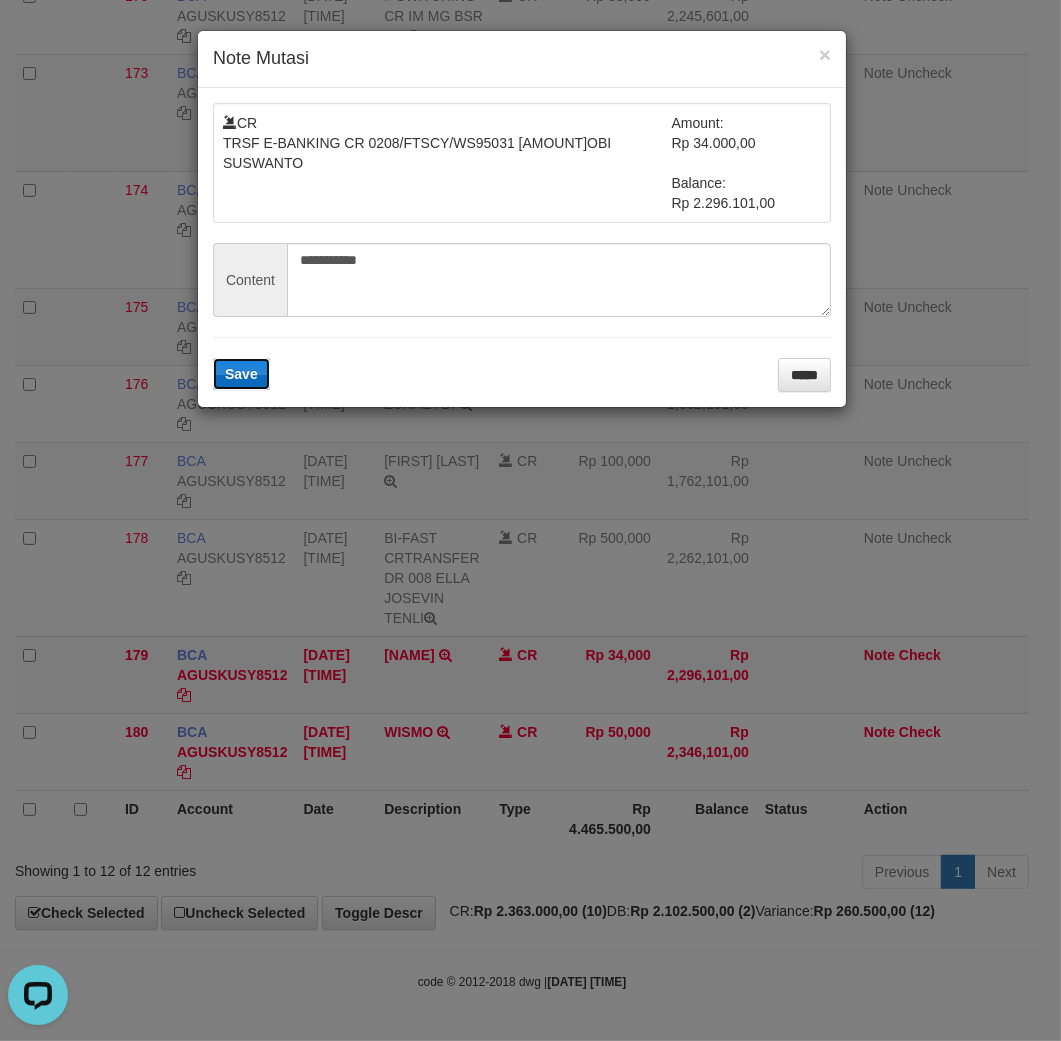 click on "Save" at bounding box center [241, 374] 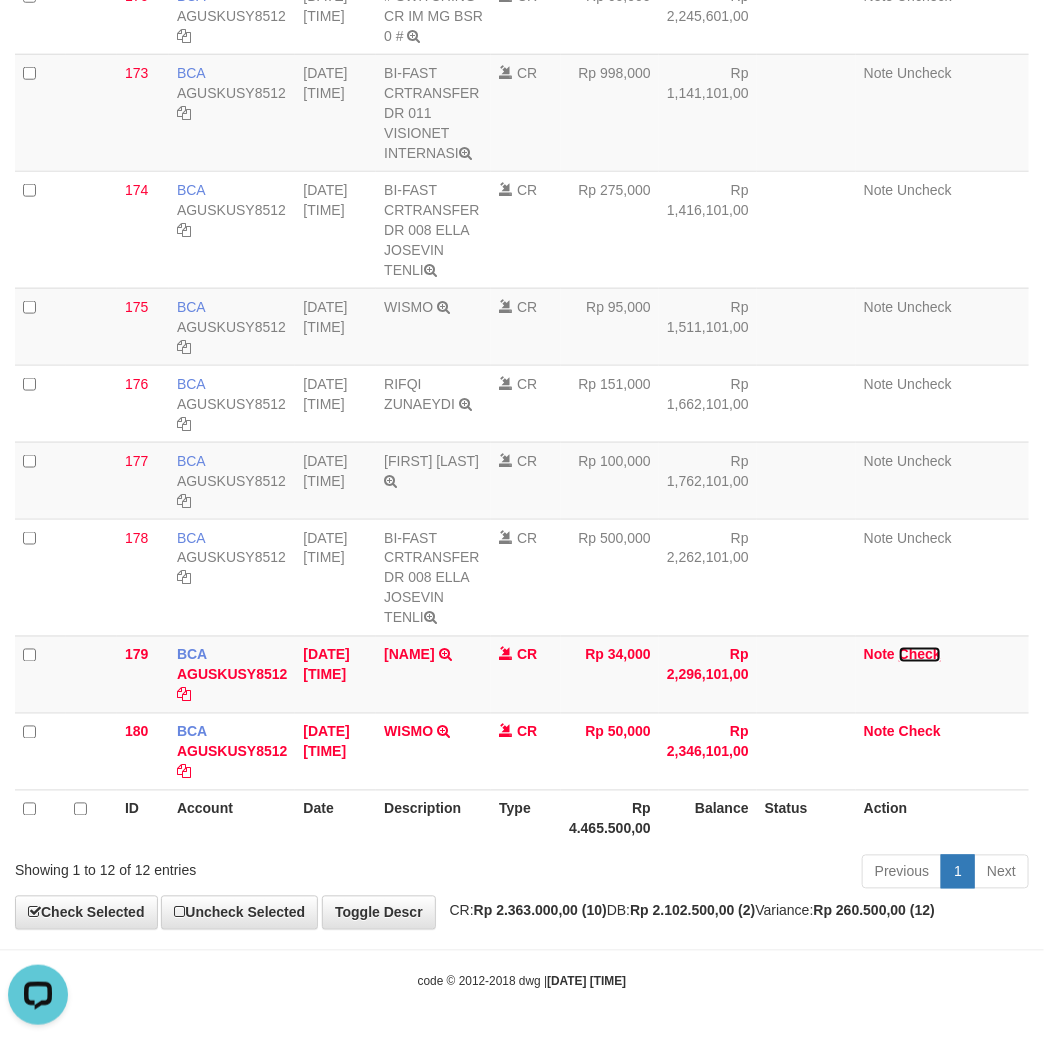 click on "Check" at bounding box center (920, 655) 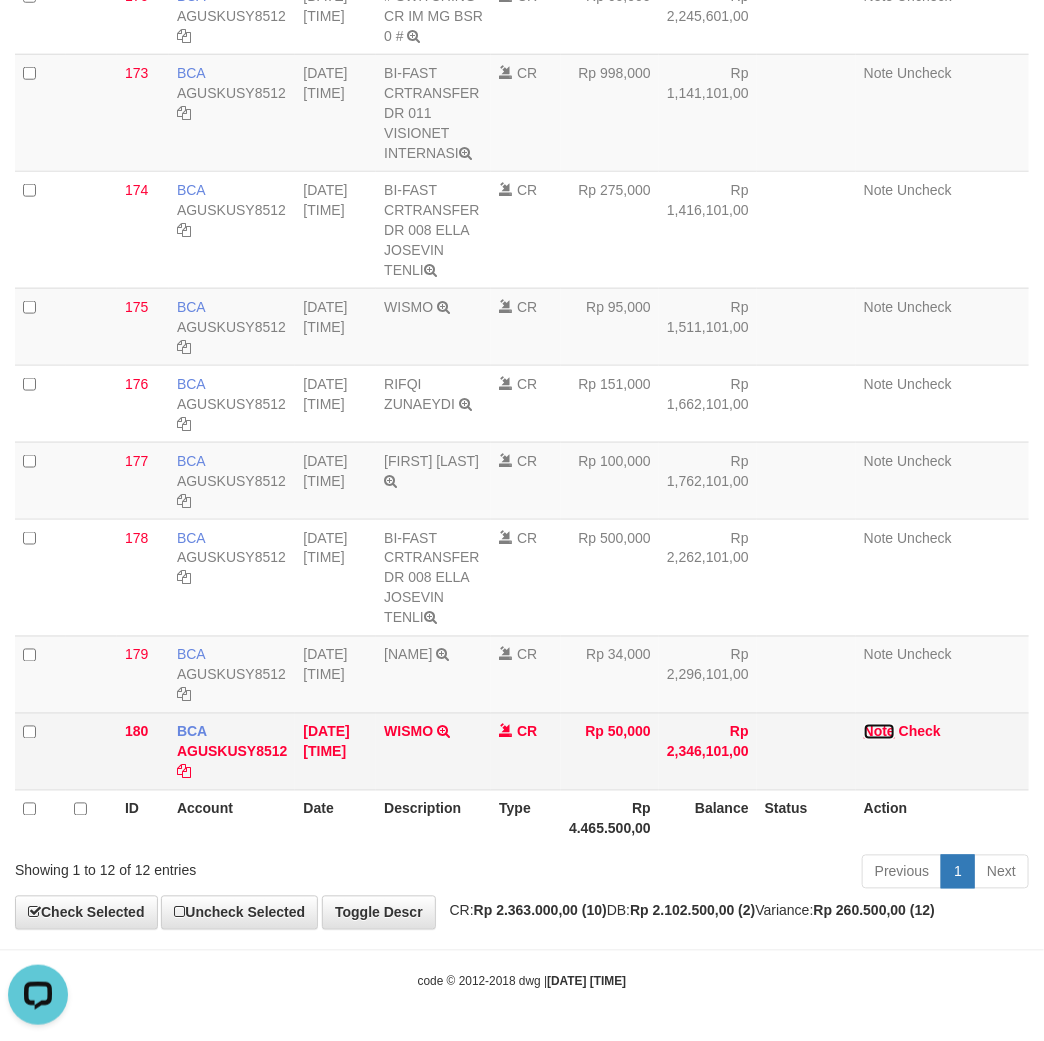 click on "Note" at bounding box center [879, 732] 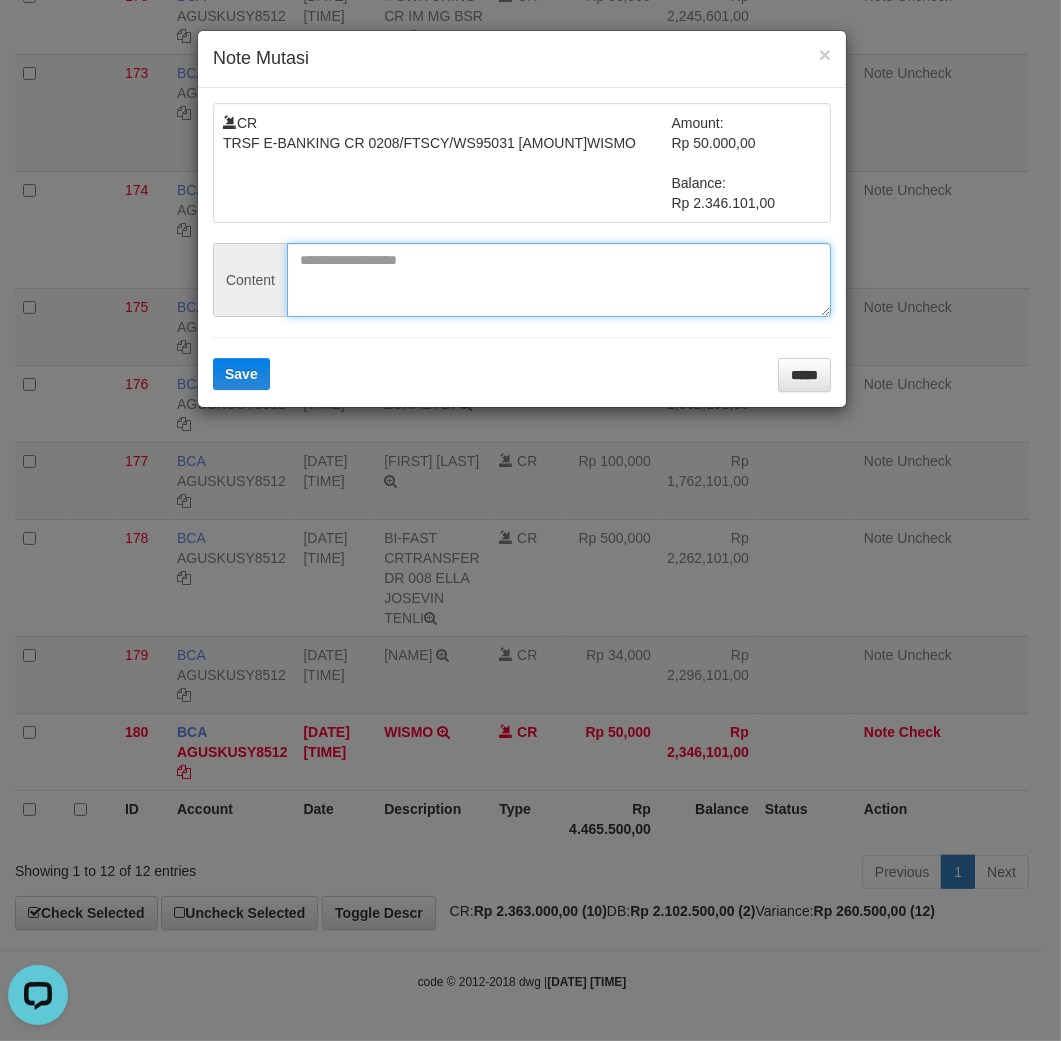 drag, startPoint x: 418, startPoint y: 296, endPoint x: 378, endPoint y: 318, distance: 45.65085 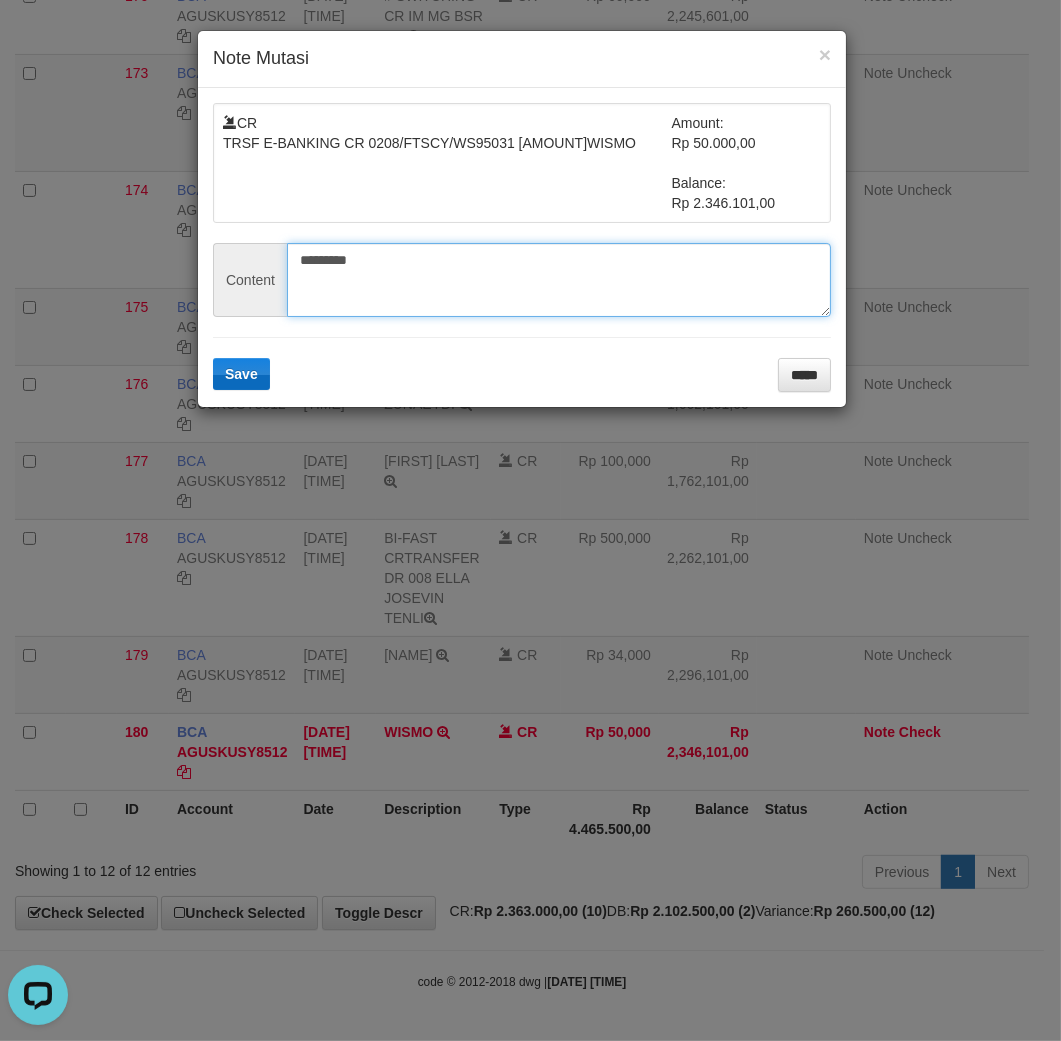 type on "*********" 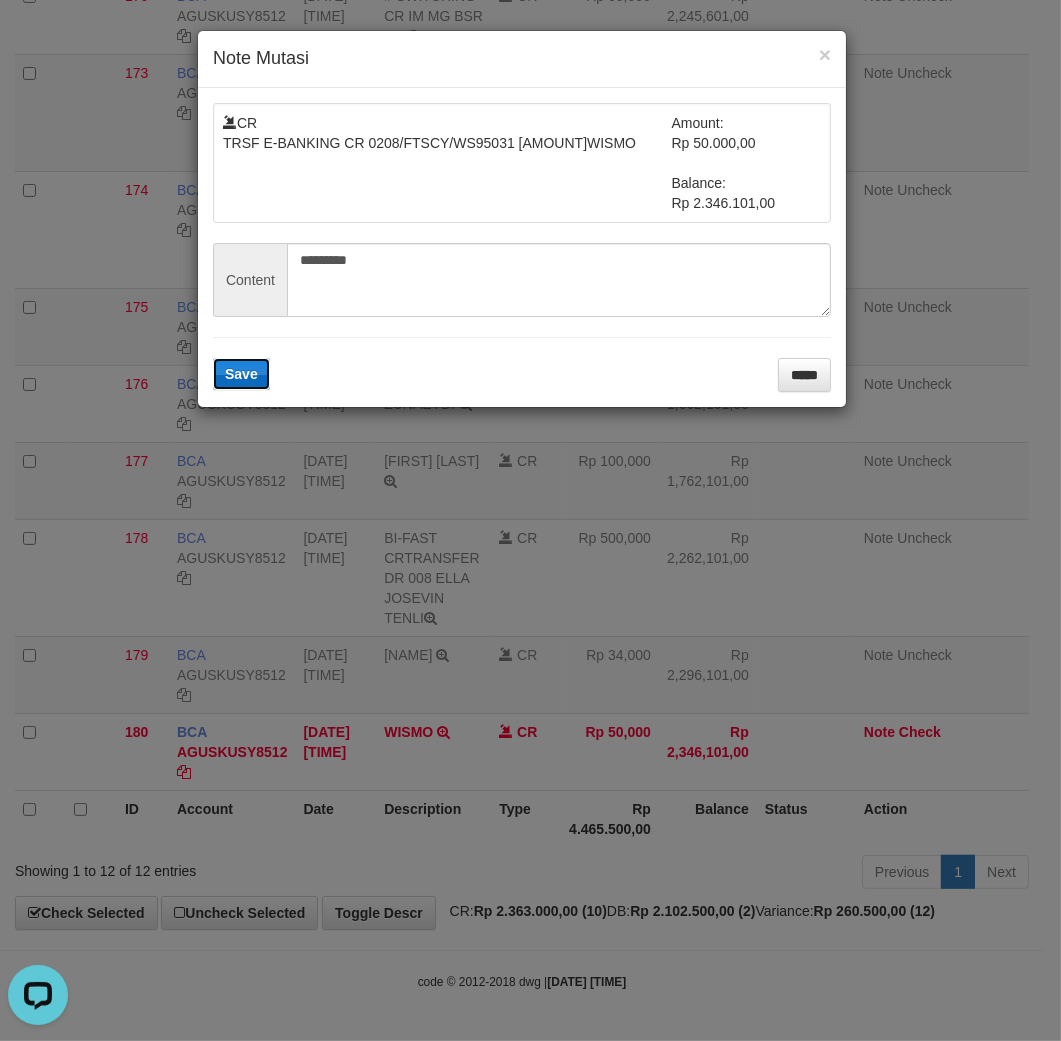 click on "Save" at bounding box center [241, 374] 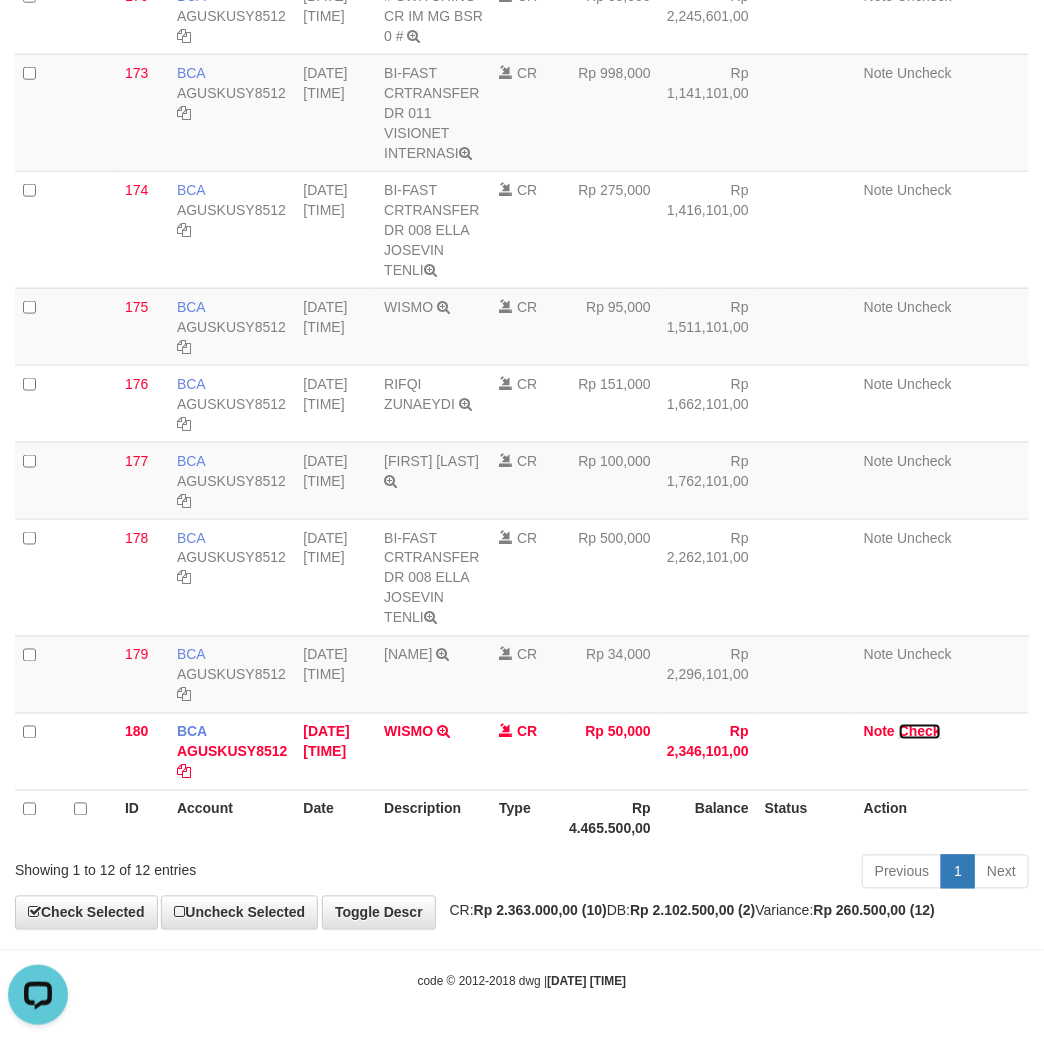 click on "Check" at bounding box center (920, 732) 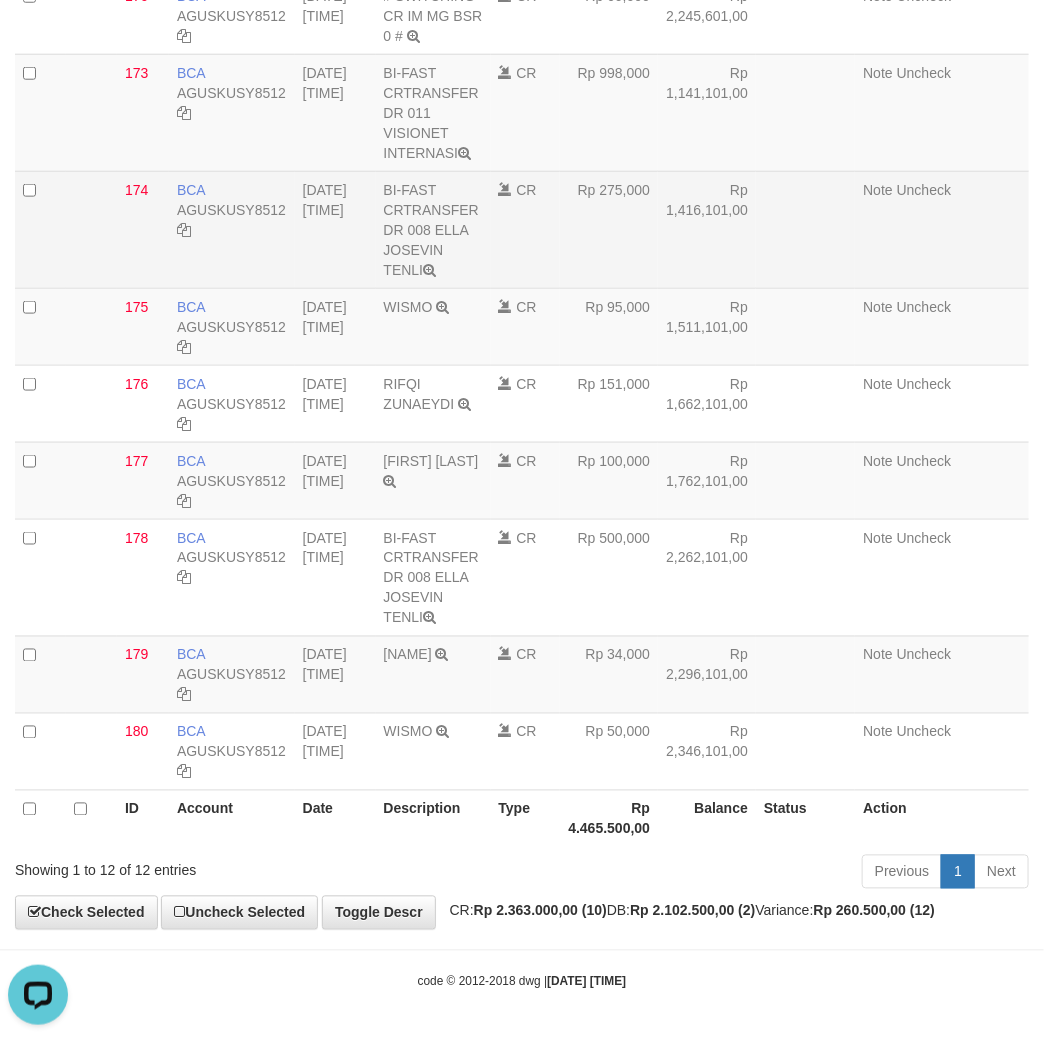click on "Rp 275,000" at bounding box center (609, 229) 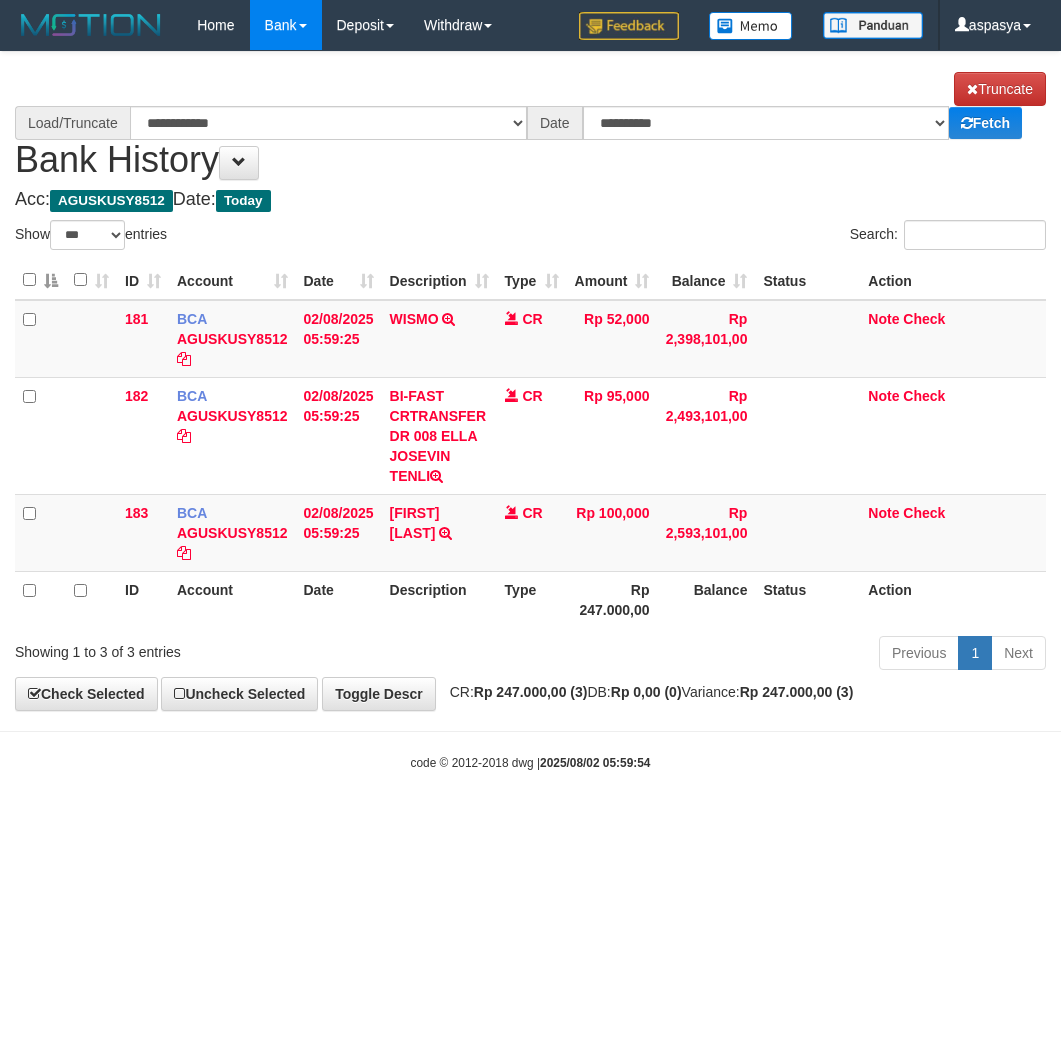 select on "***" 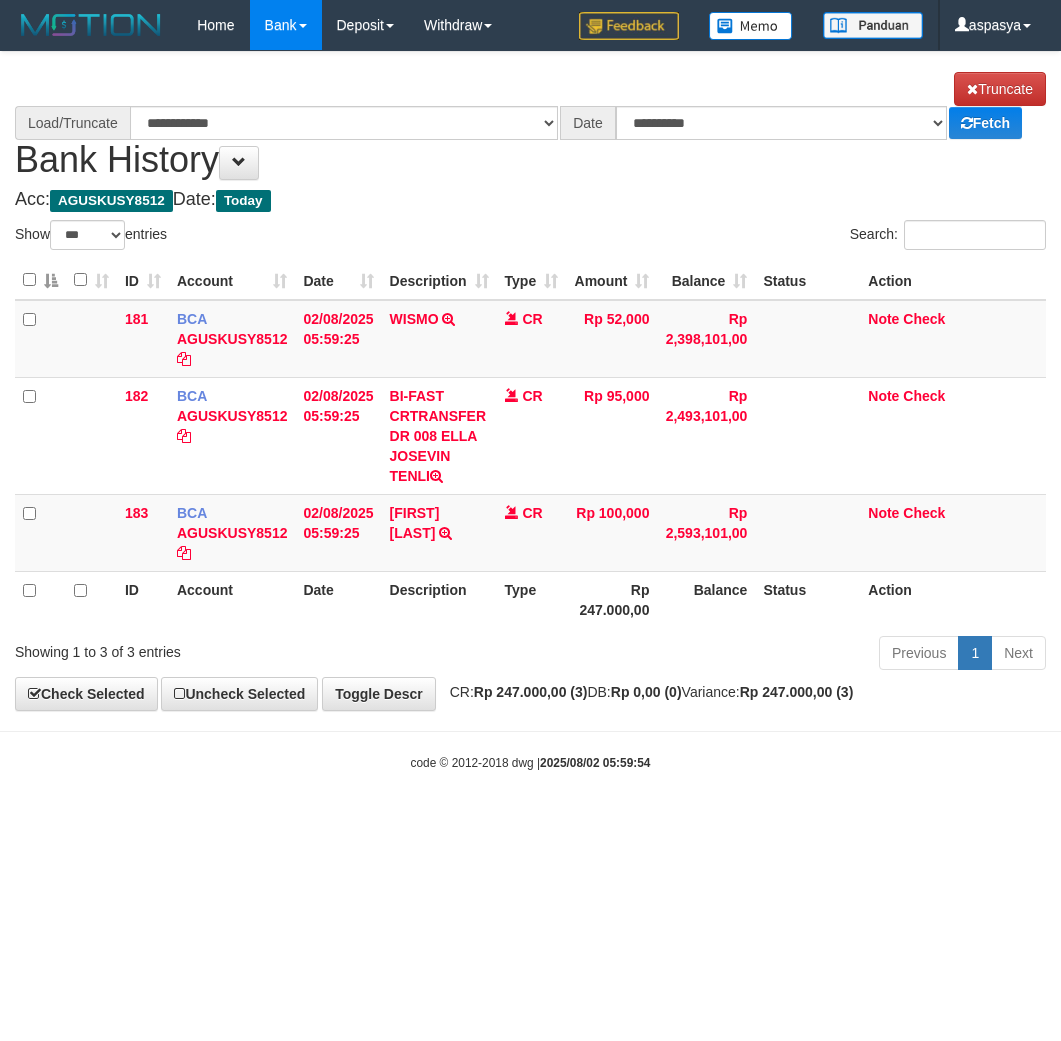 scroll, scrollTop: 0, scrollLeft: 0, axis: both 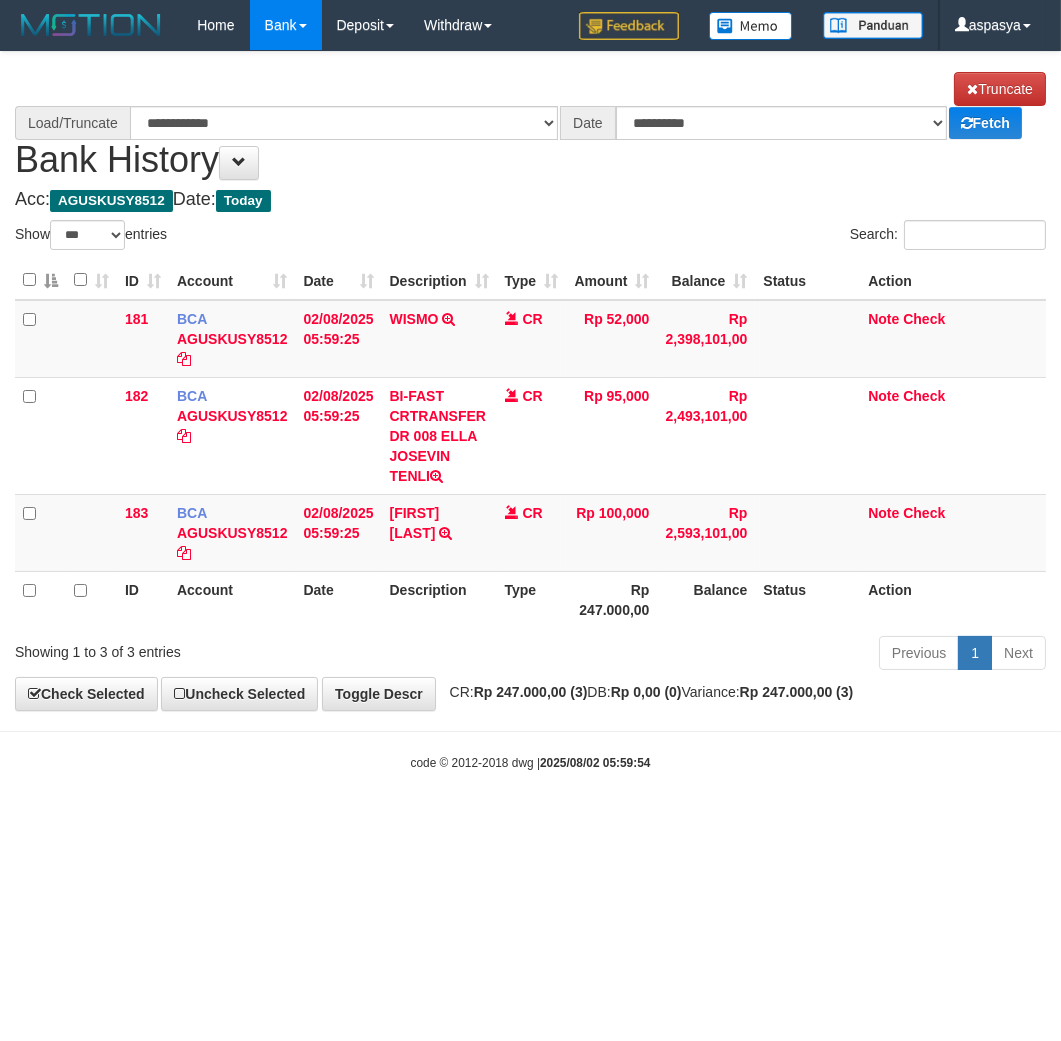 select on "****" 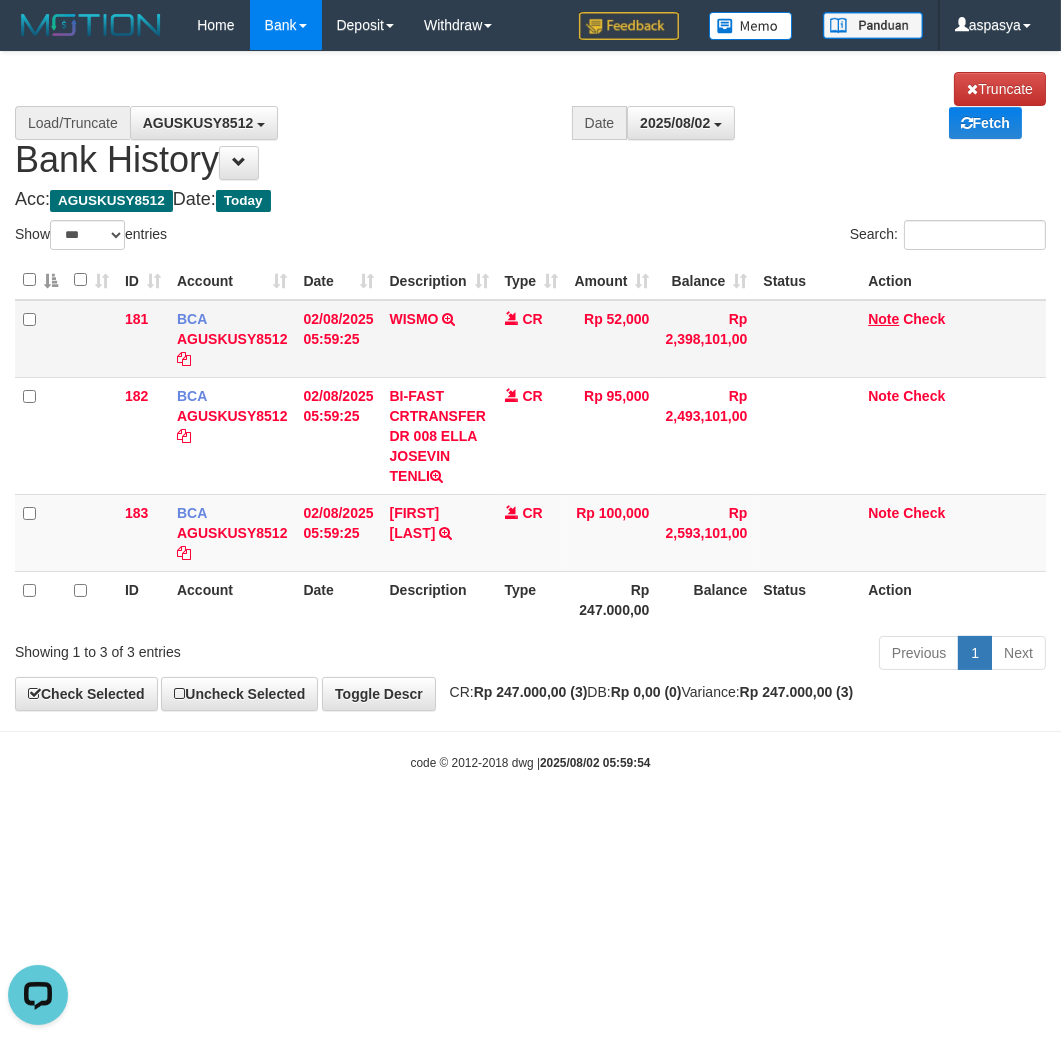 scroll, scrollTop: 0, scrollLeft: 0, axis: both 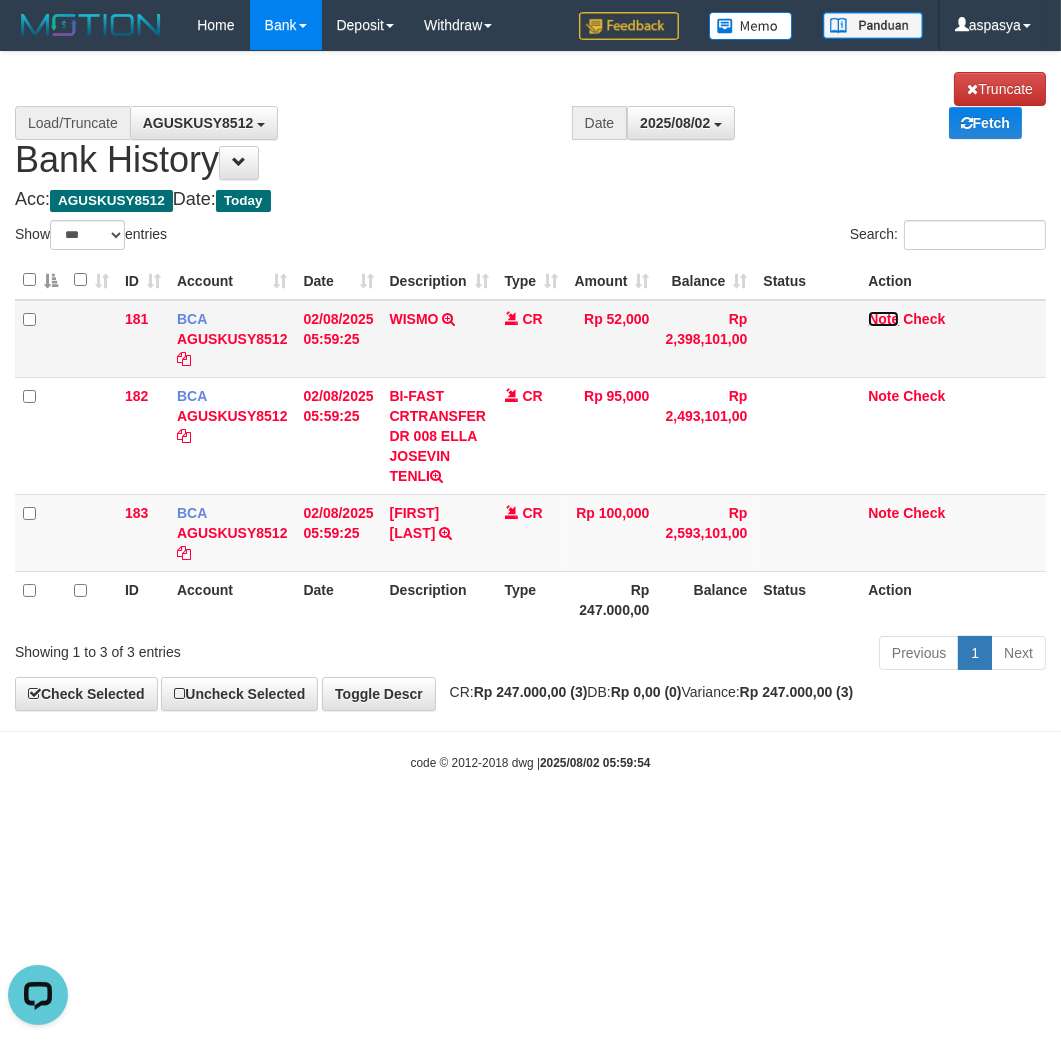 click on "Note" at bounding box center [883, 319] 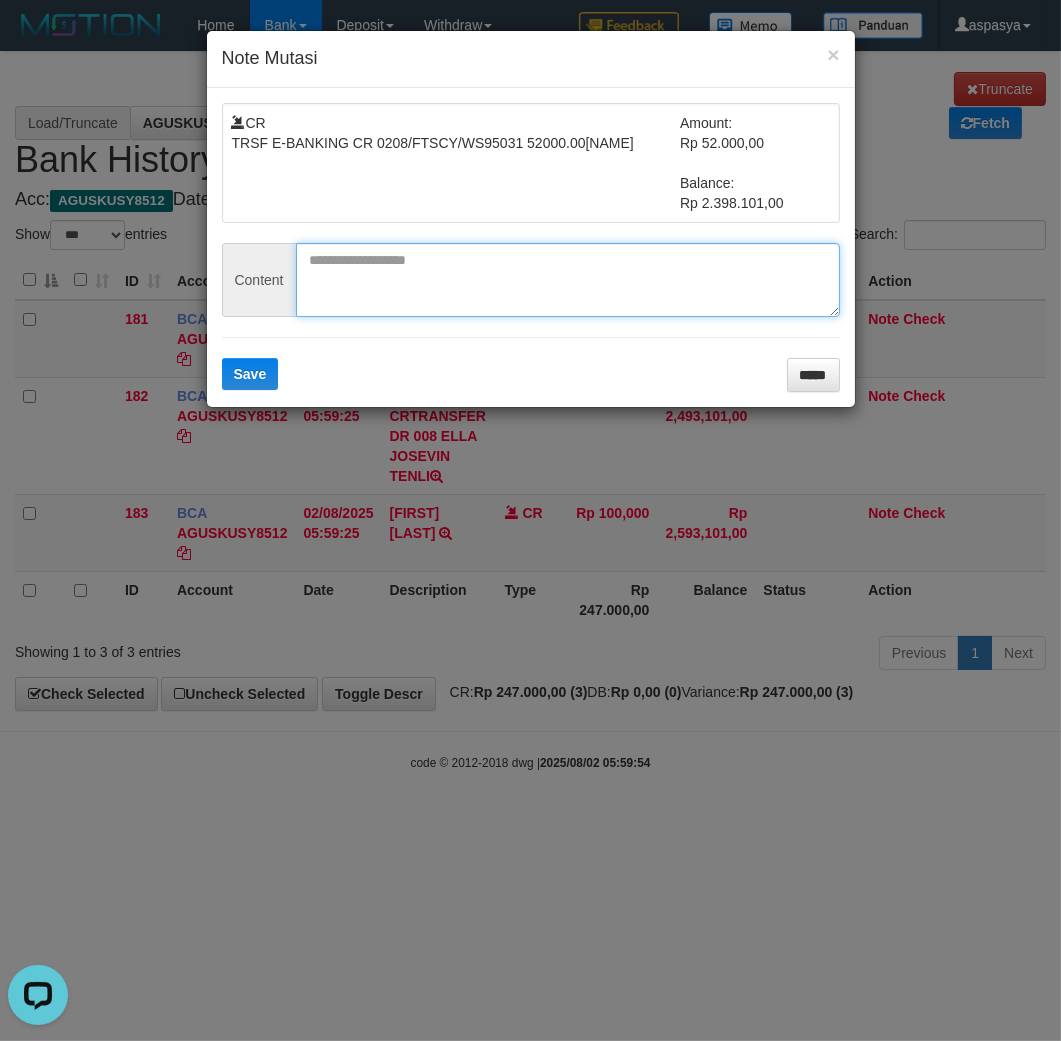 click at bounding box center [568, 280] 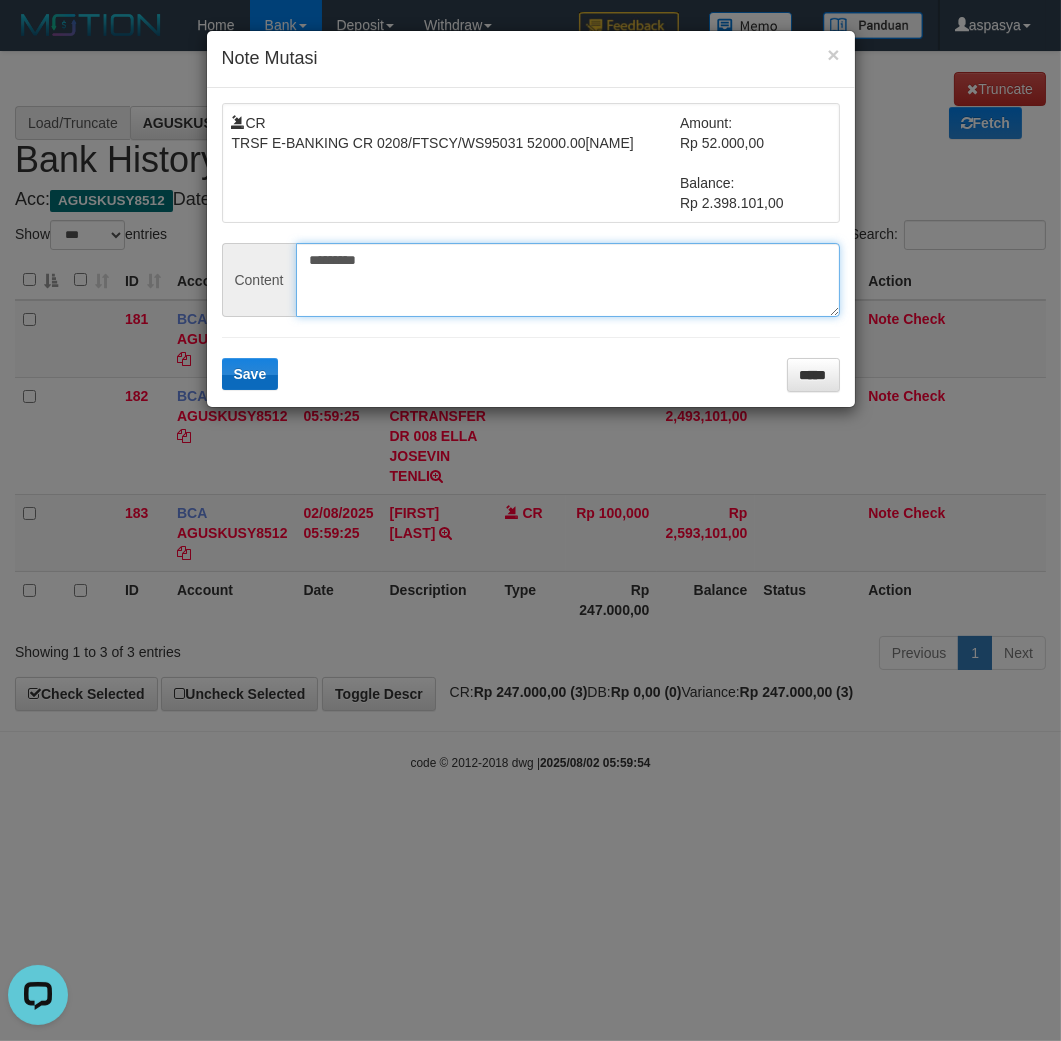 type on "*********" 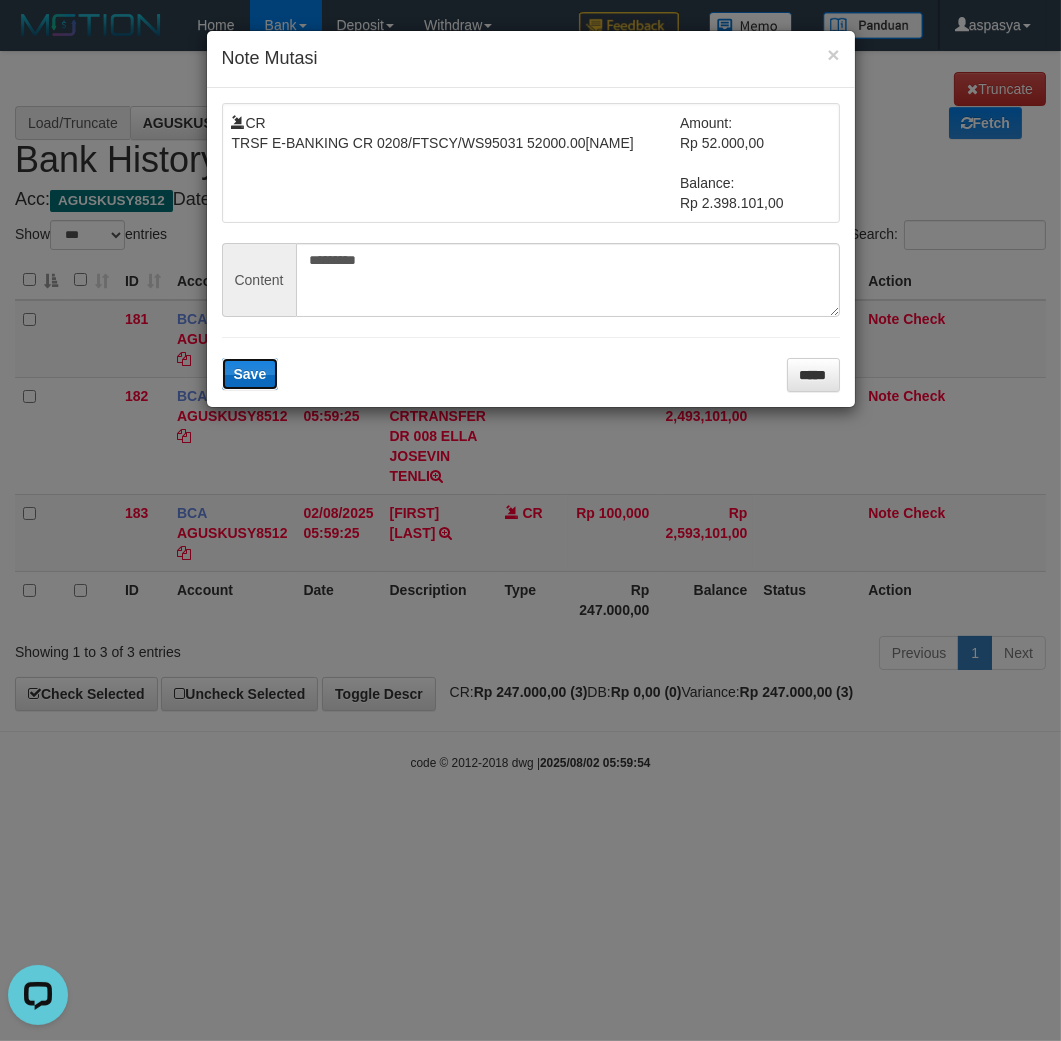 click on "Save" at bounding box center (250, 374) 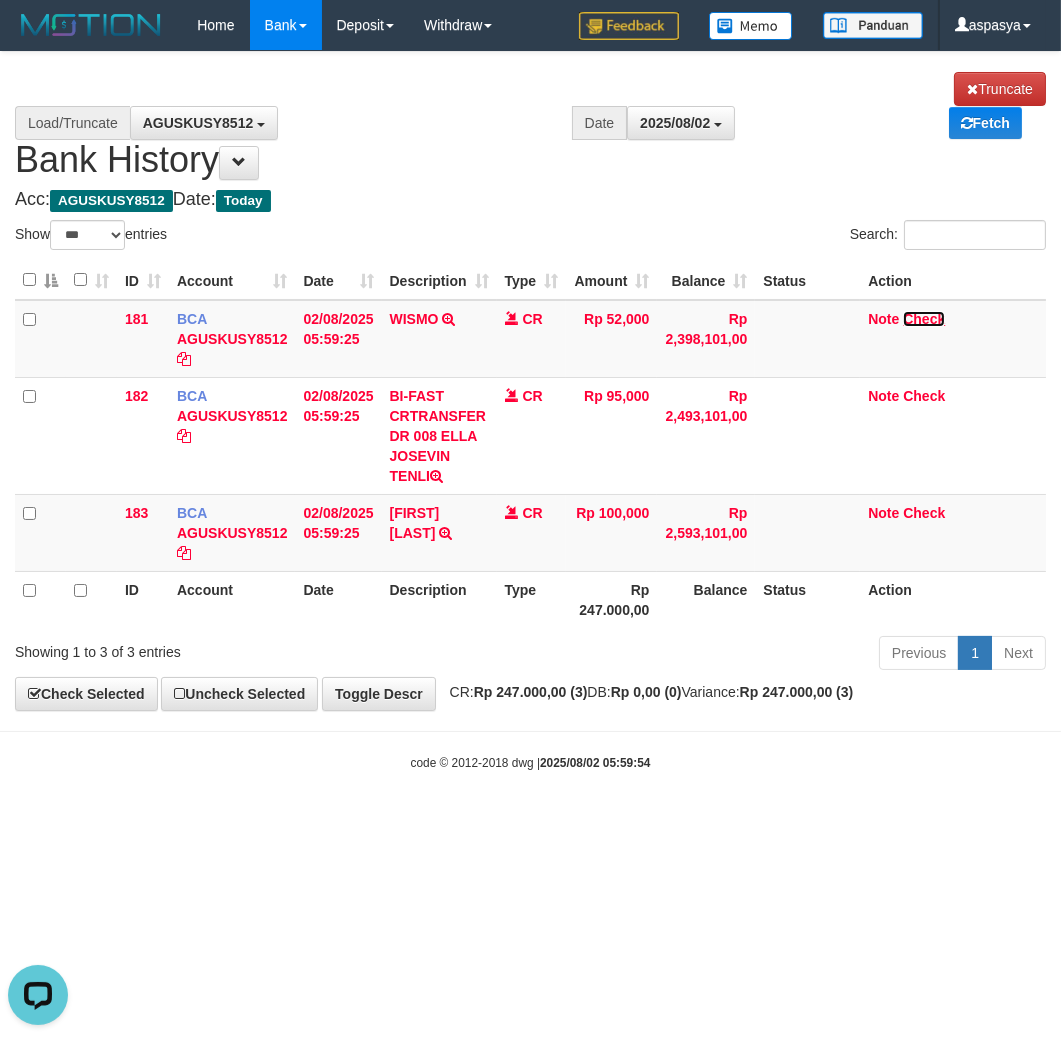 click on "Check" at bounding box center (924, 319) 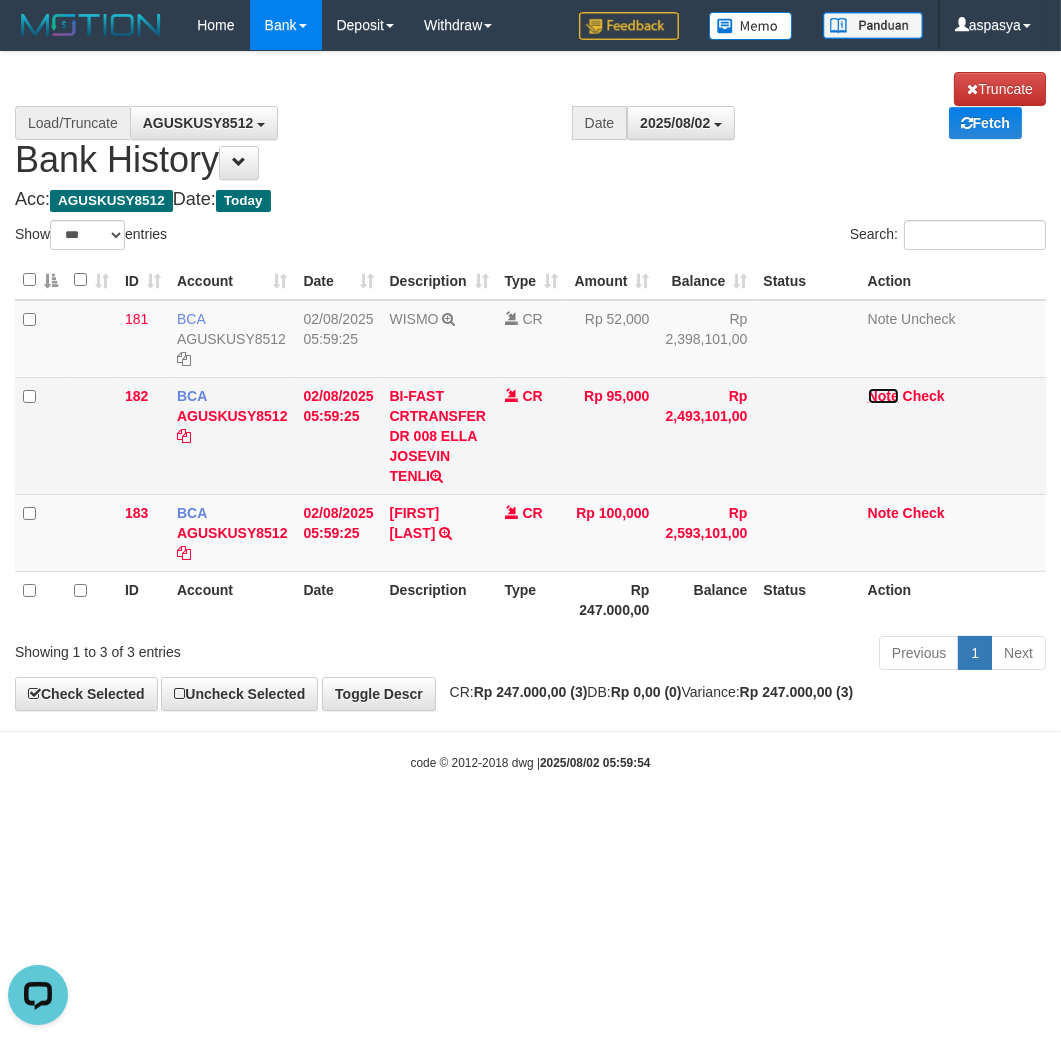 click on "Note" at bounding box center (883, 396) 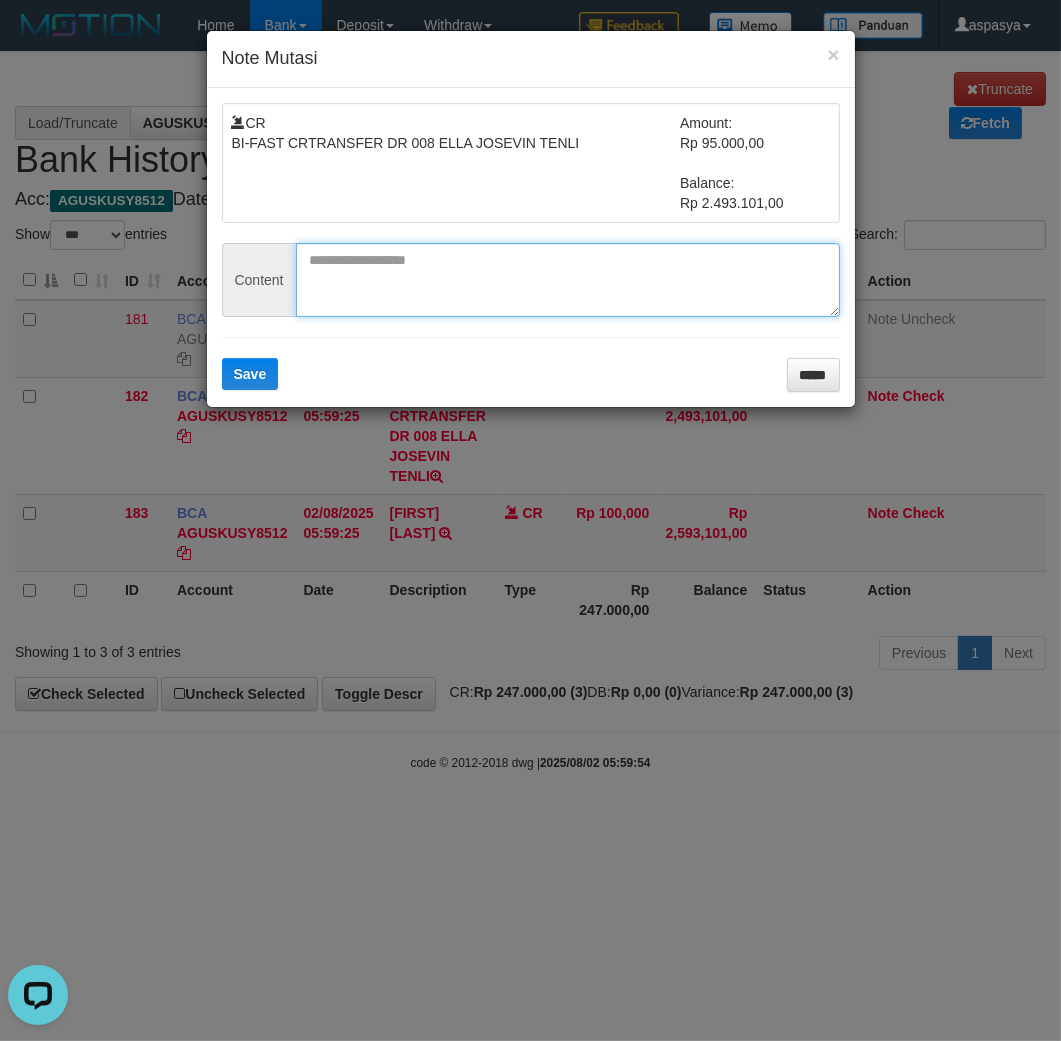 click at bounding box center (568, 280) 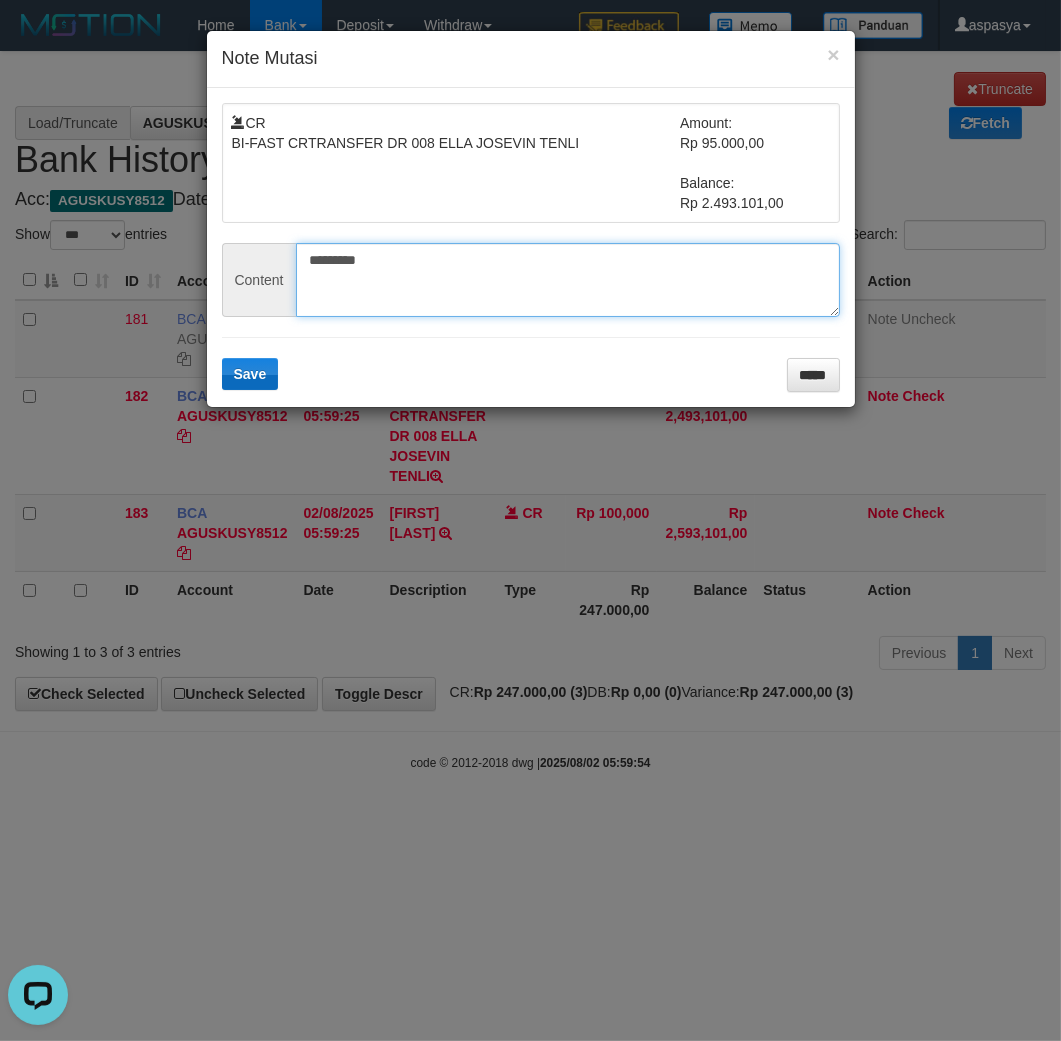 type on "*********" 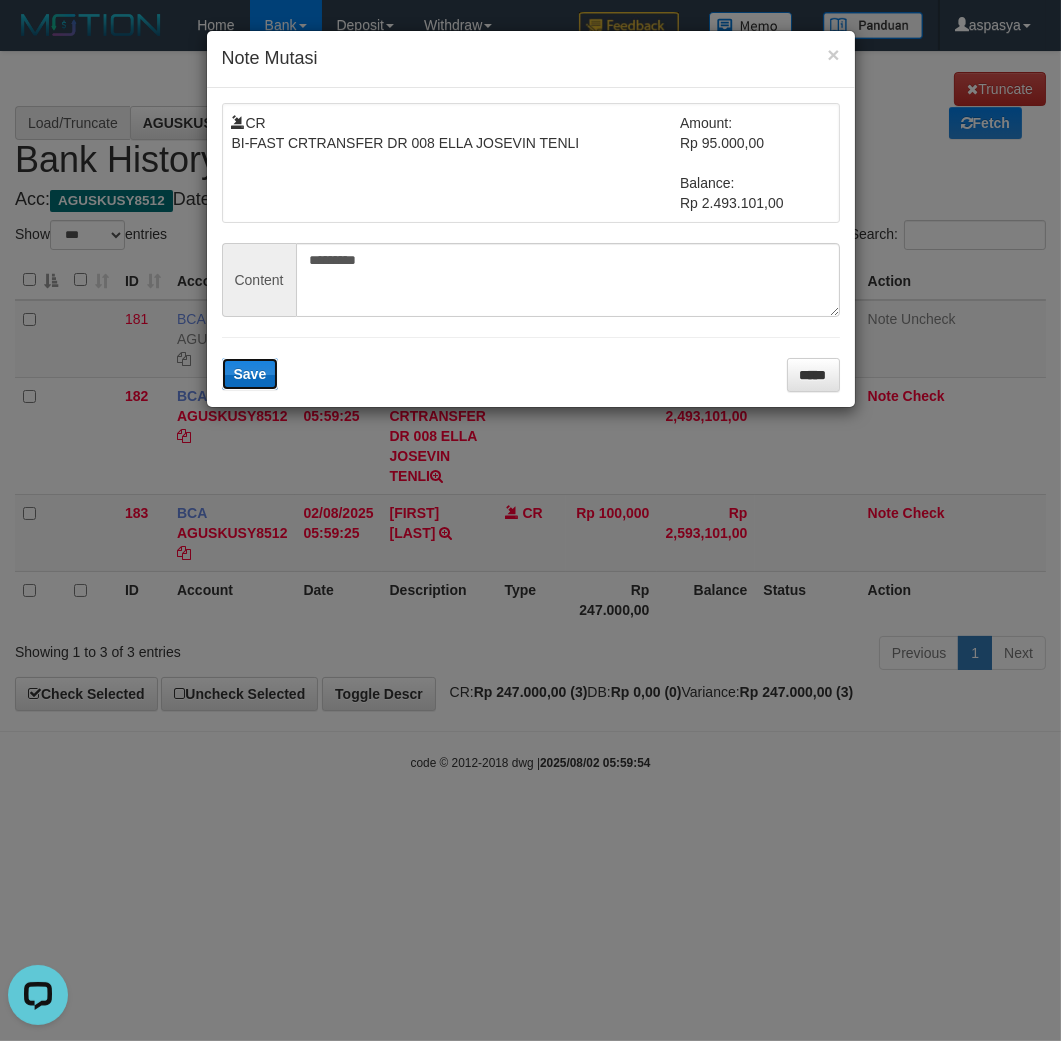 click on "Save" at bounding box center [250, 374] 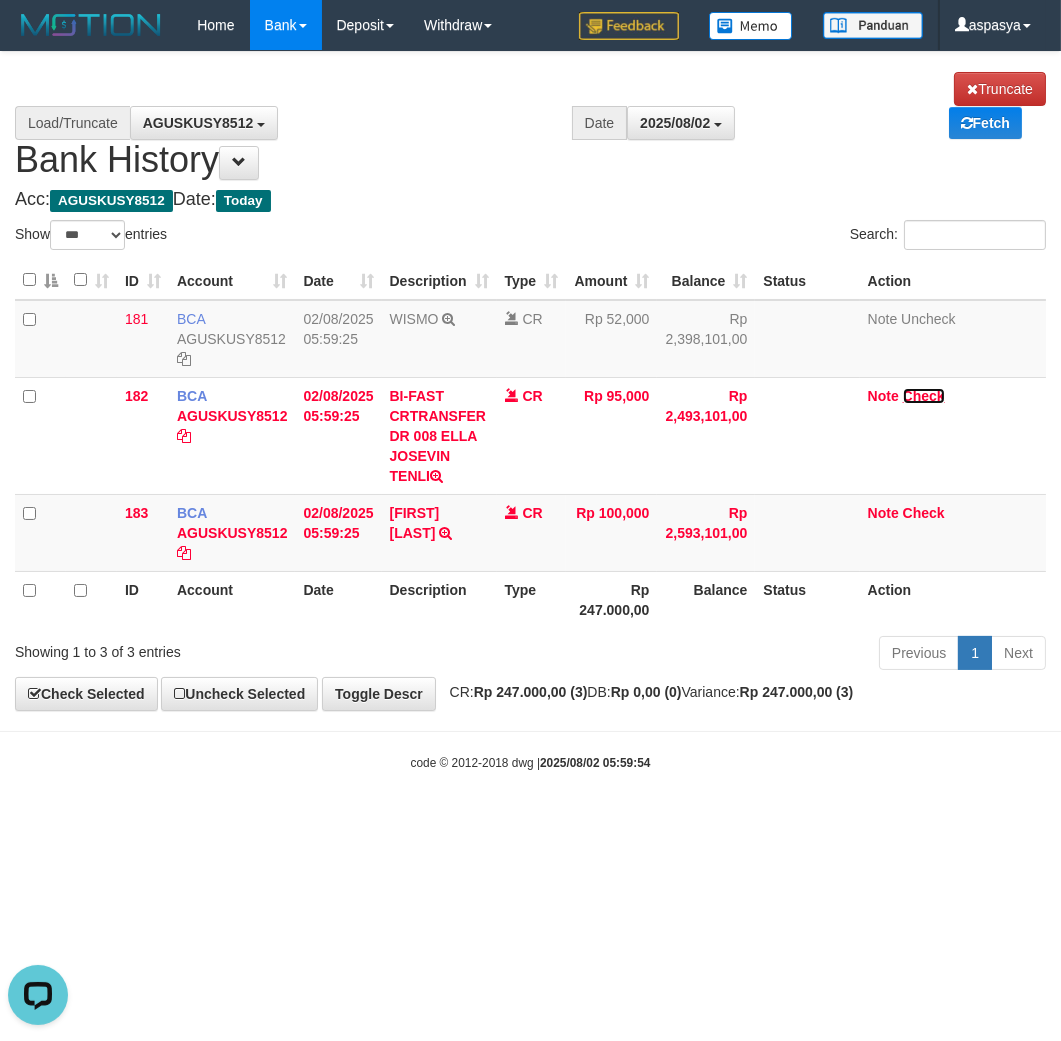click on "Check" at bounding box center [924, 396] 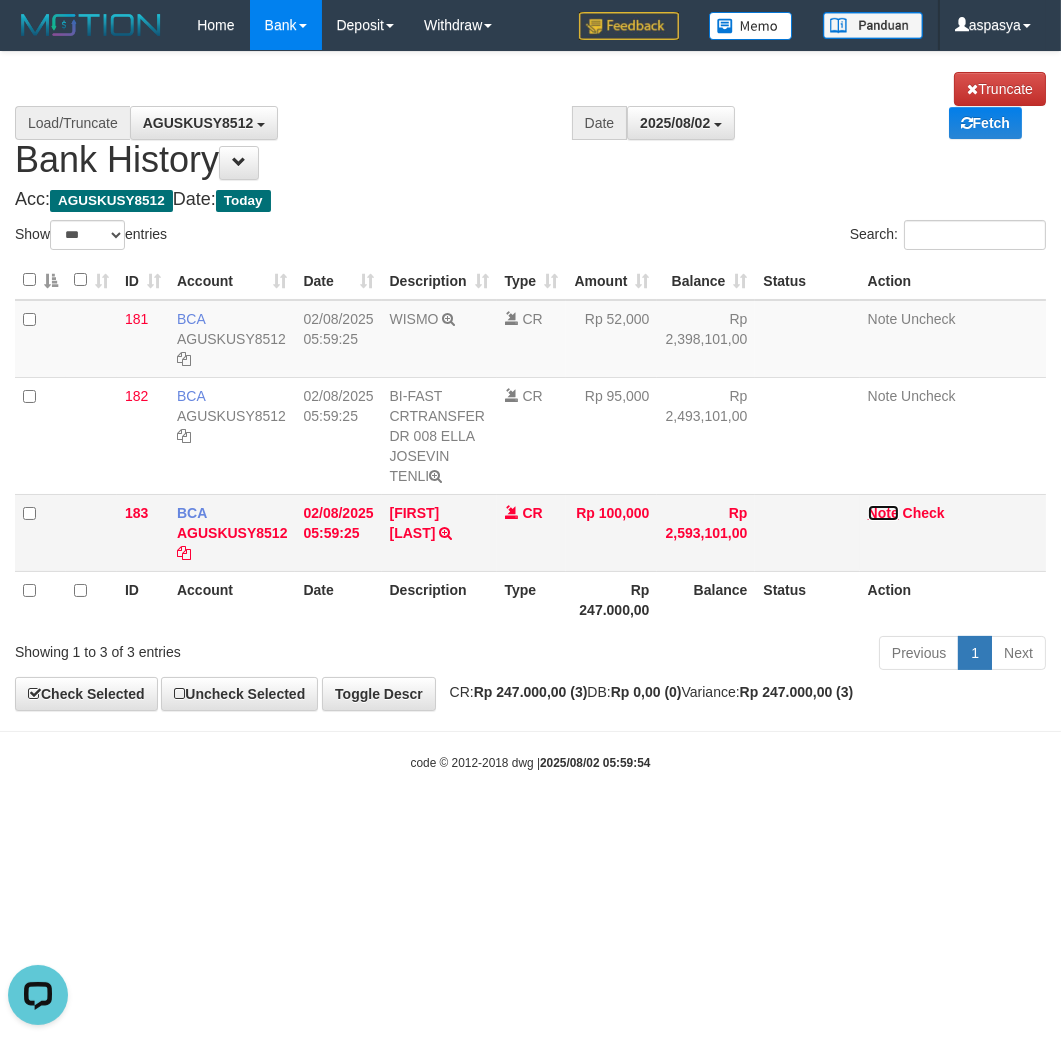 click on "Note" at bounding box center (883, 513) 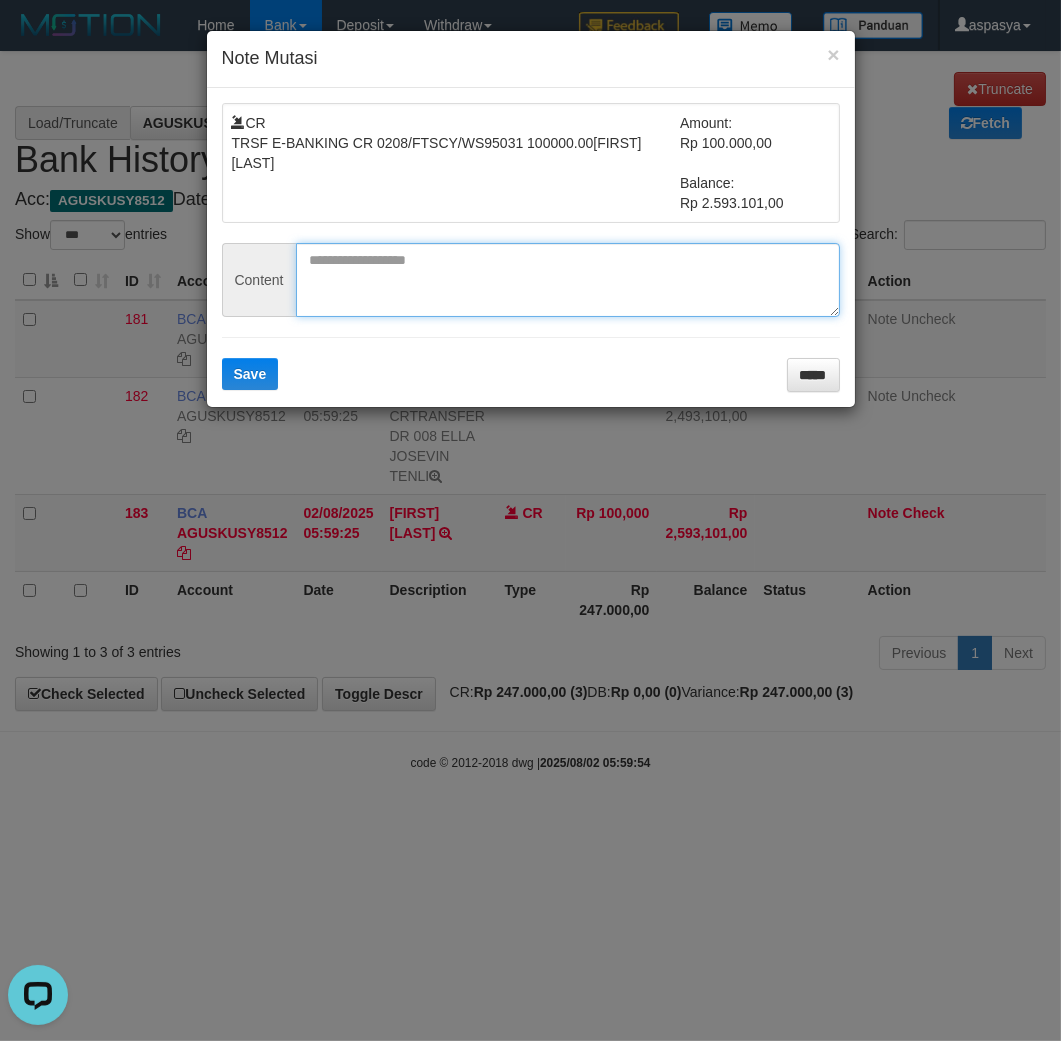 click at bounding box center [568, 280] 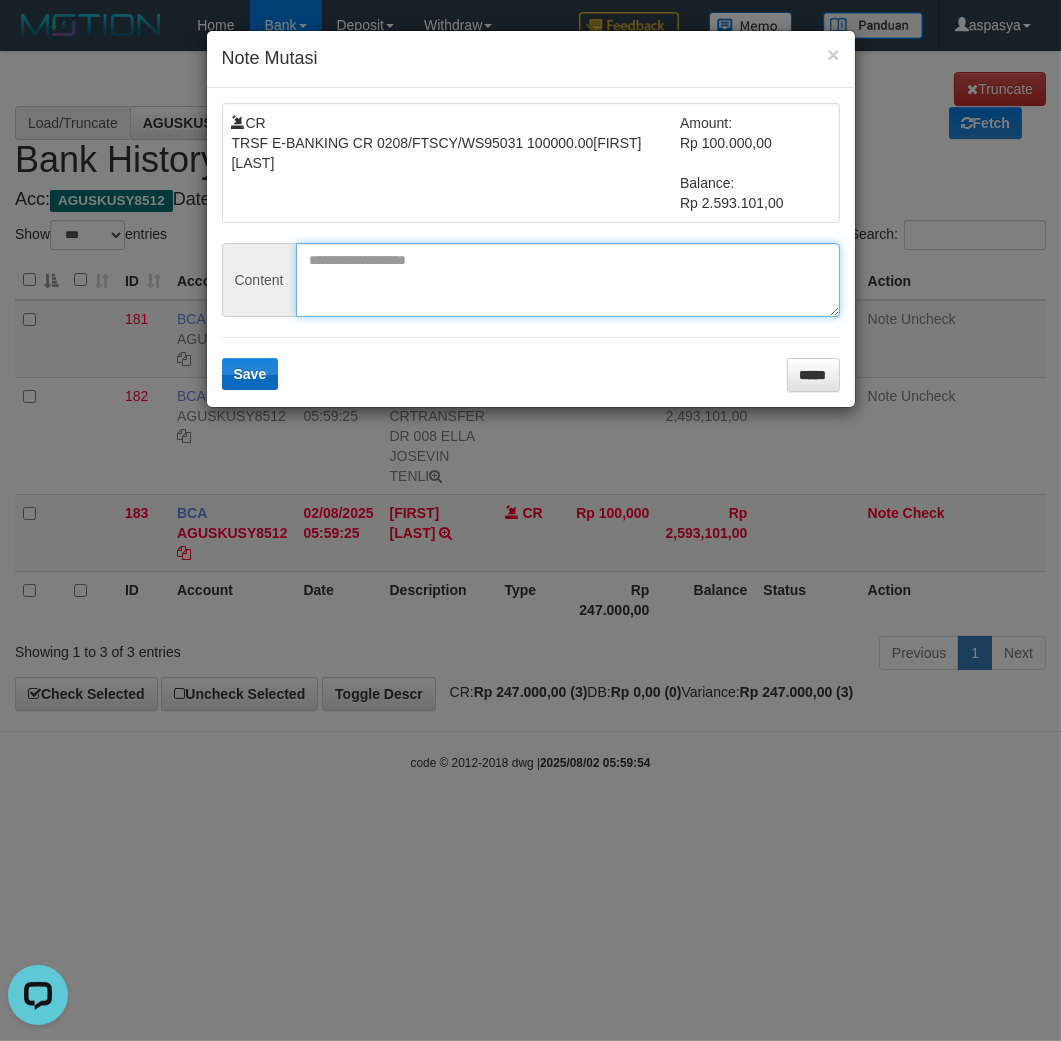 paste on "**********" 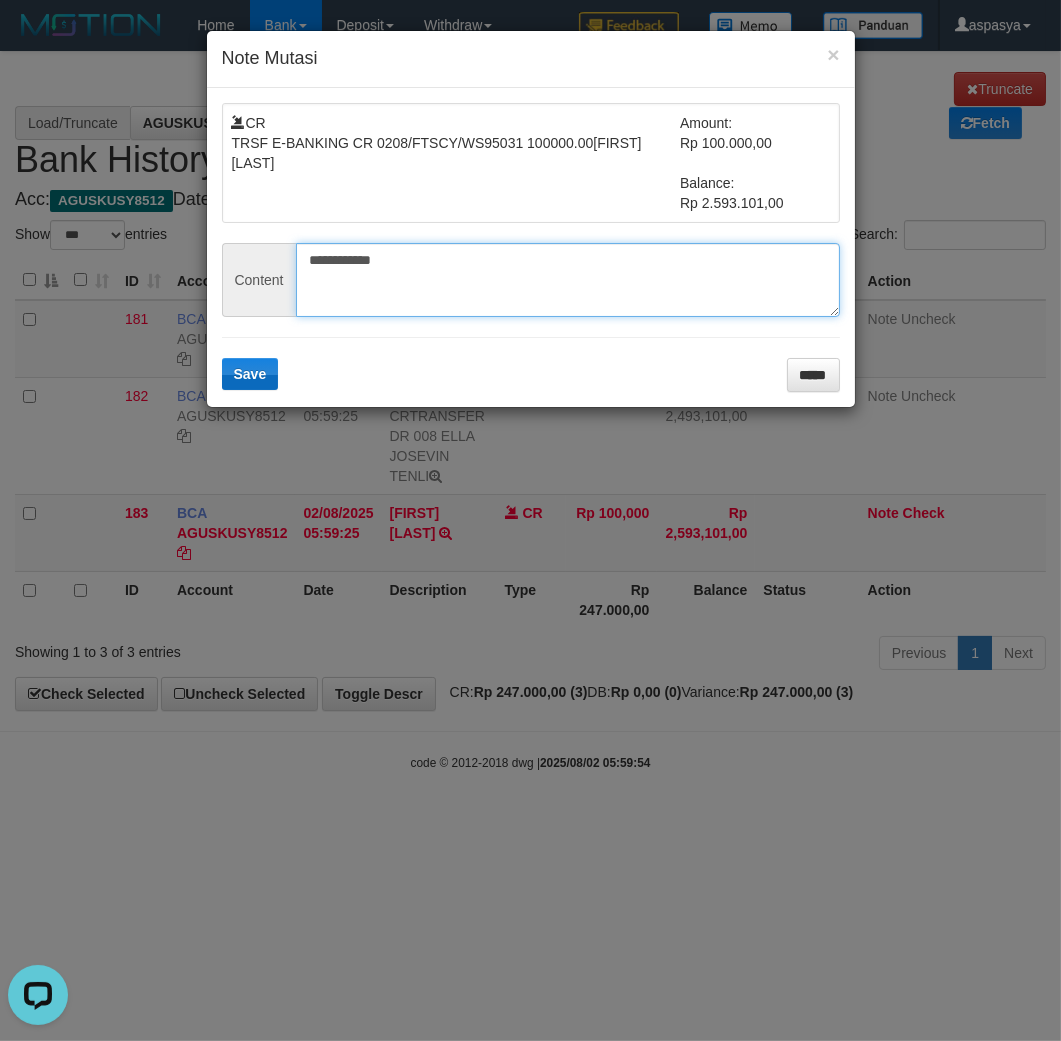 type on "**********" 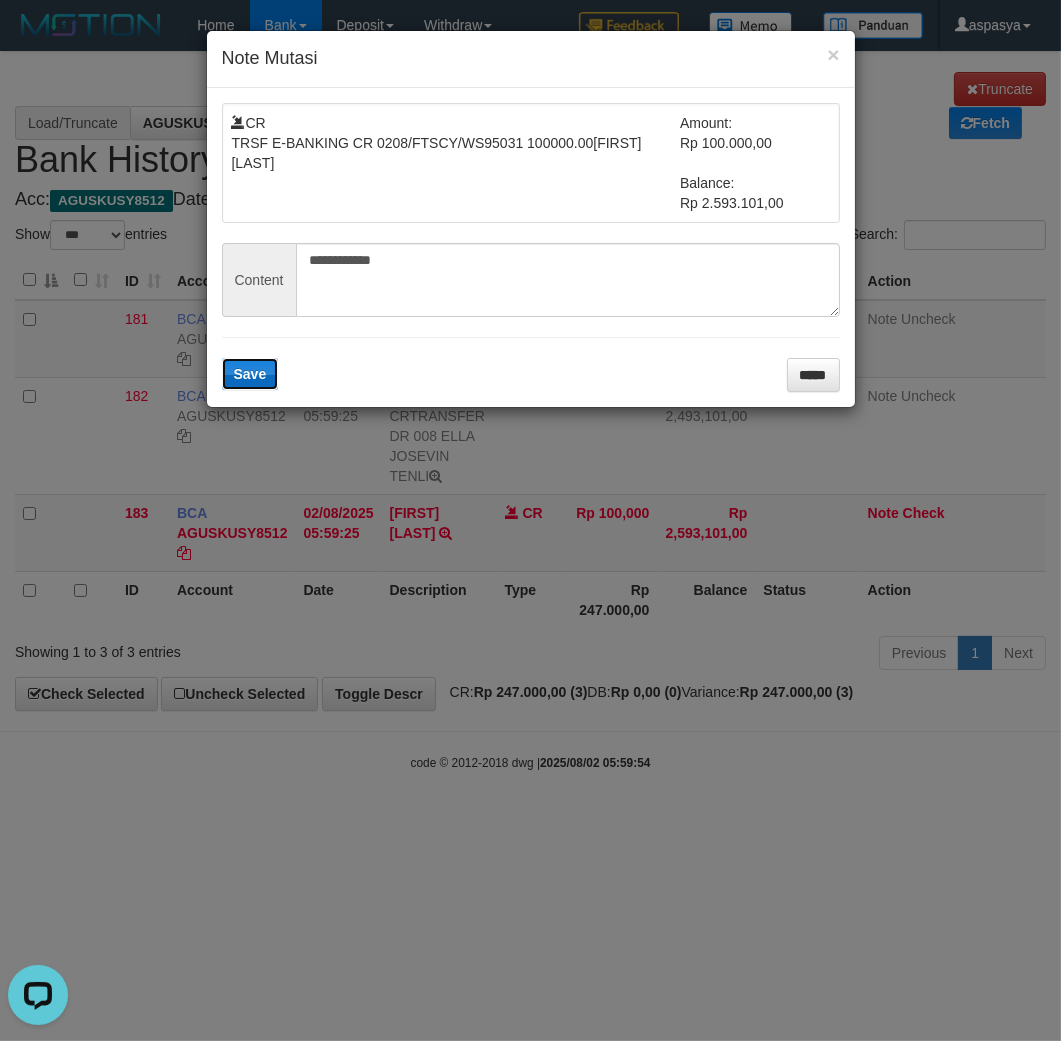 click on "Save" at bounding box center (250, 374) 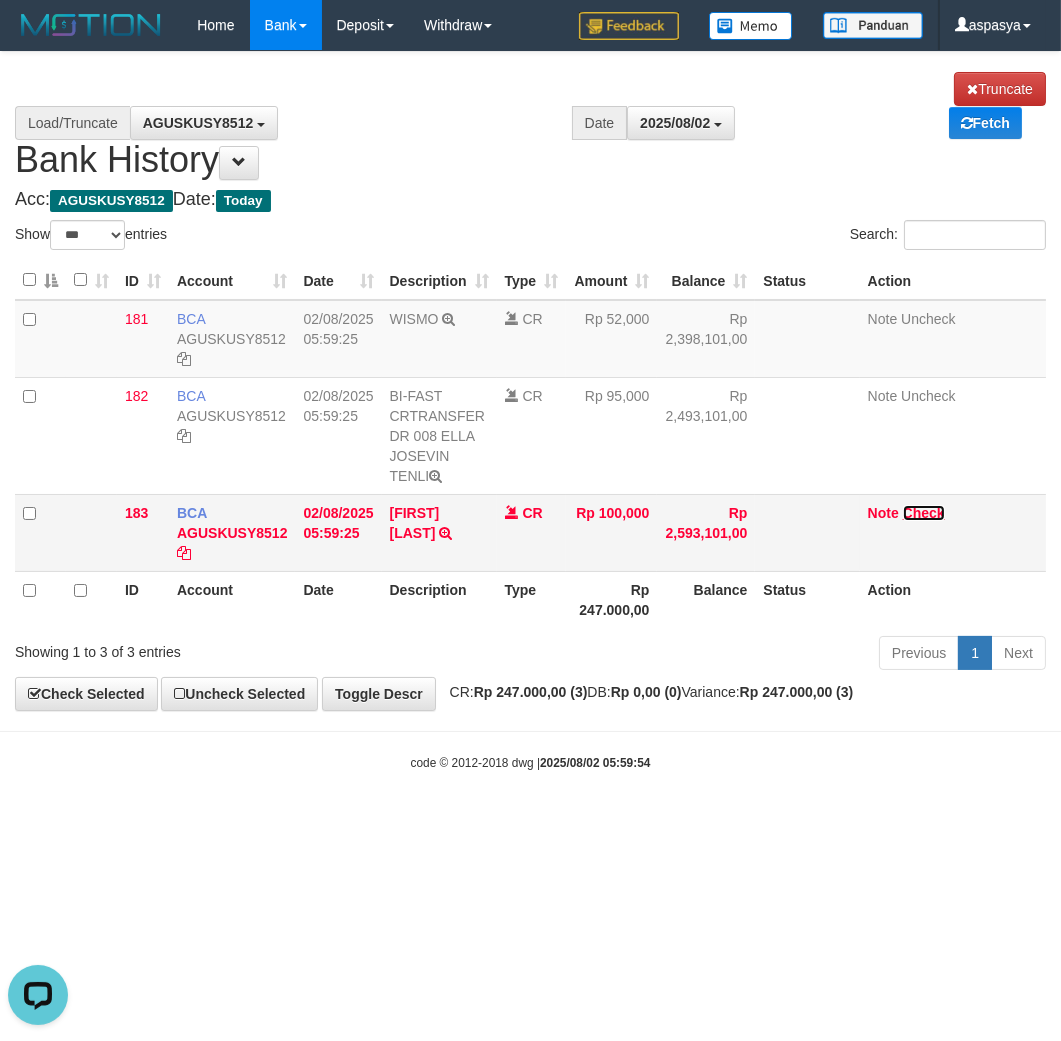 click on "Check" at bounding box center [924, 513] 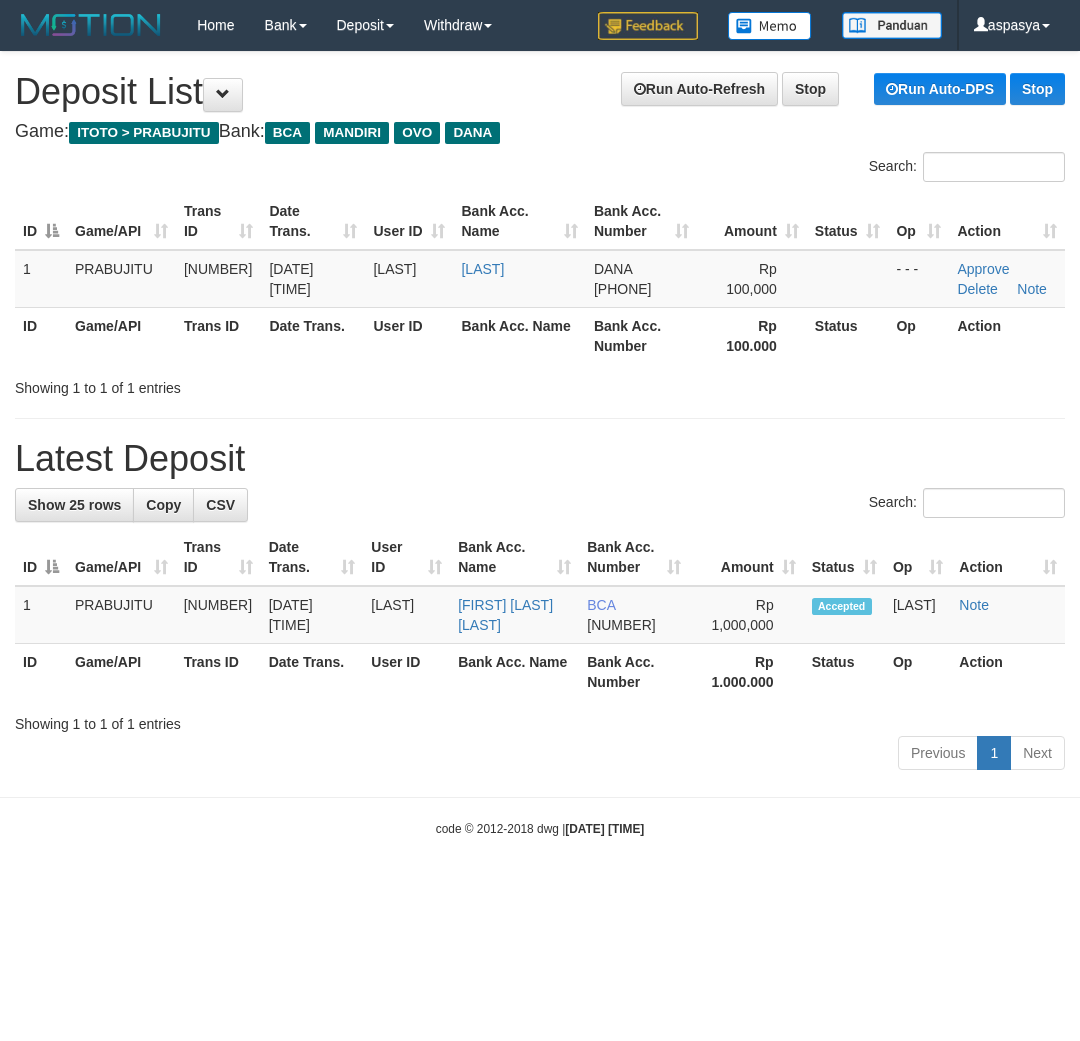 scroll, scrollTop: 0, scrollLeft: 0, axis: both 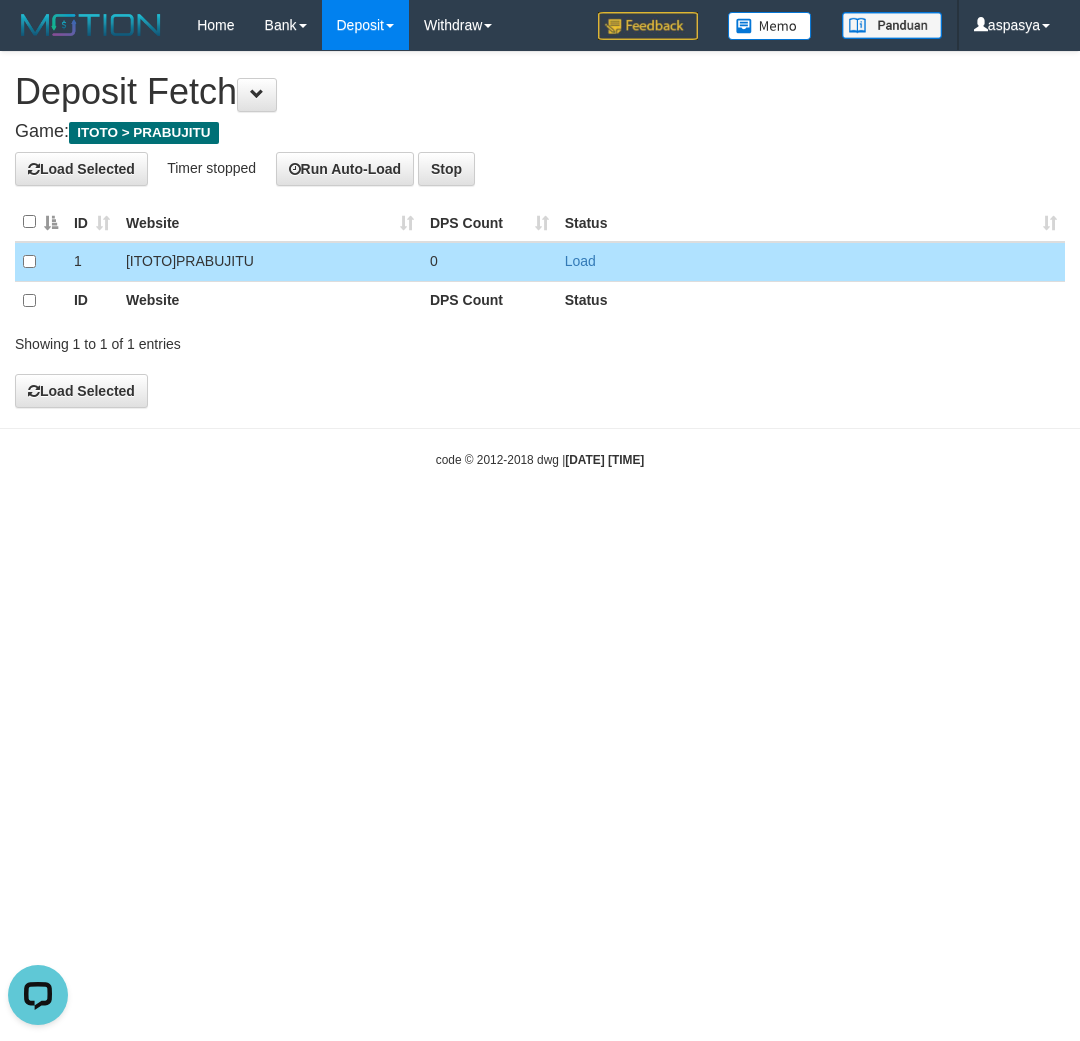 click on "Load" at bounding box center [811, 261] 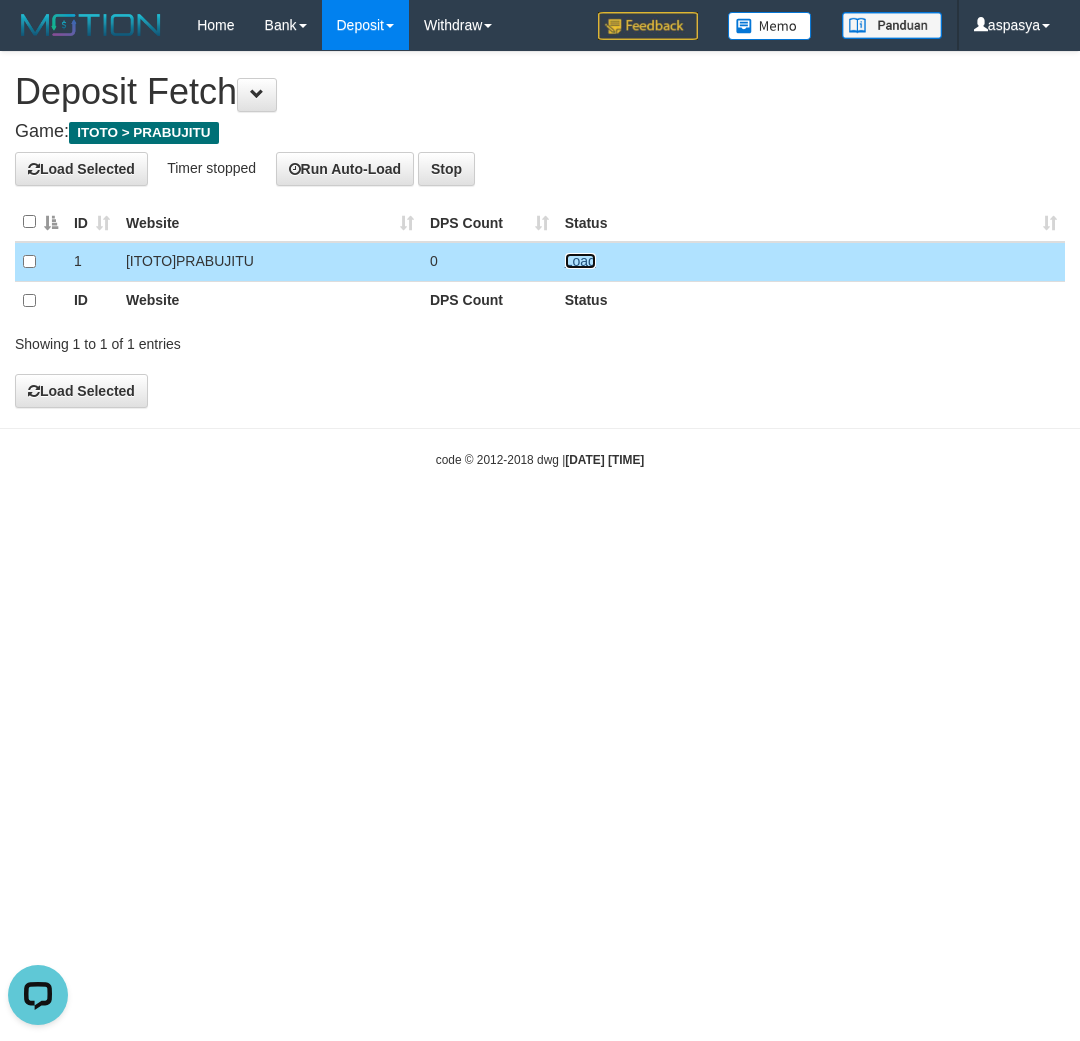 click on "Load" at bounding box center [580, 261] 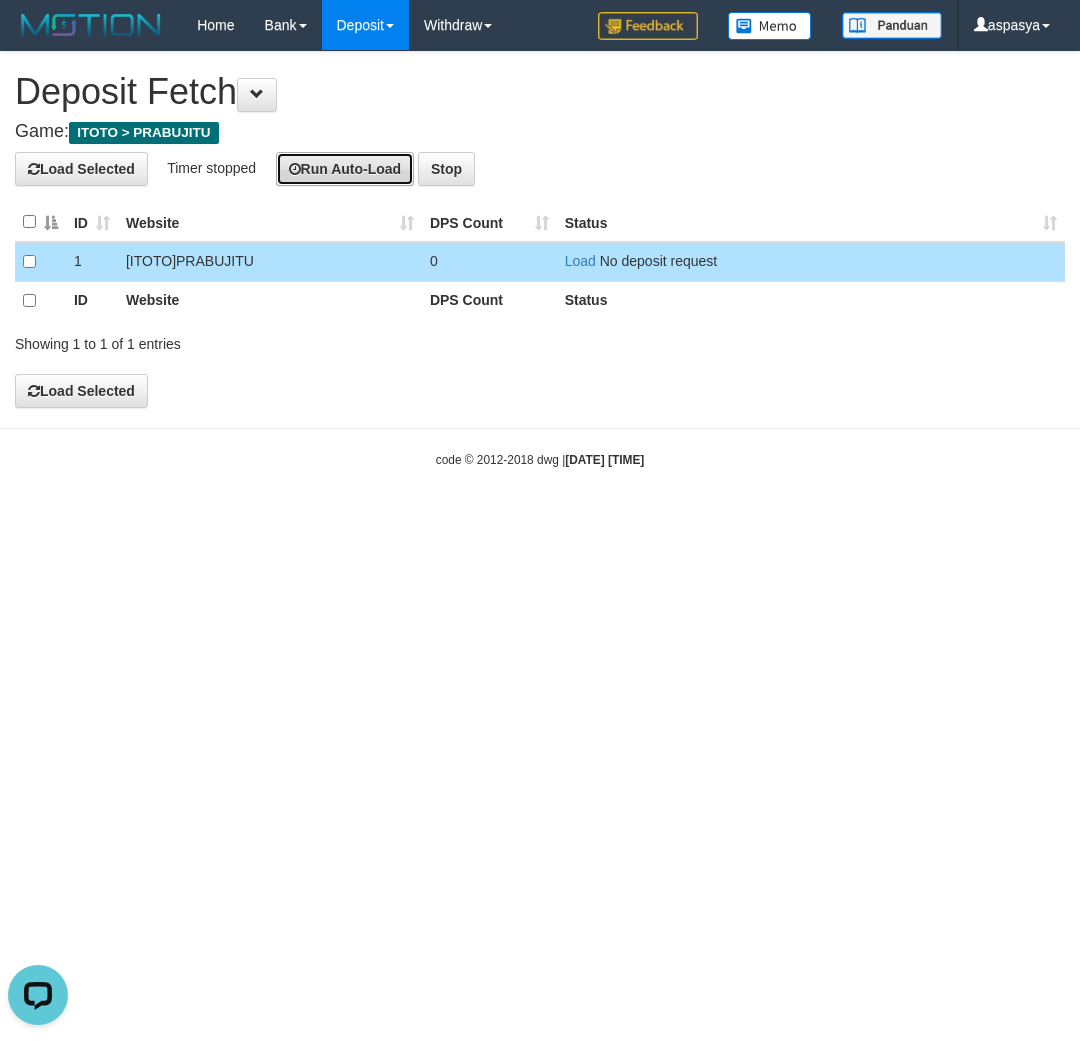 click on "Run Auto-Load" at bounding box center [345, 169] 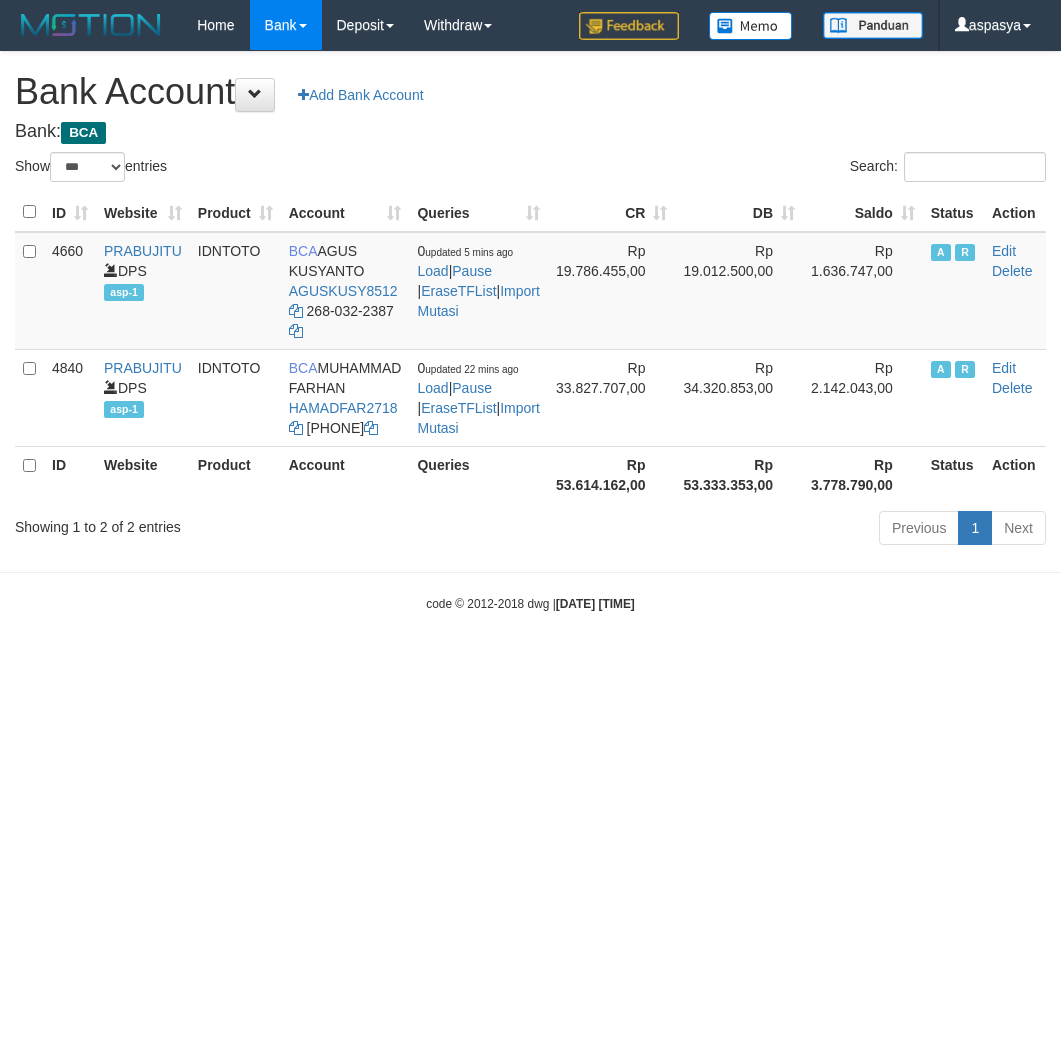 select on "***" 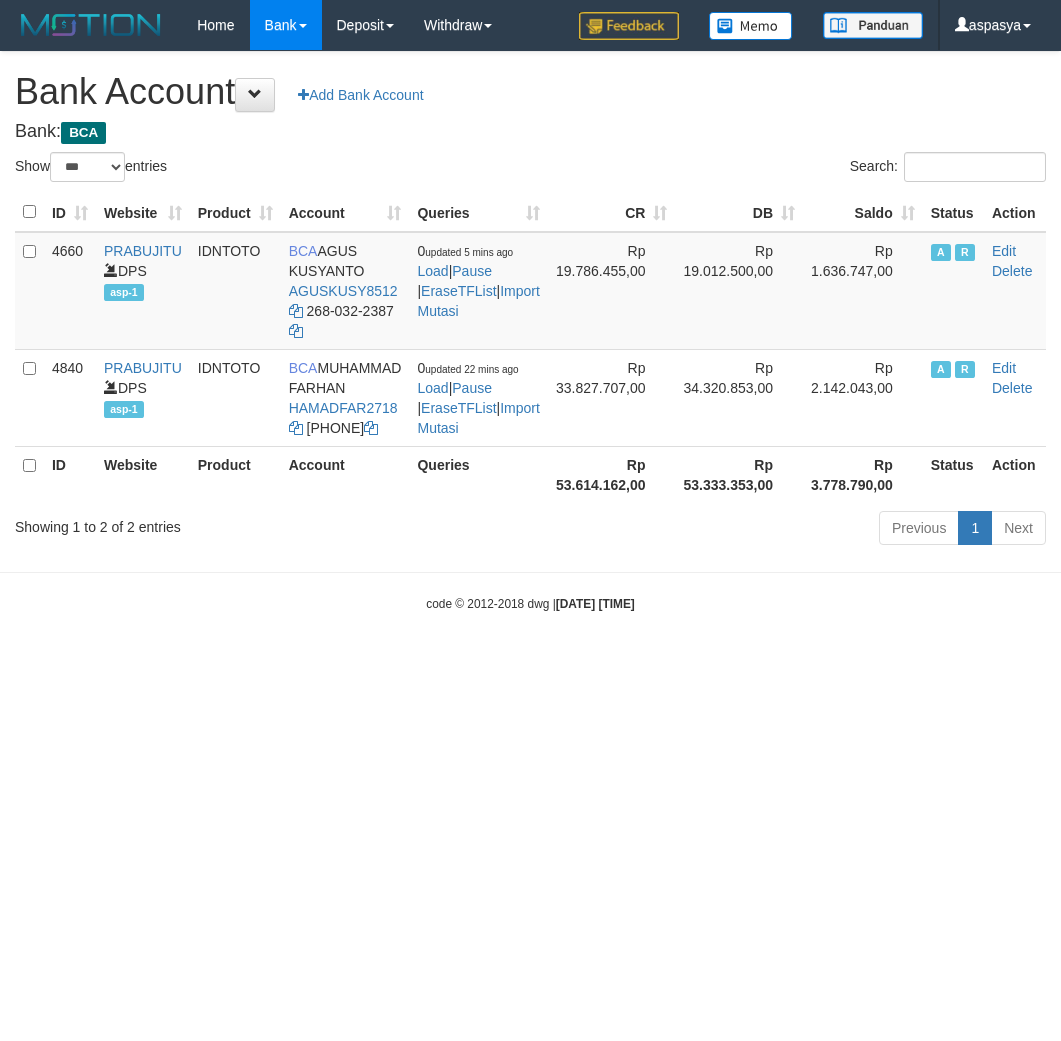 scroll, scrollTop: 0, scrollLeft: 0, axis: both 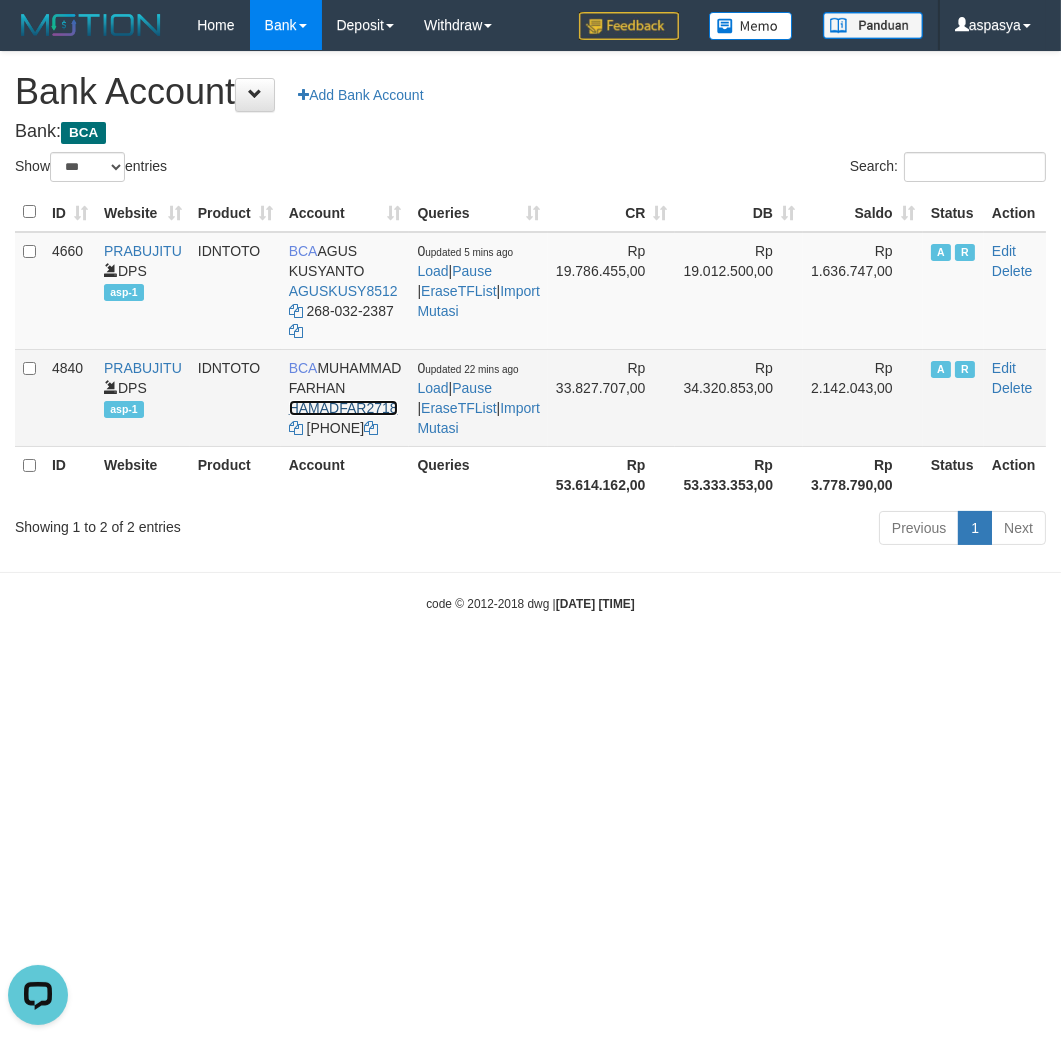 click on "HAMADFAR2718" at bounding box center [343, 408] 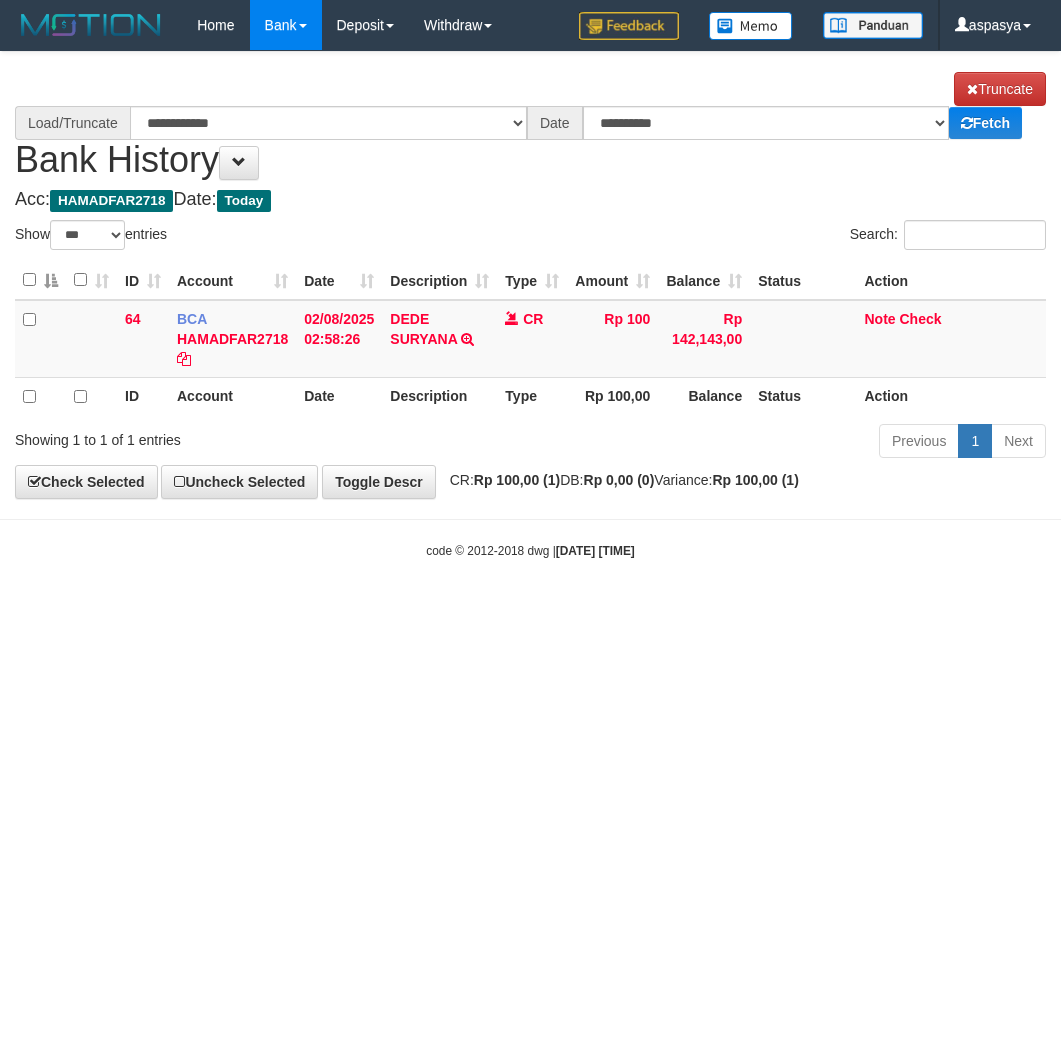 select on "***" 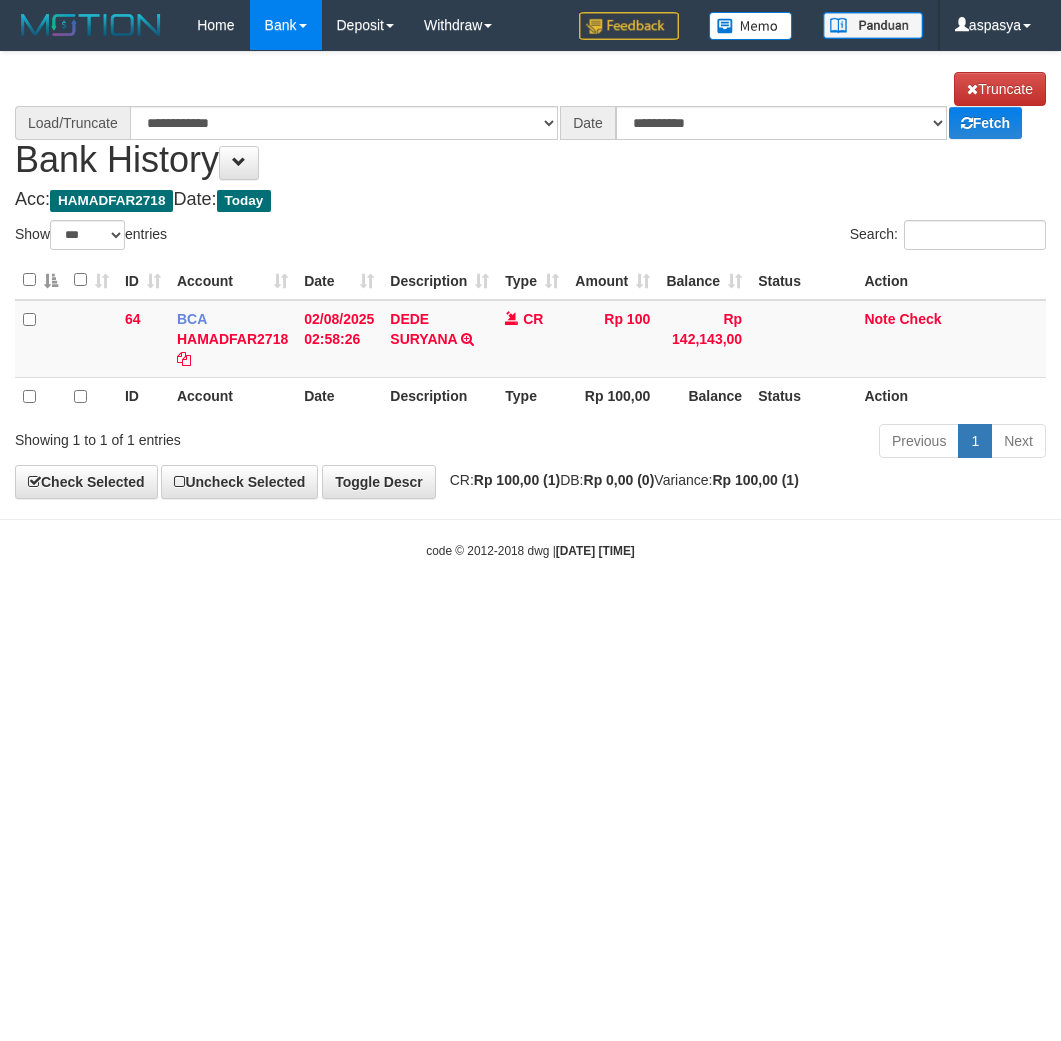 scroll, scrollTop: 0, scrollLeft: 0, axis: both 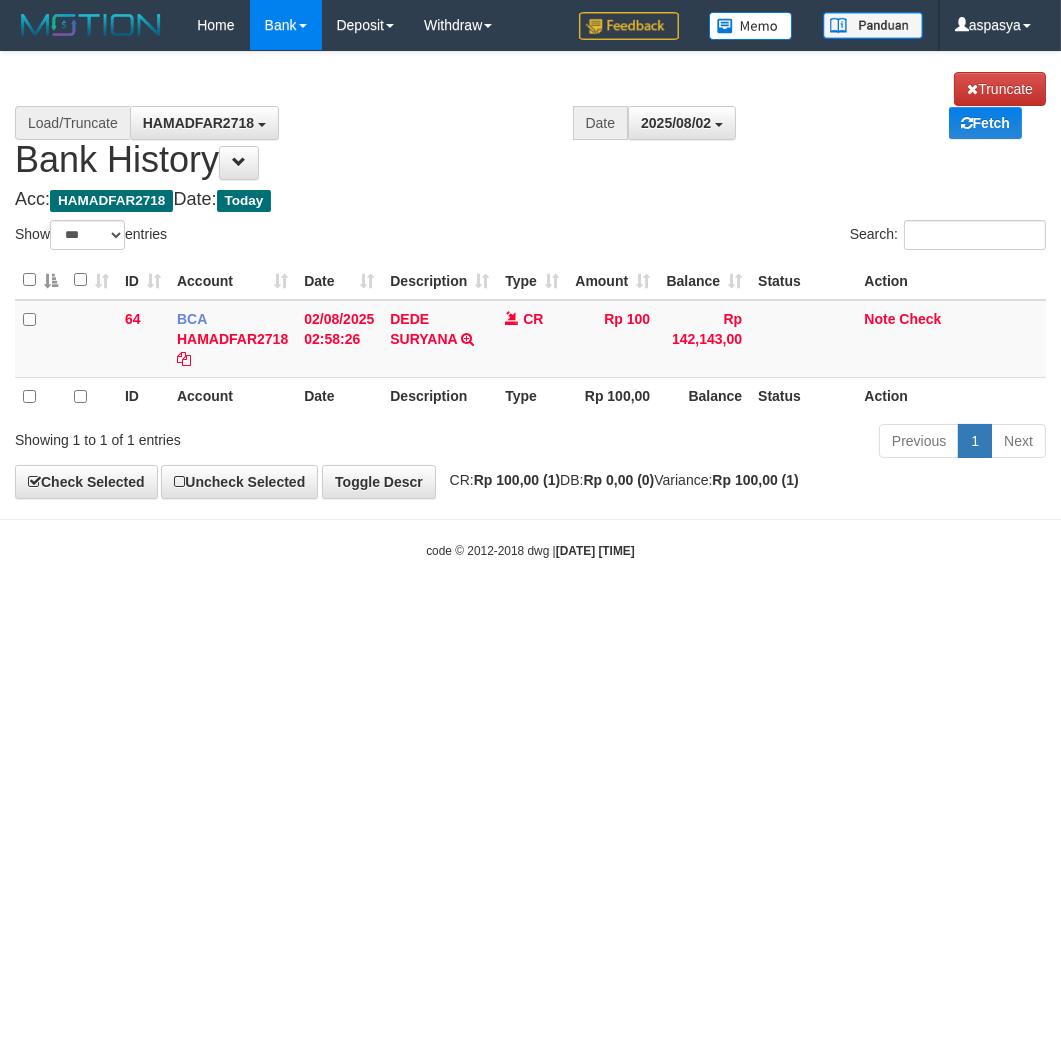 select on "****" 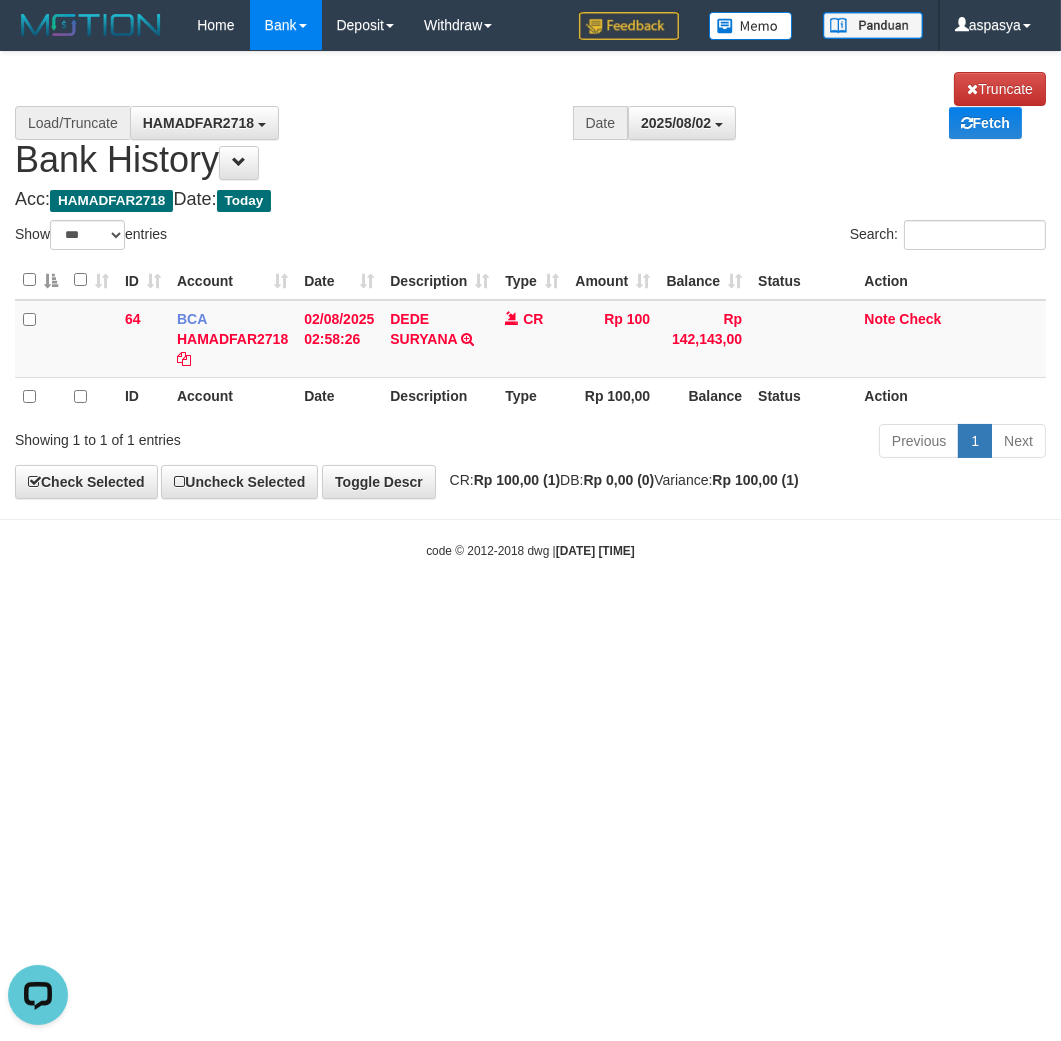 scroll, scrollTop: 0, scrollLeft: 0, axis: both 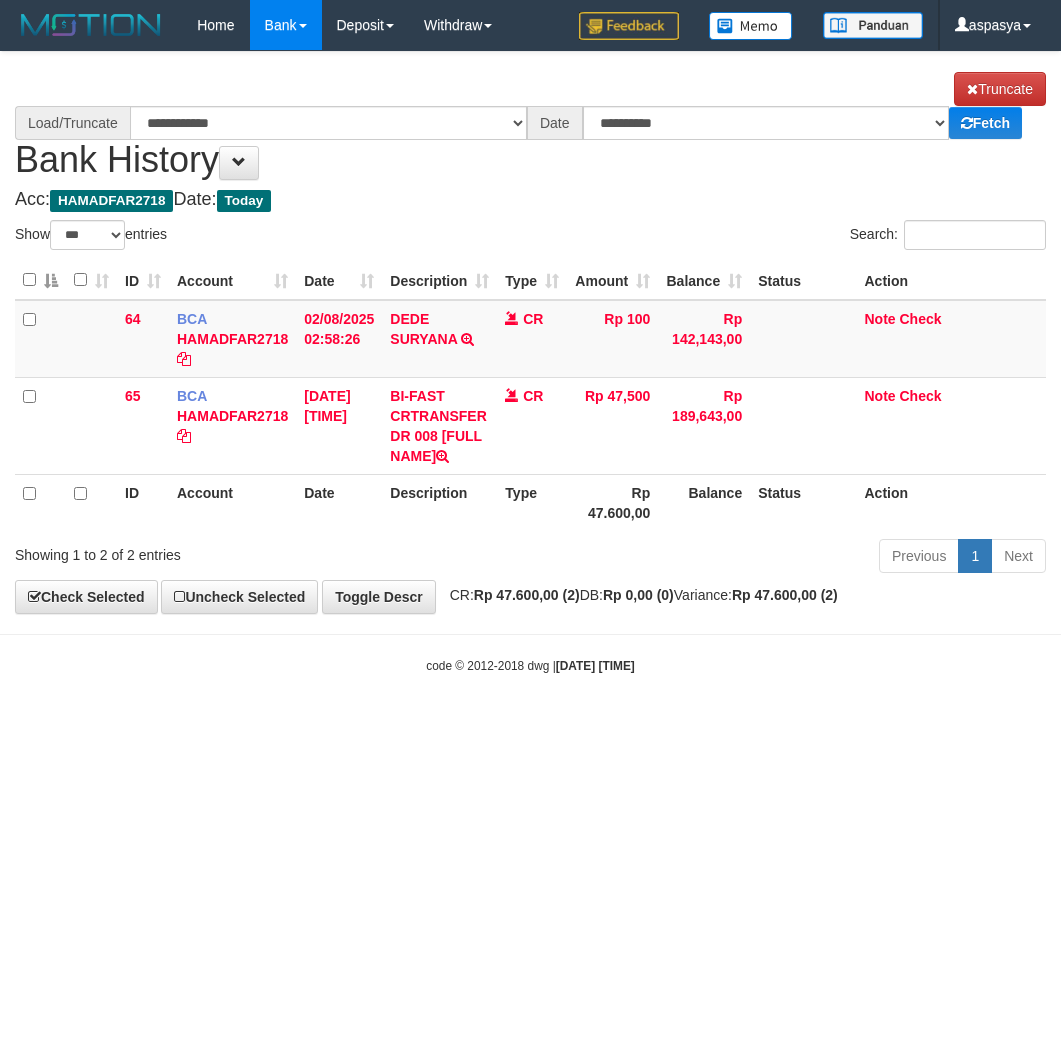 select on "***" 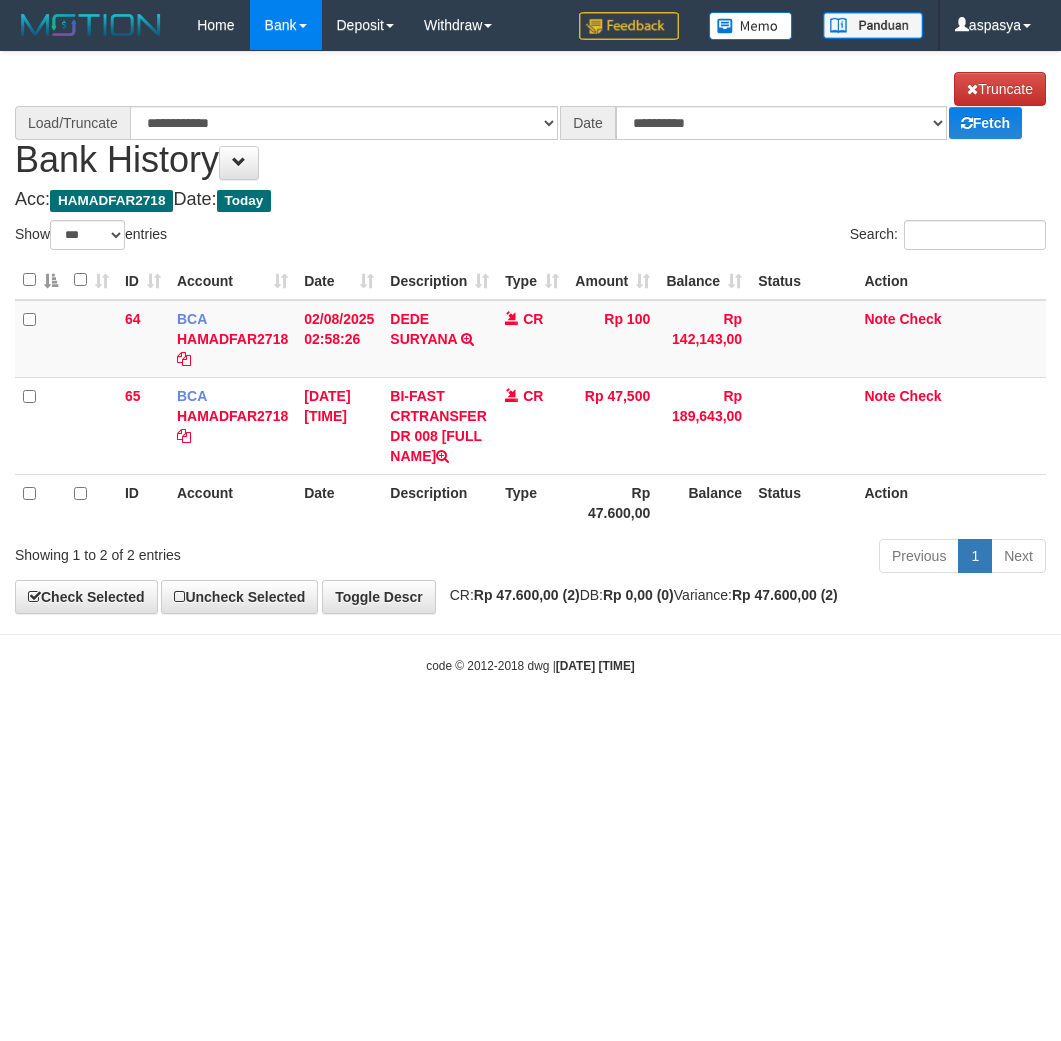 scroll, scrollTop: 0, scrollLeft: 0, axis: both 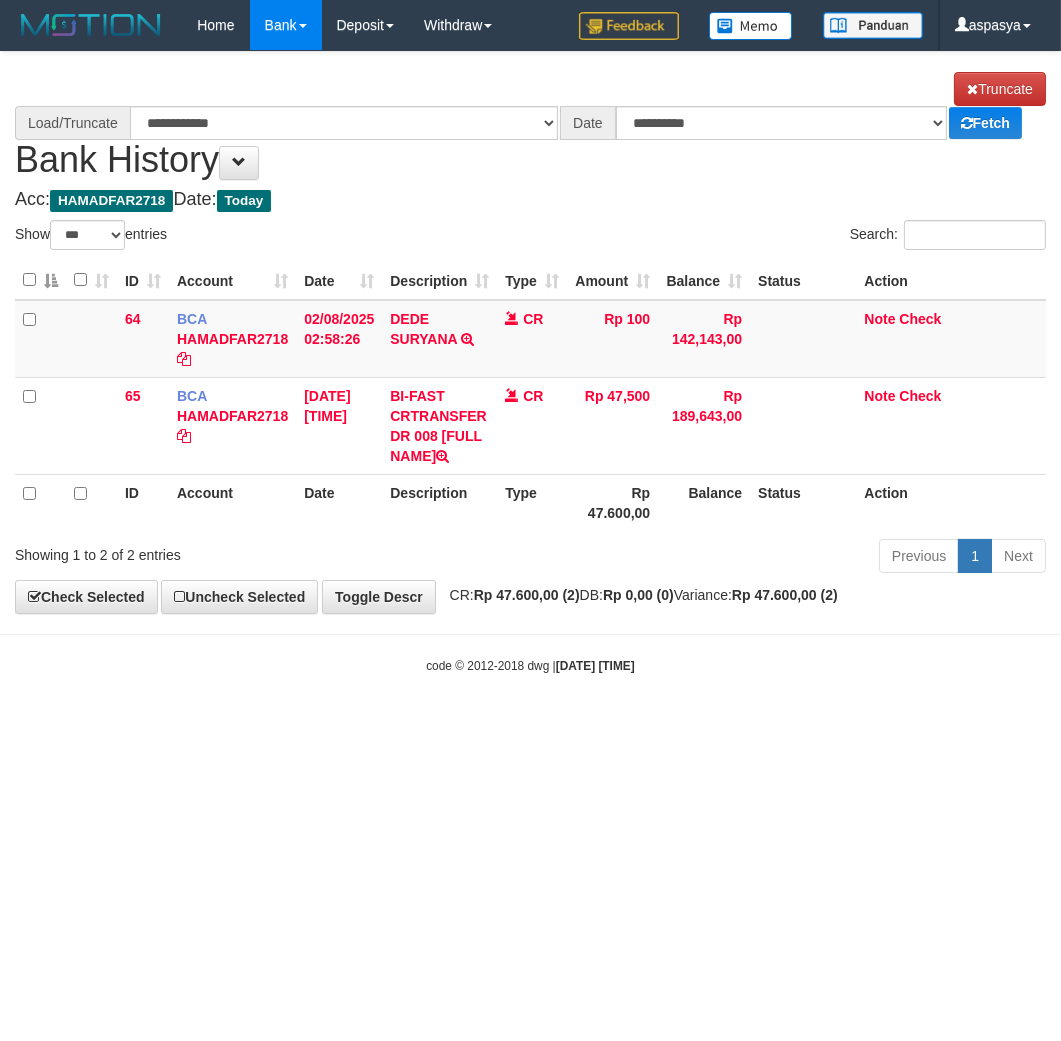select on "****" 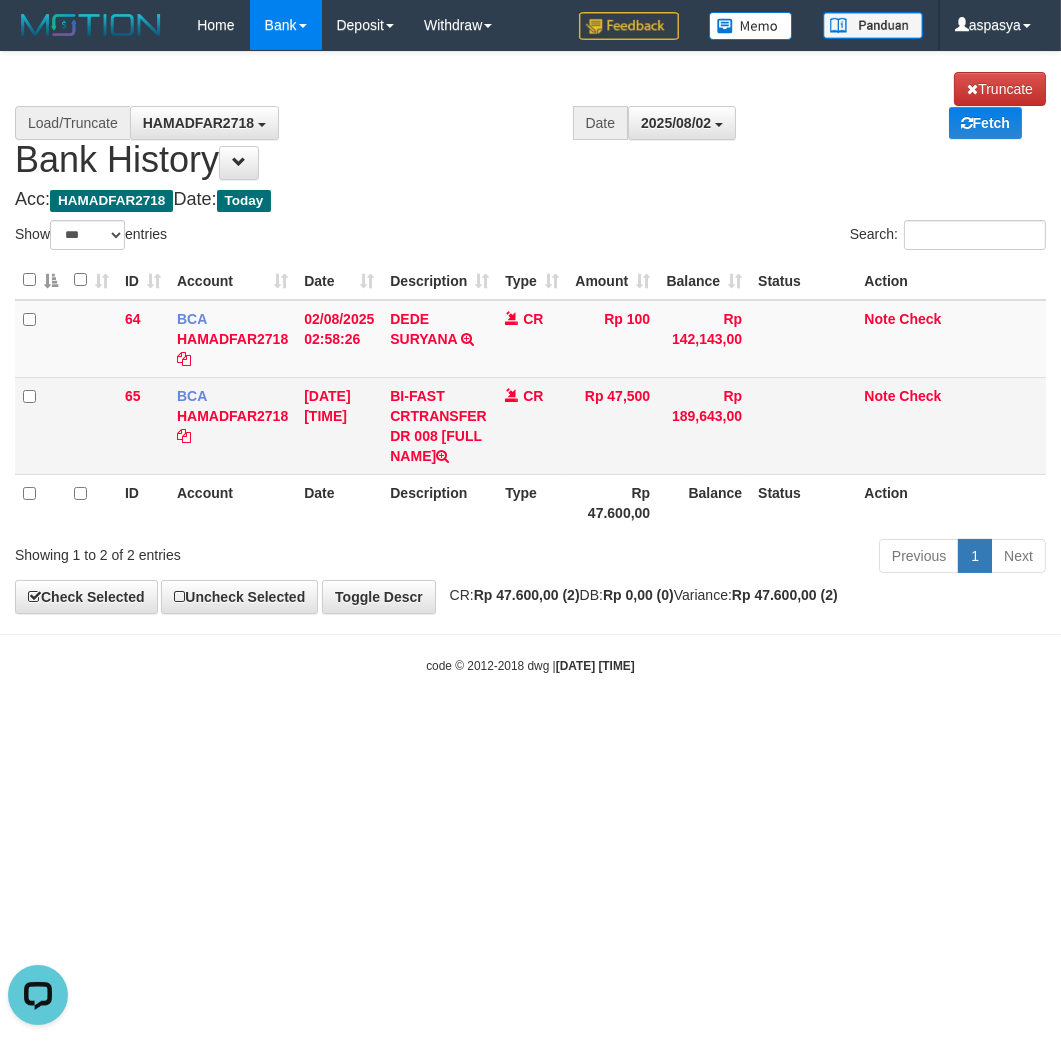 scroll, scrollTop: 0, scrollLeft: 0, axis: both 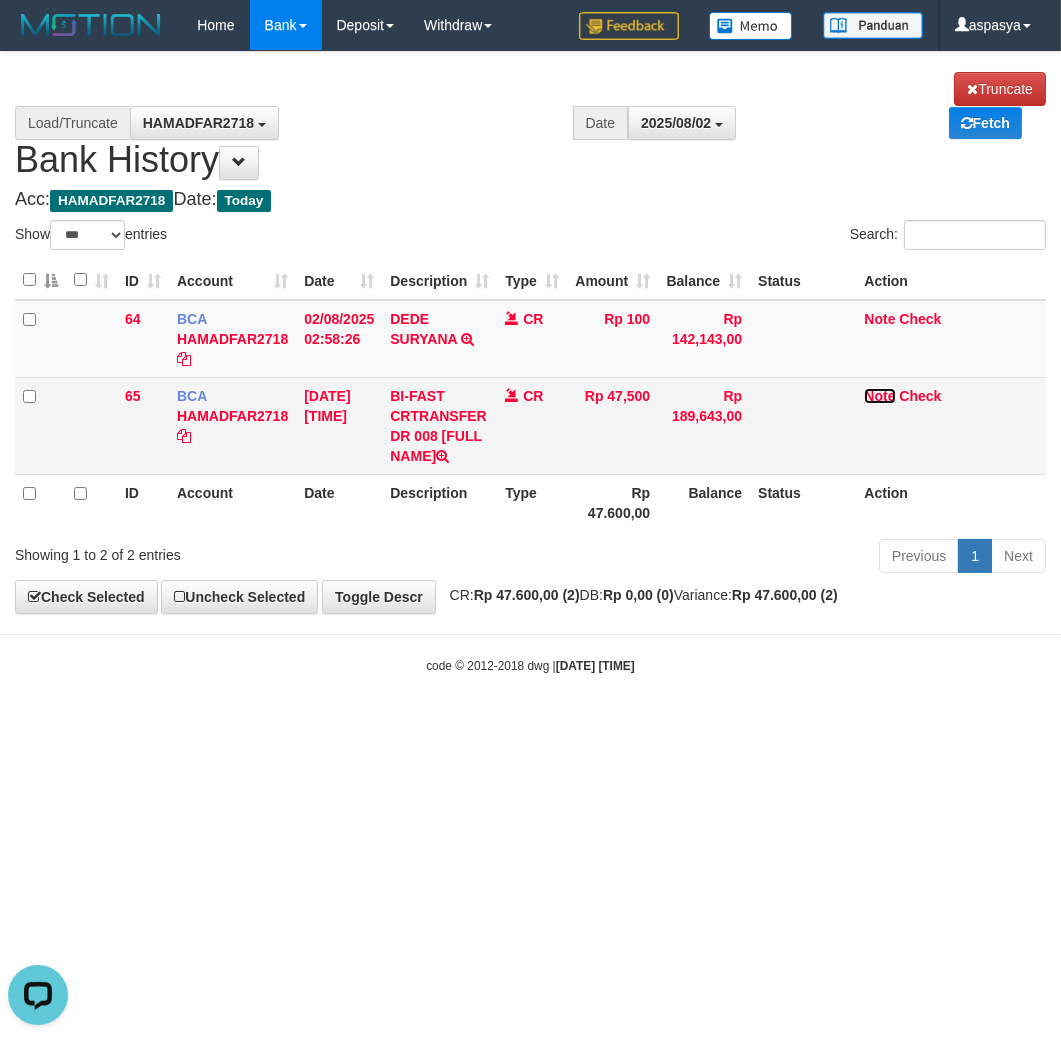 click on "Note" at bounding box center (879, 396) 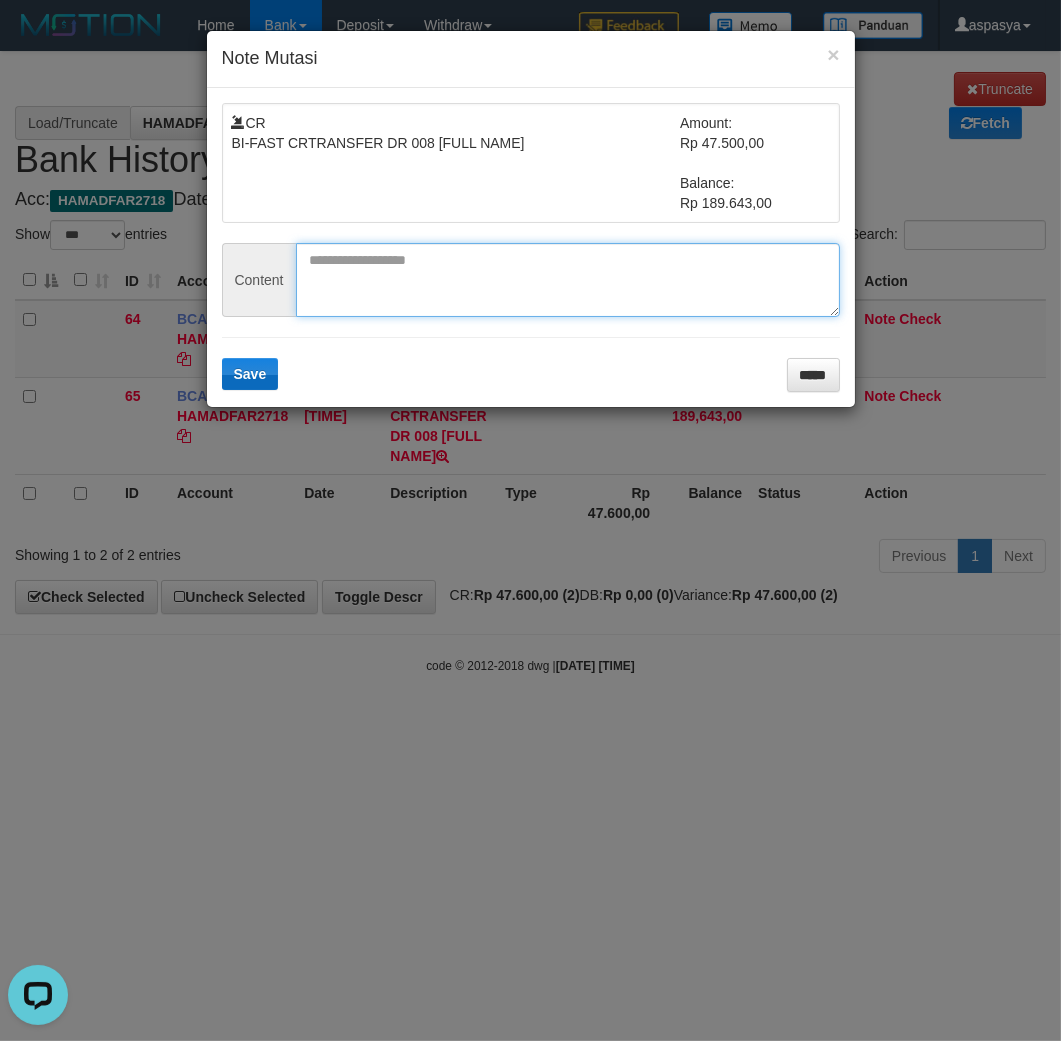drag, startPoint x: 382, startPoint y: 287, endPoint x: 245, endPoint y: 387, distance: 169.61427 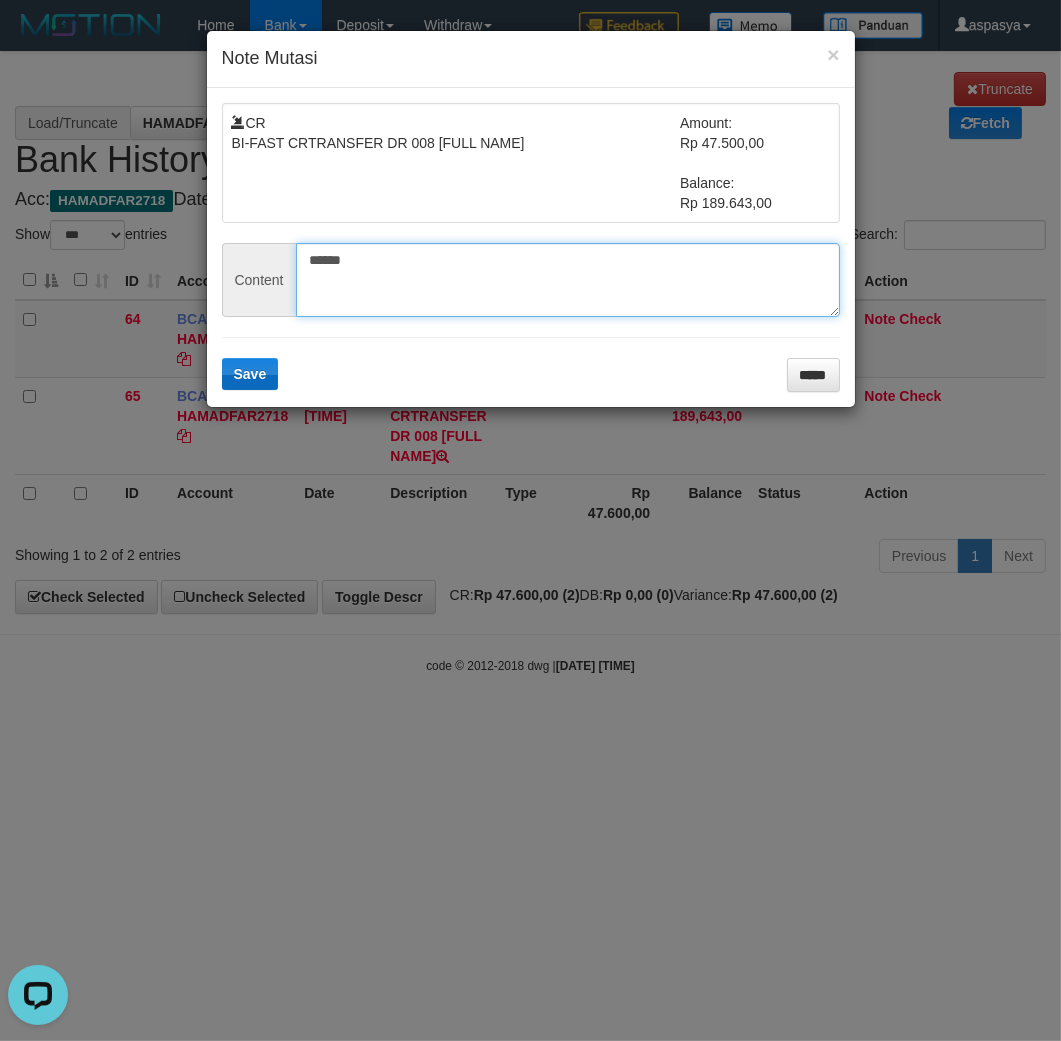 type on "******" 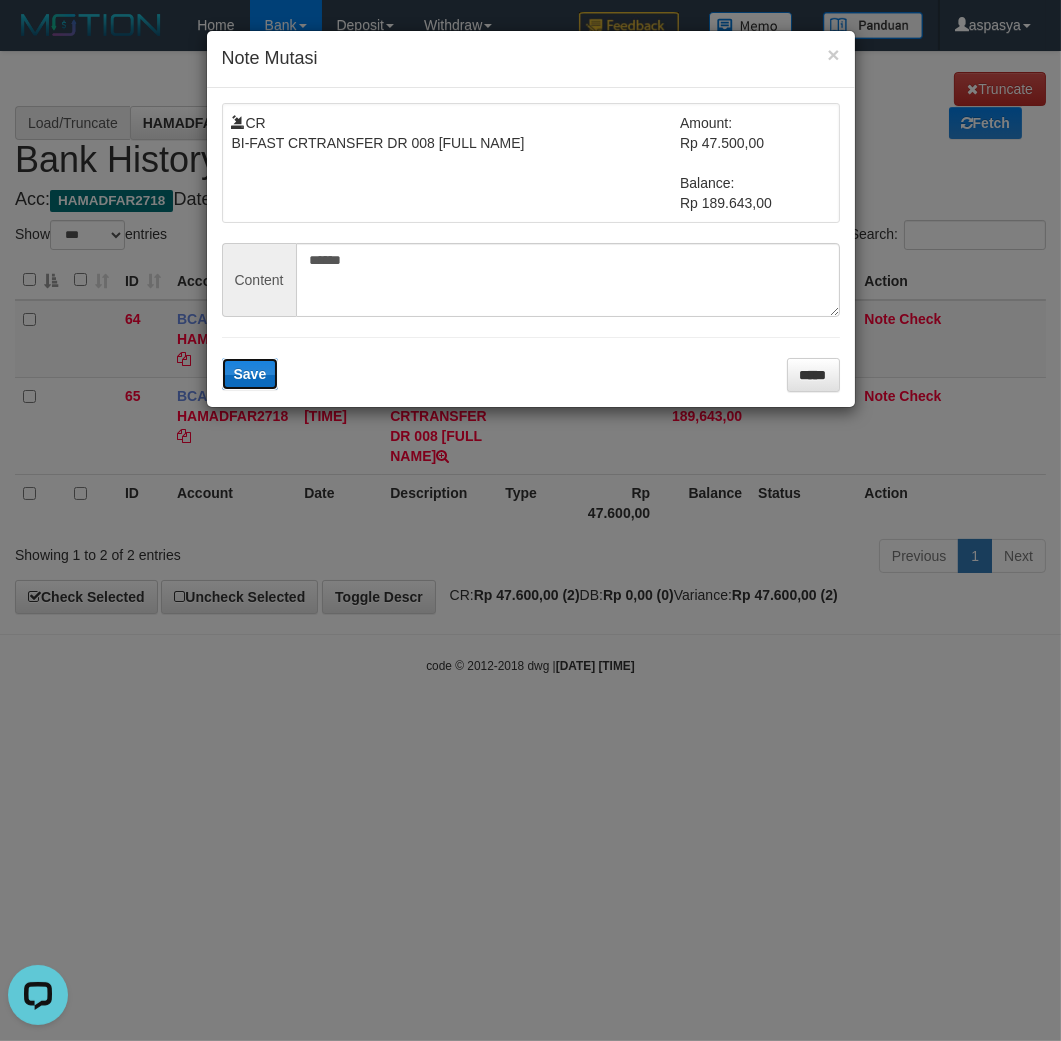 click on "Save" at bounding box center [250, 374] 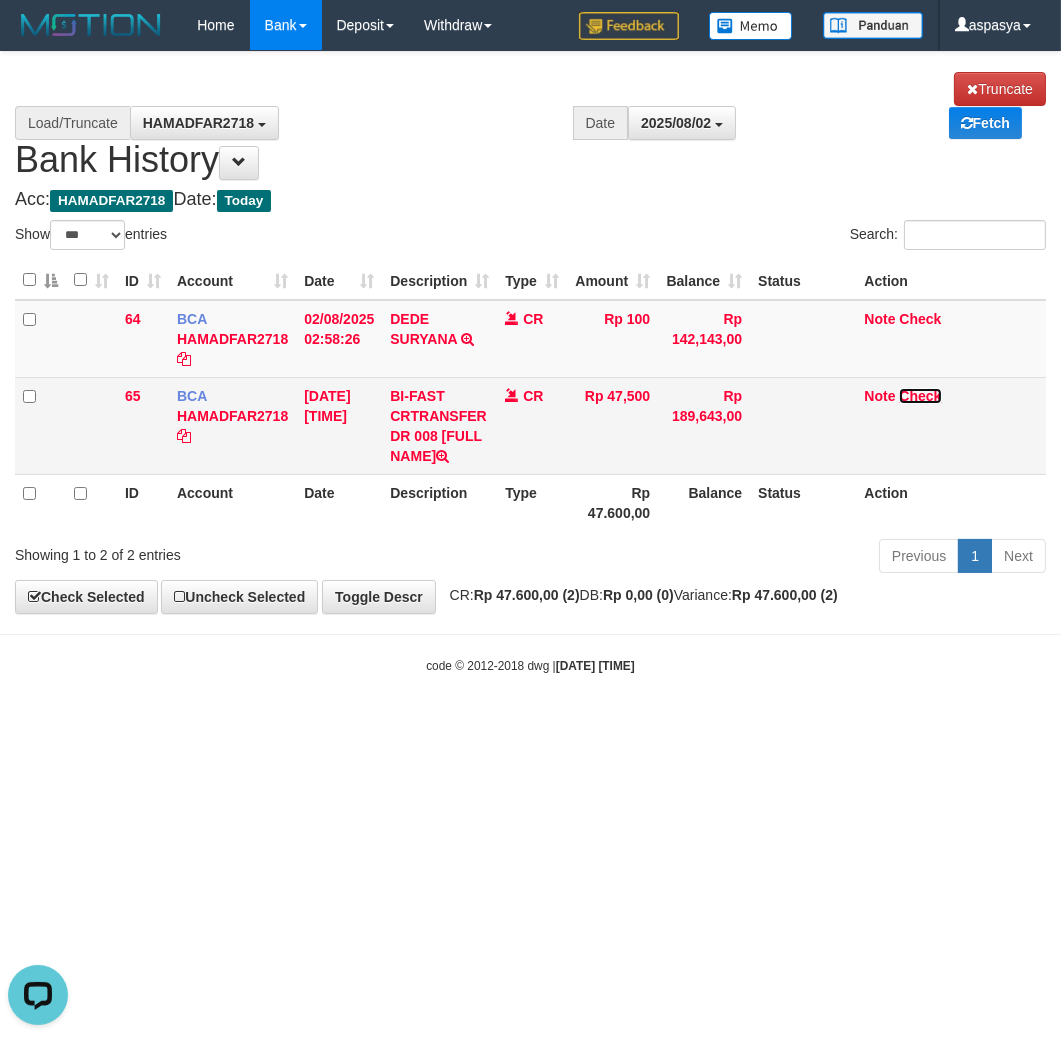 click on "Check" at bounding box center (920, 396) 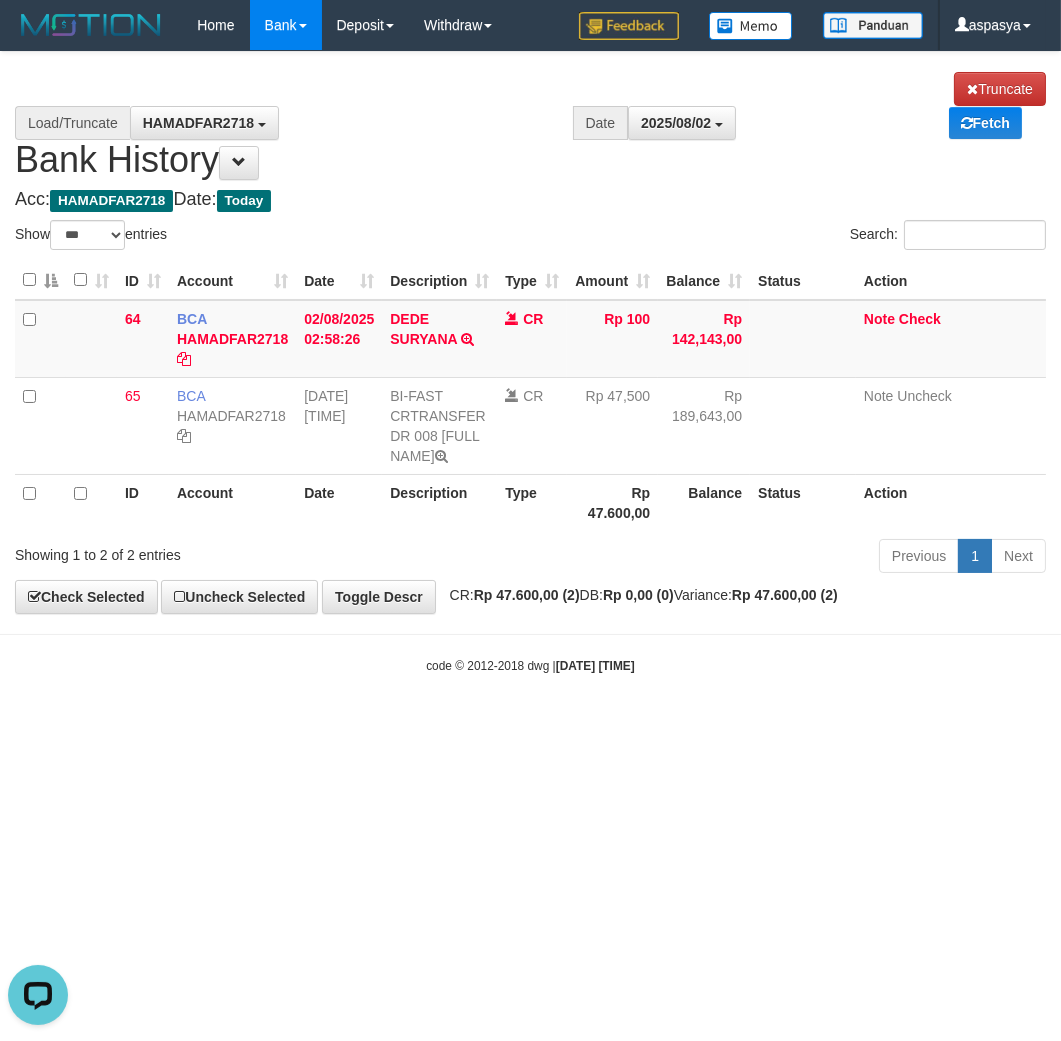 click on "**********" at bounding box center (530, 332) 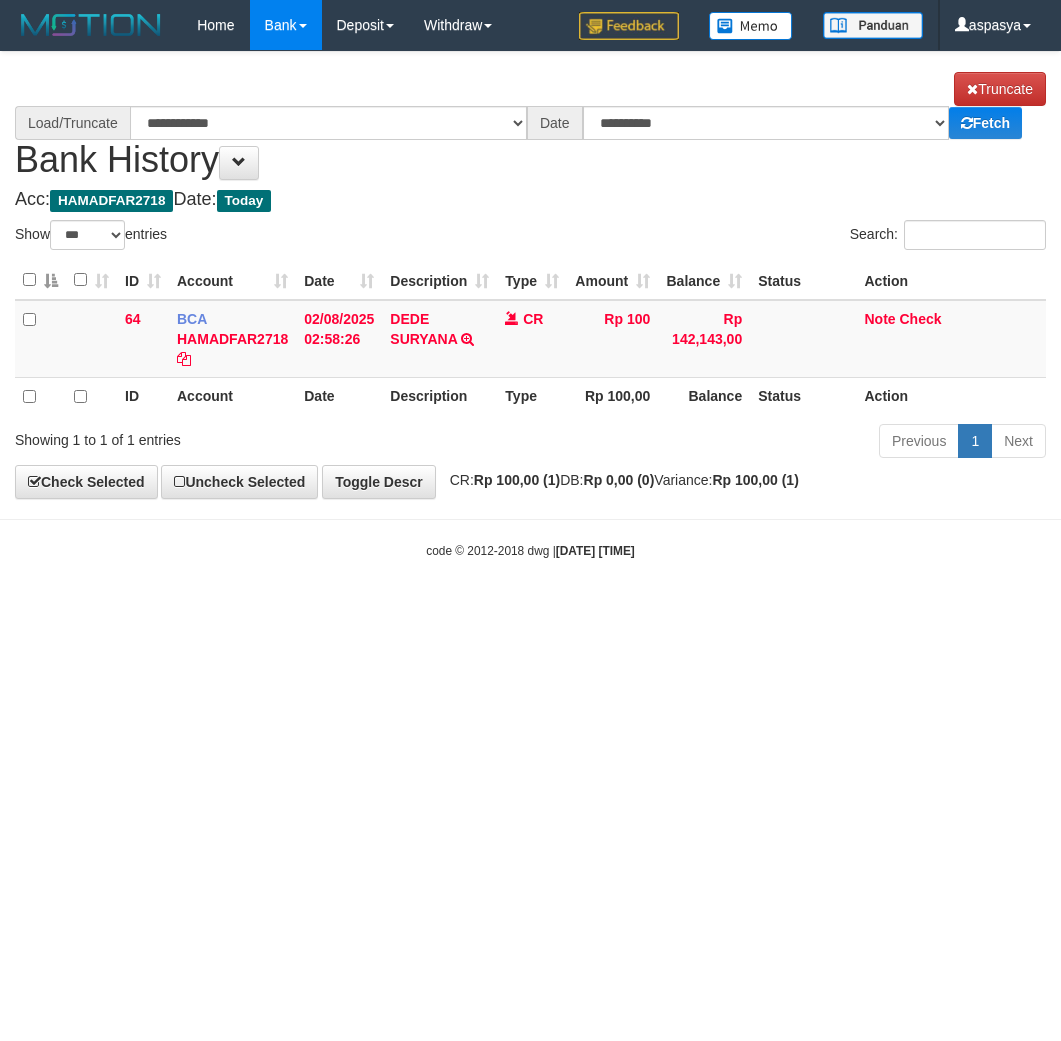 select on "***" 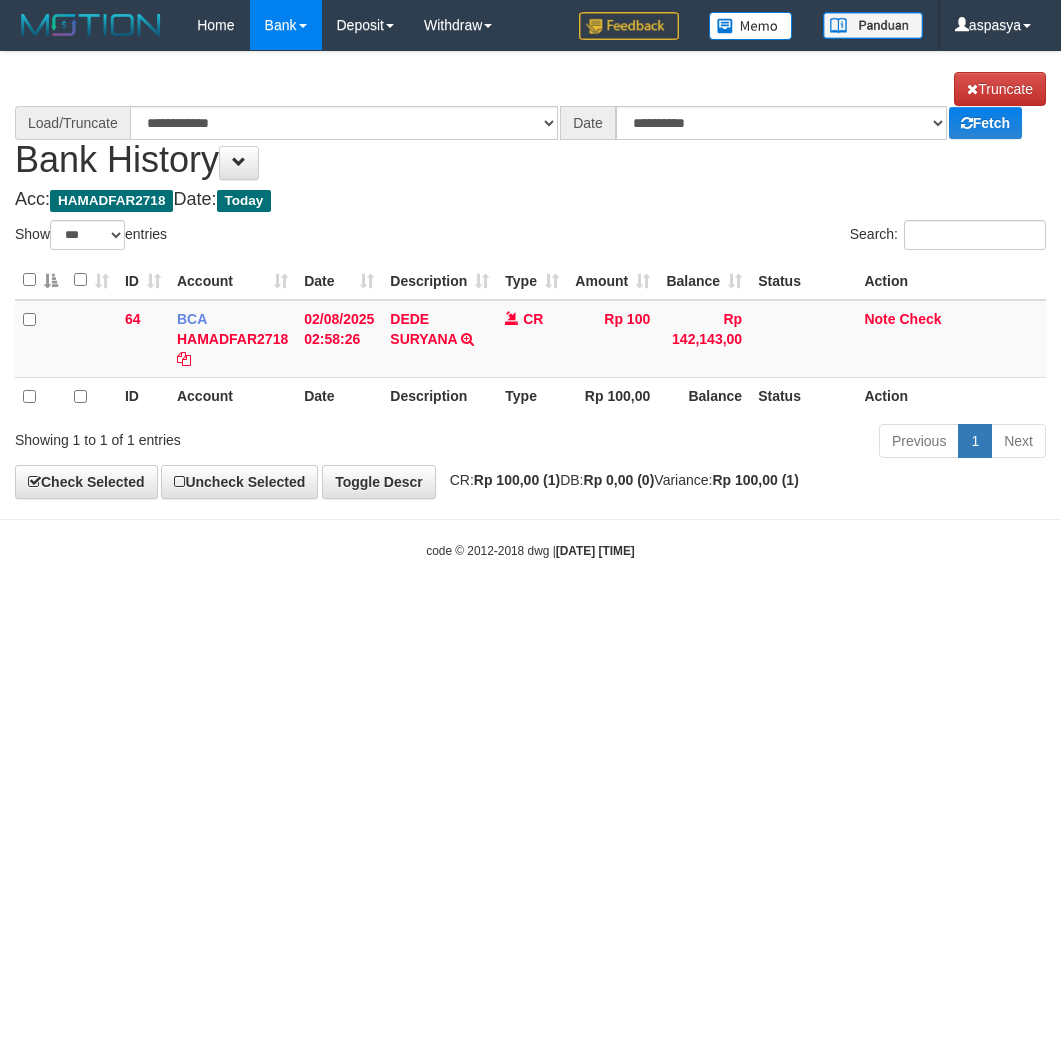 scroll, scrollTop: 0, scrollLeft: 0, axis: both 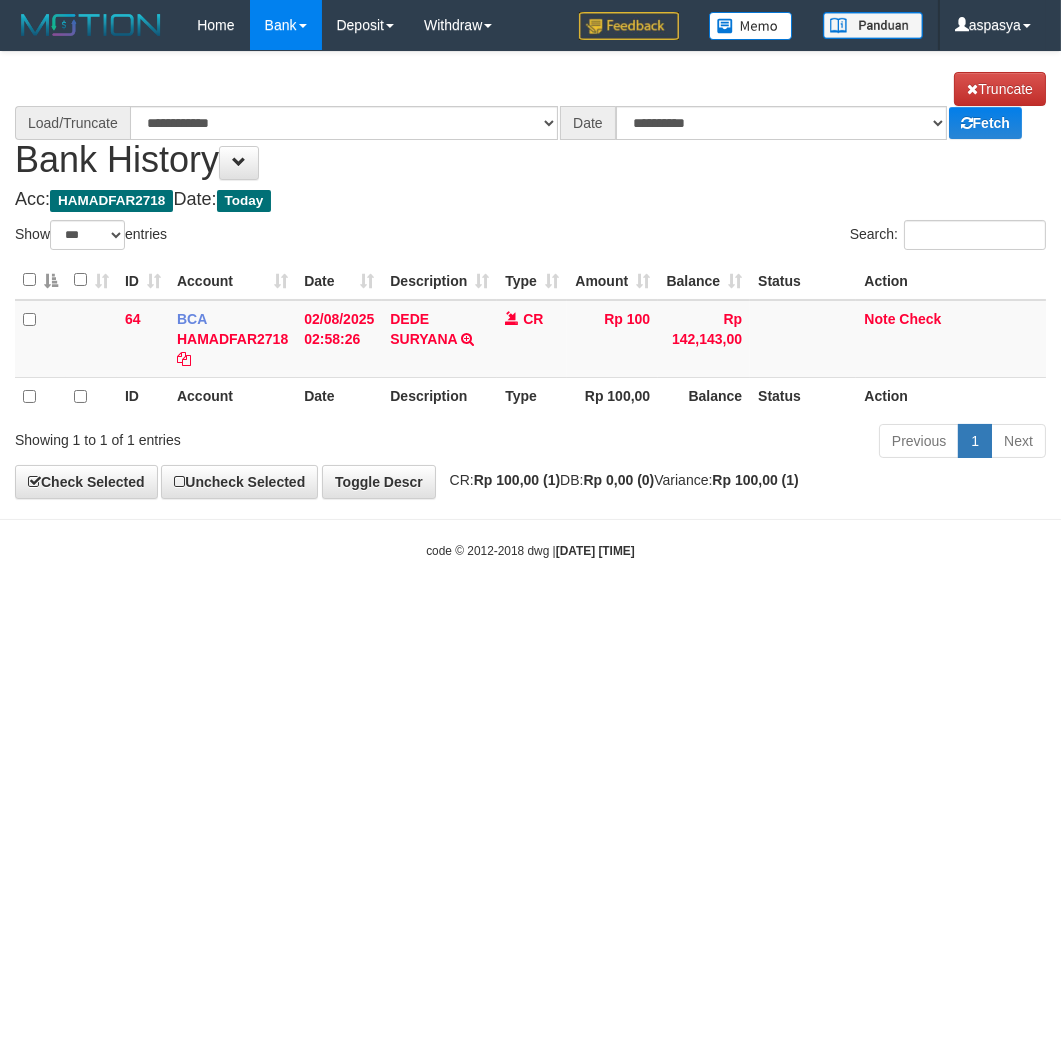 select on "****" 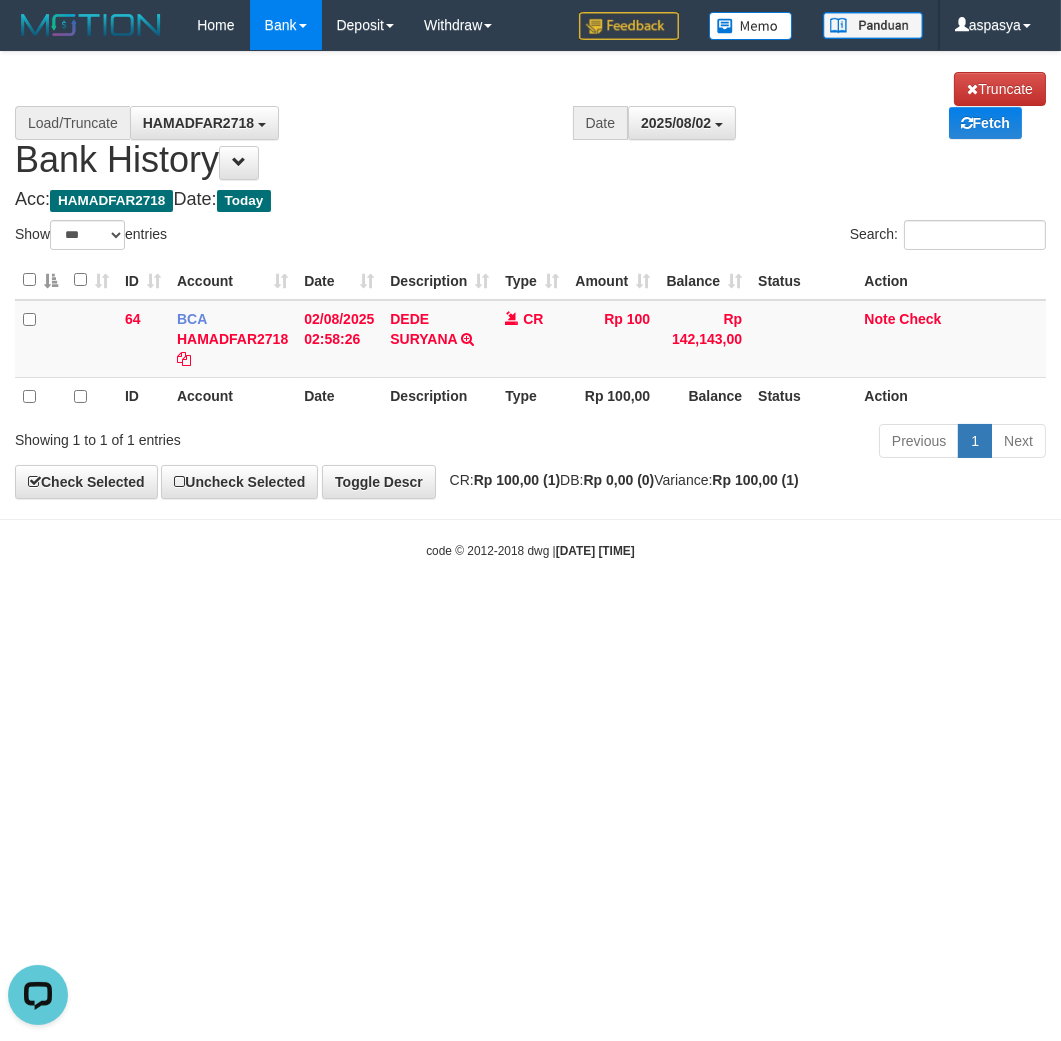 scroll, scrollTop: 0, scrollLeft: 0, axis: both 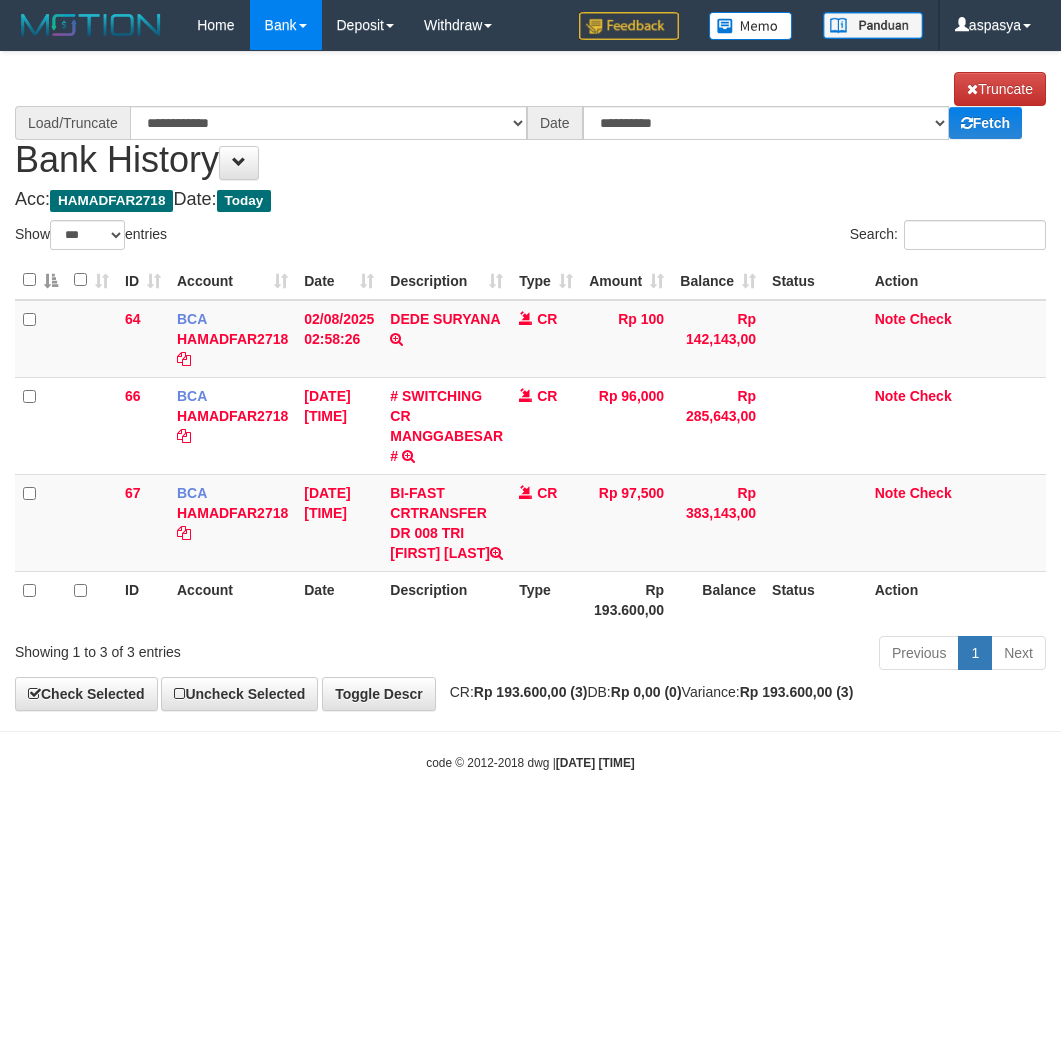 select on "***" 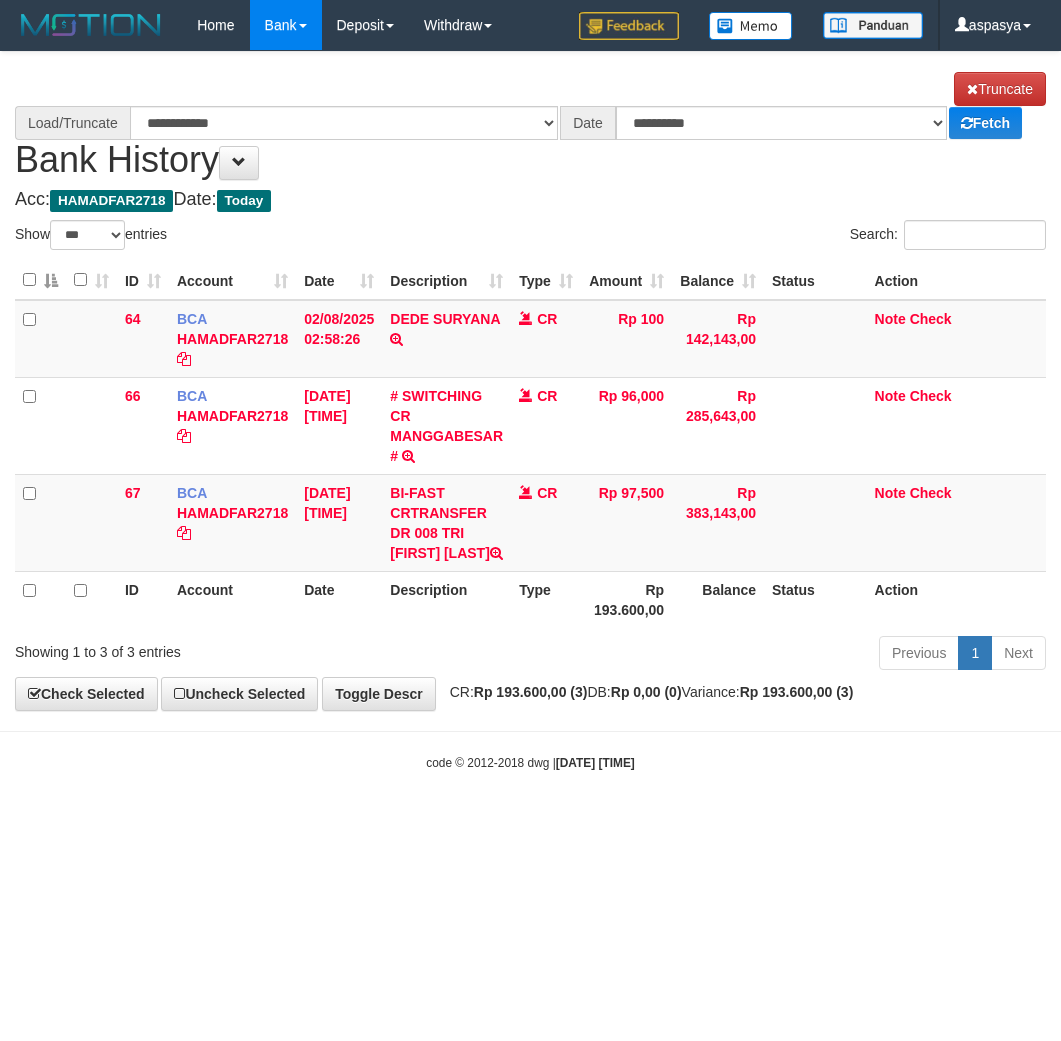 scroll, scrollTop: 0, scrollLeft: 0, axis: both 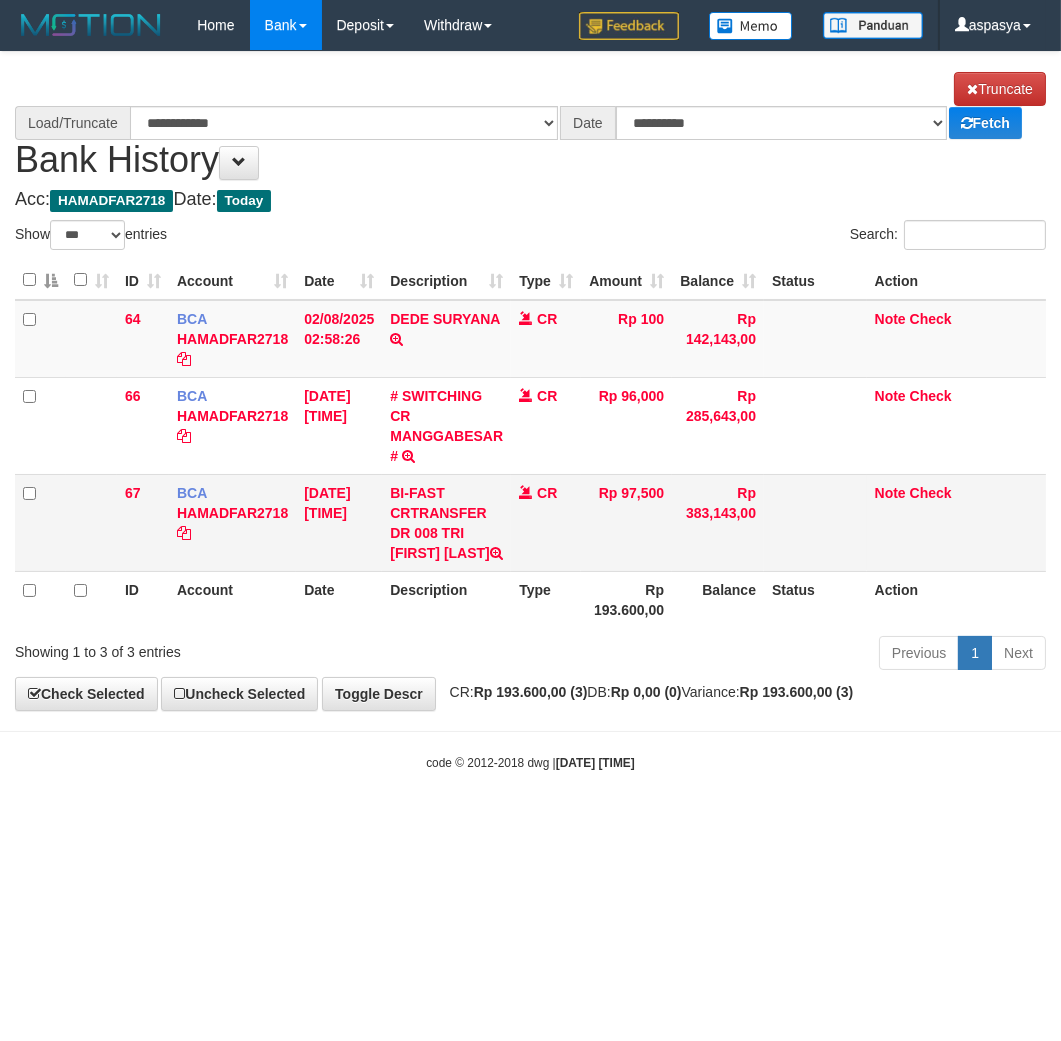 select on "****" 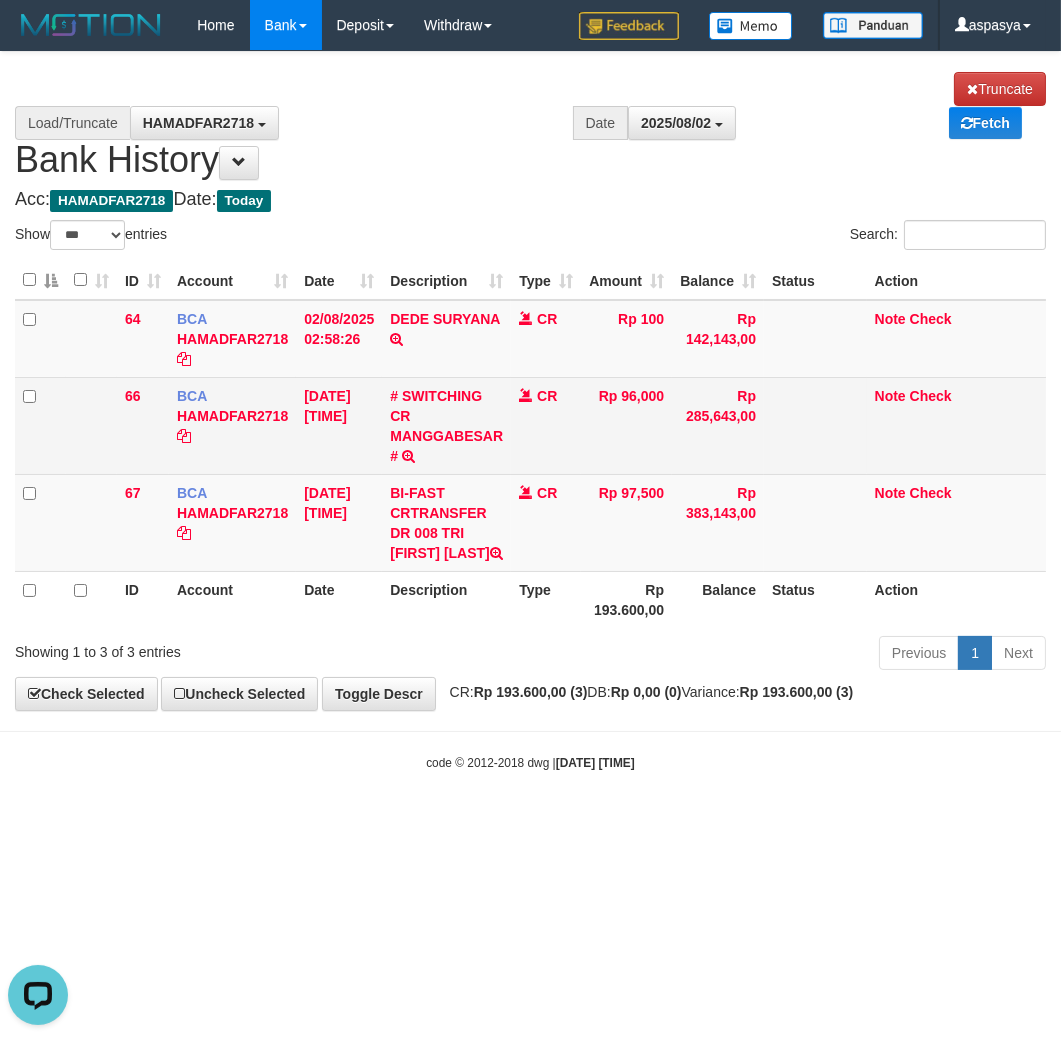 scroll, scrollTop: 0, scrollLeft: 0, axis: both 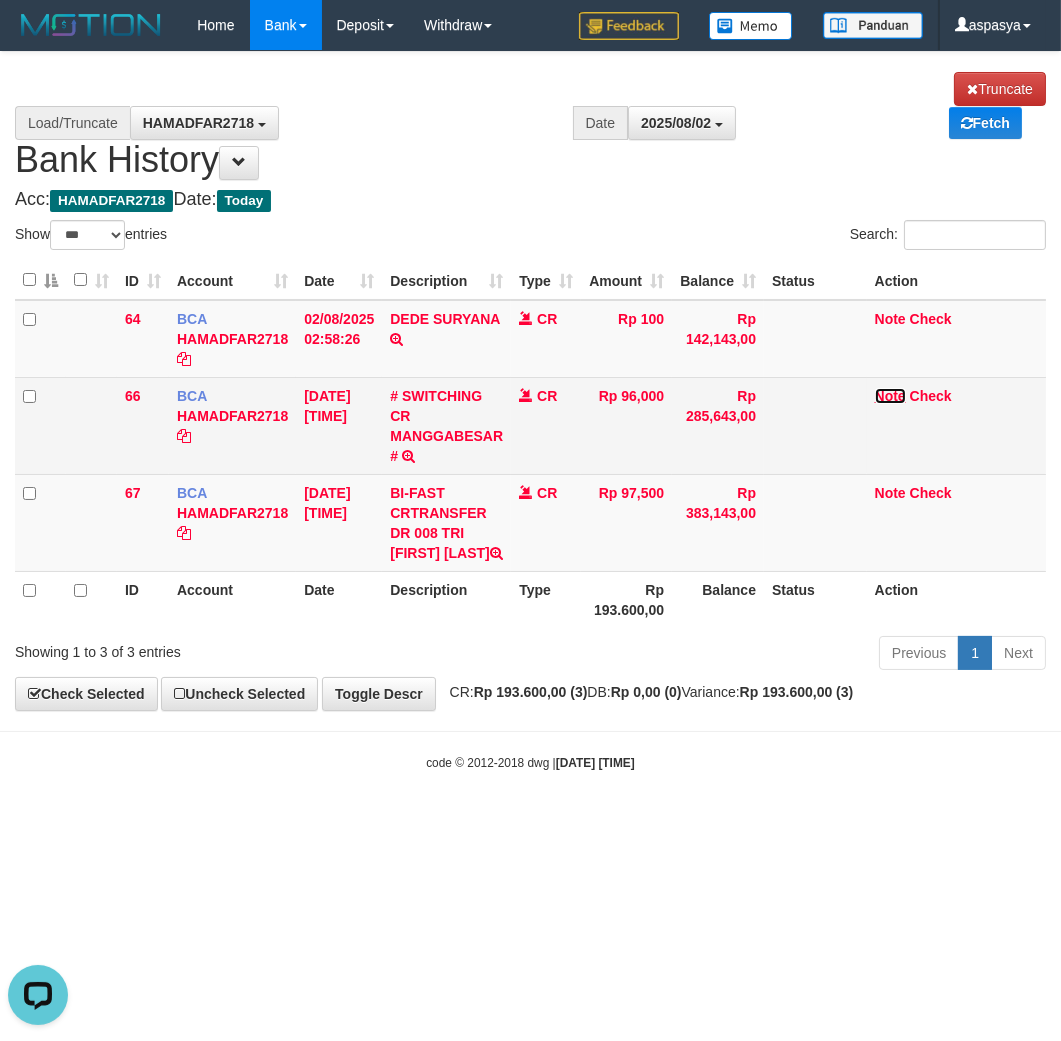 click on "Note" at bounding box center [890, 396] 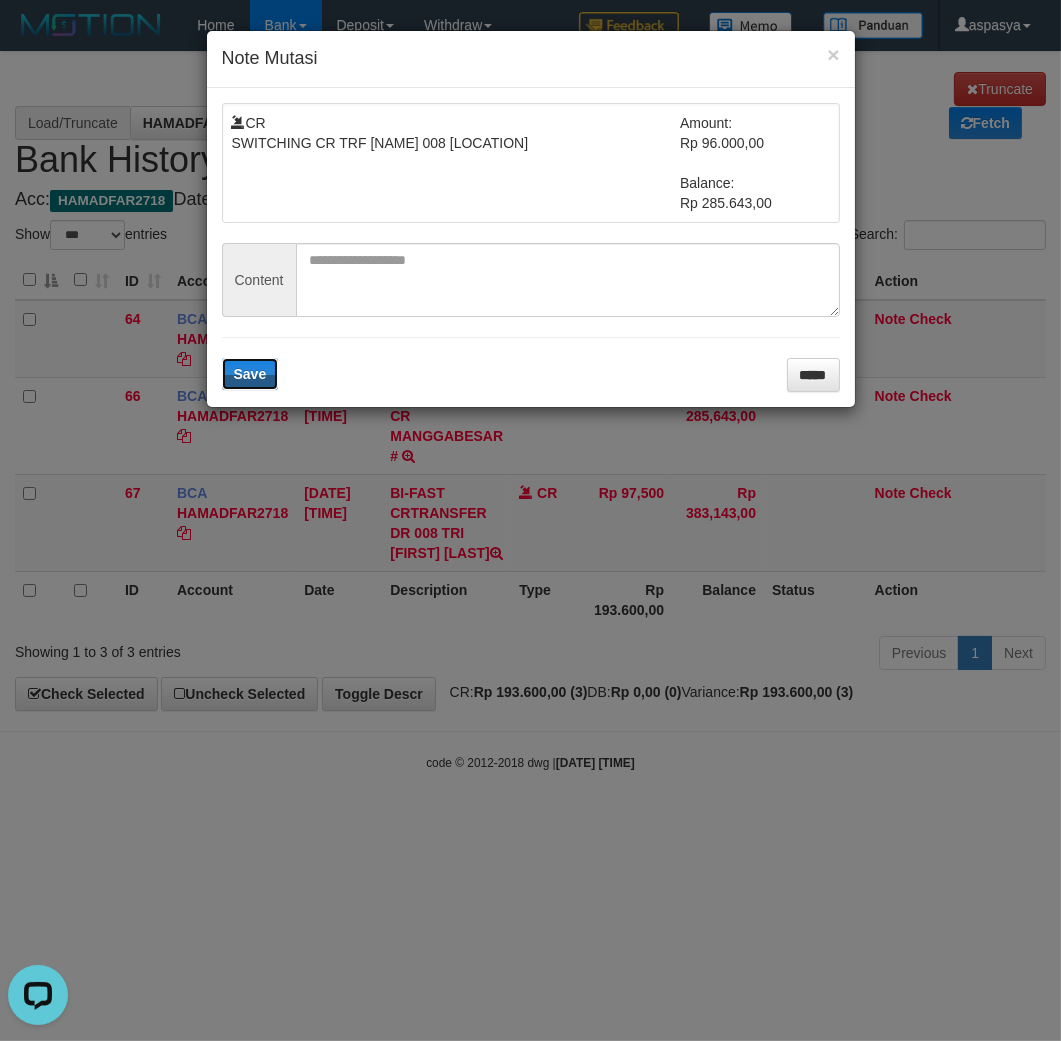 type 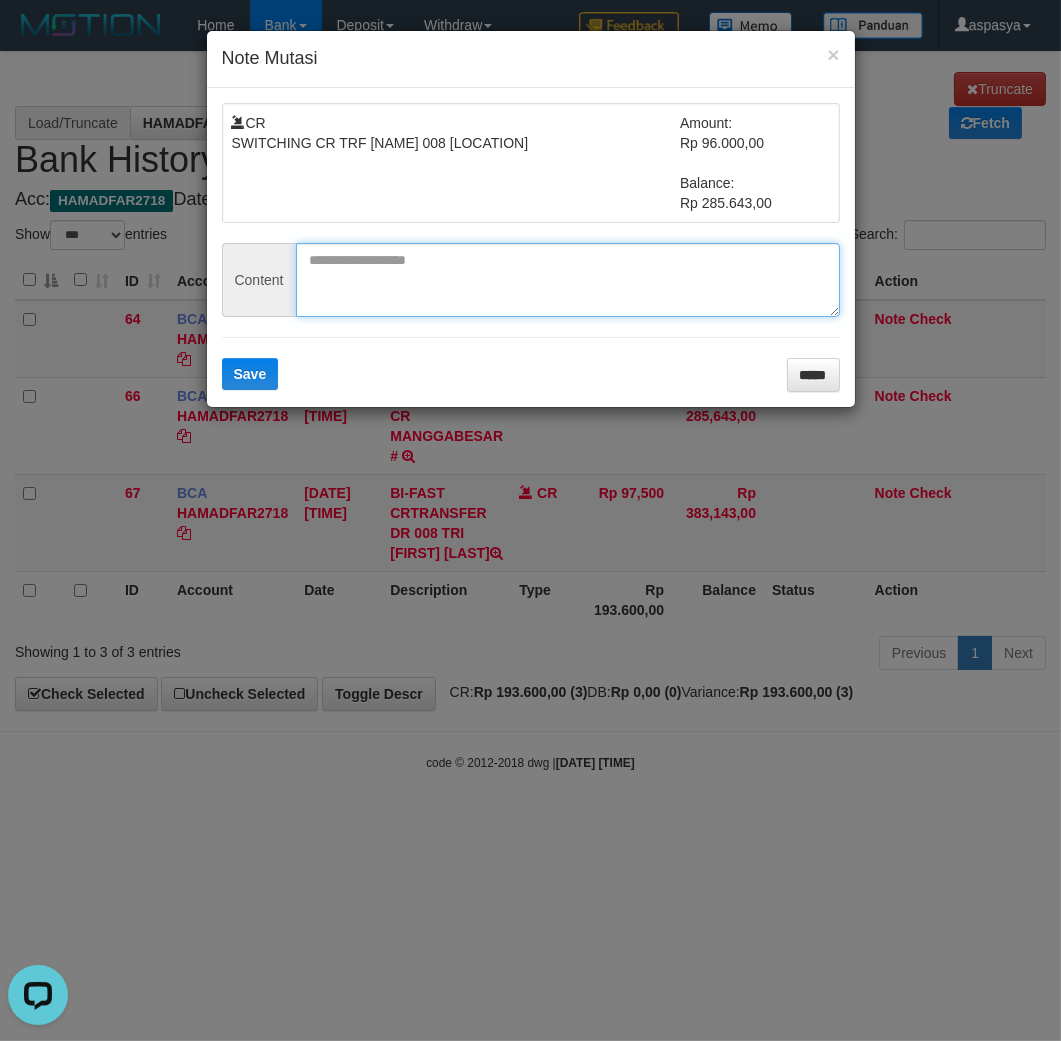 click at bounding box center (568, 280) 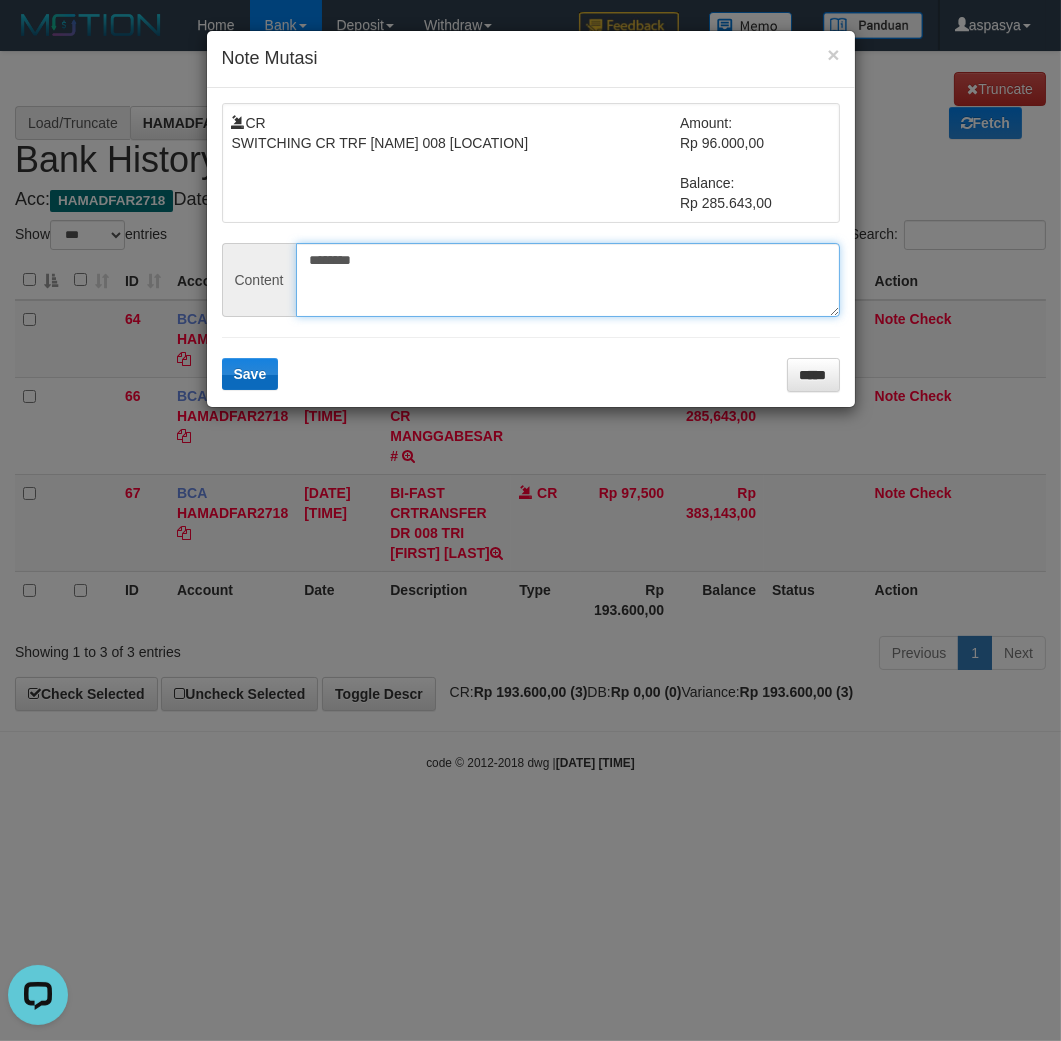 type on "********" 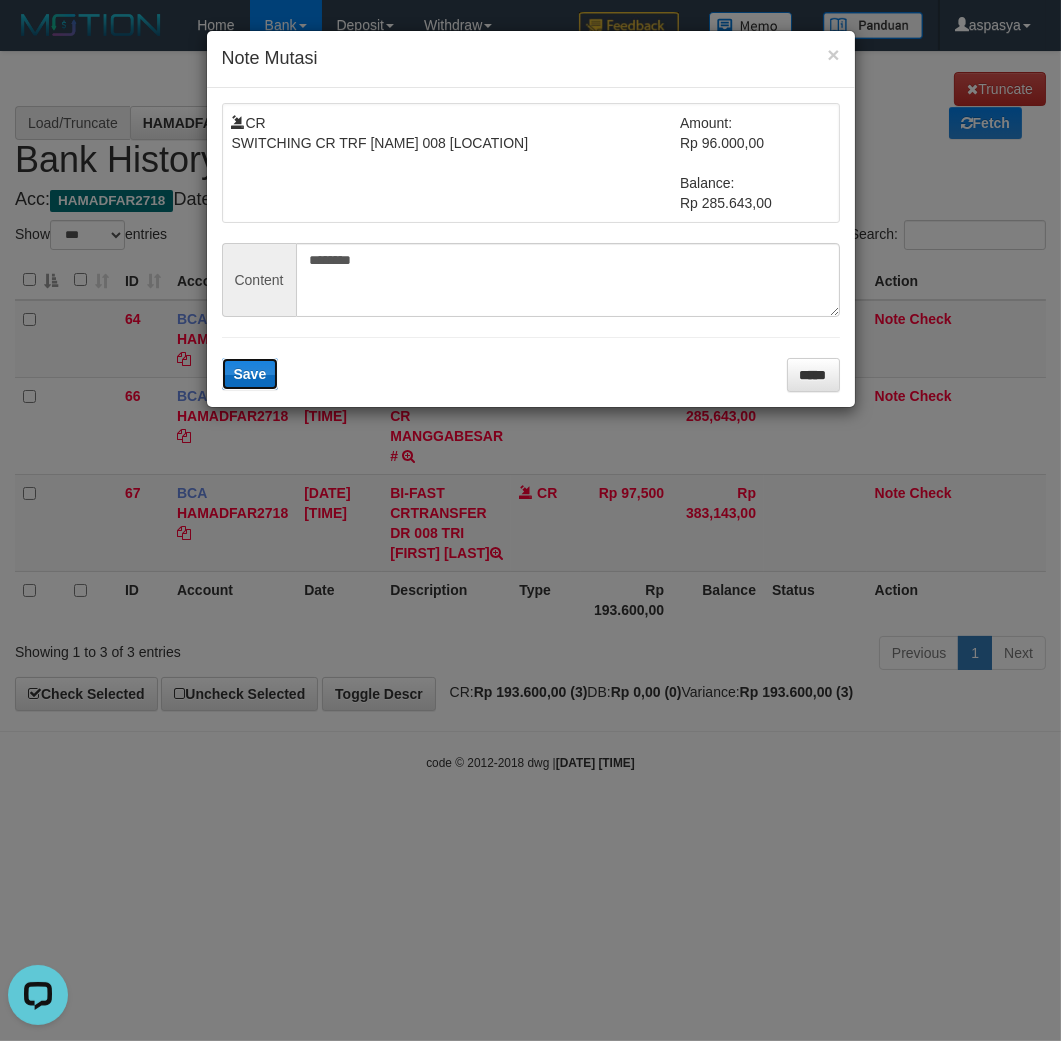 click on "Save" at bounding box center (250, 374) 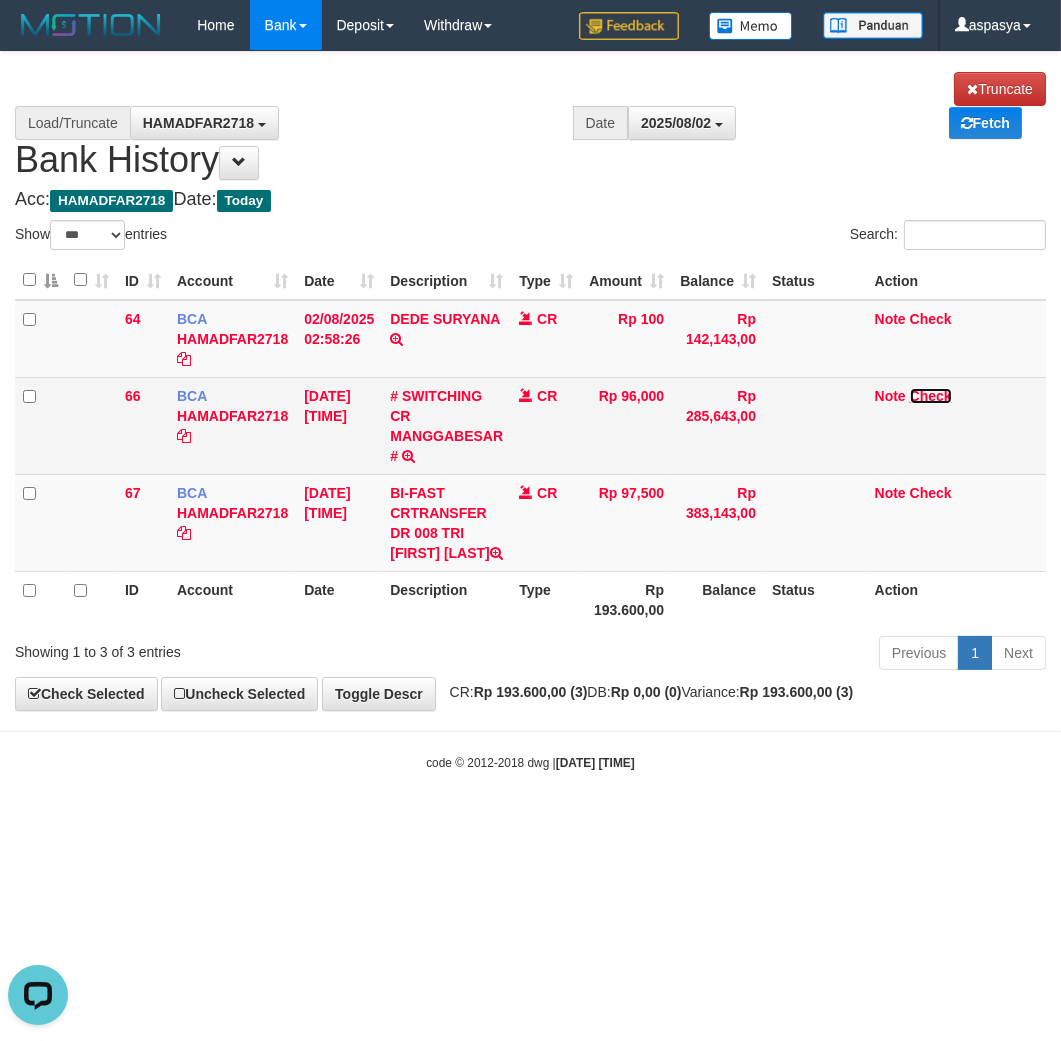 click on "Check" at bounding box center [931, 396] 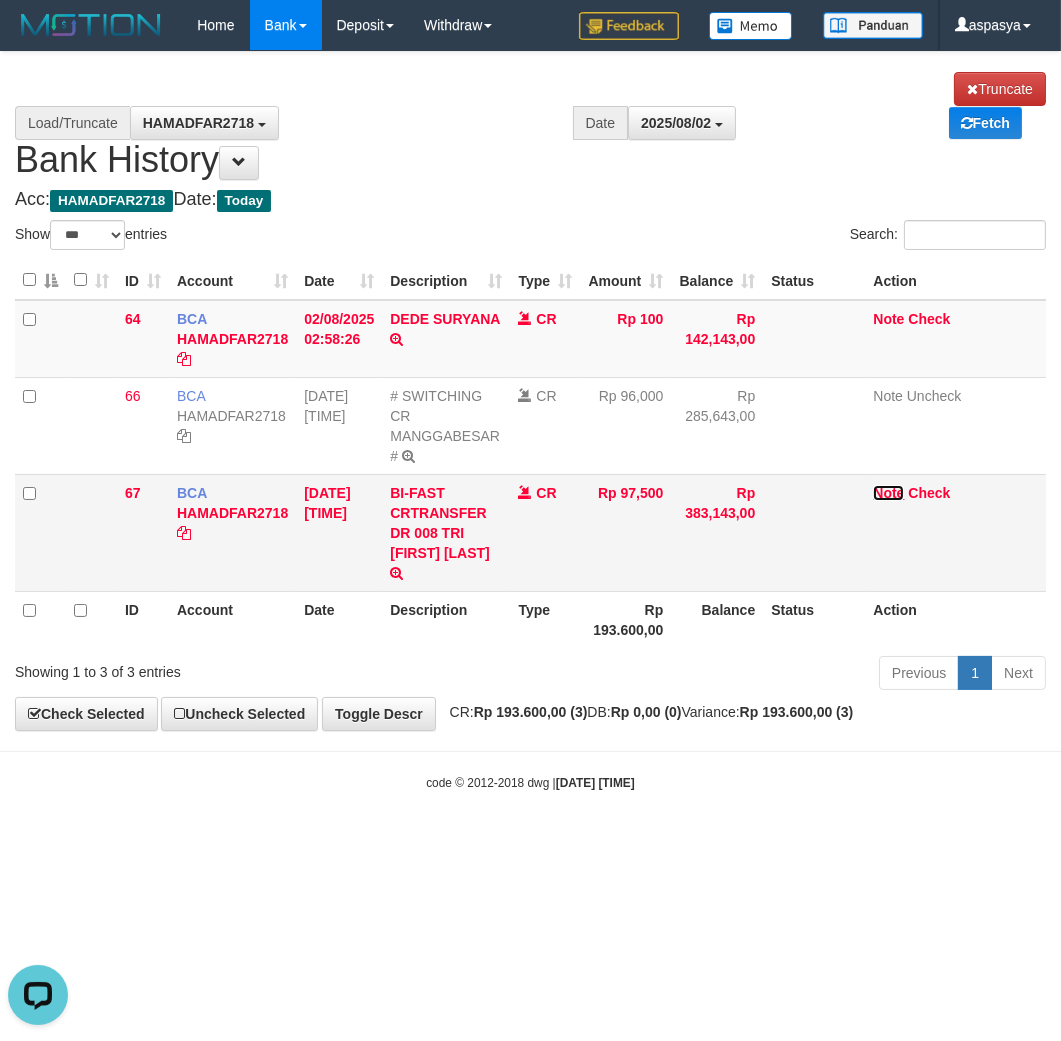 click on "Note" at bounding box center (888, 493) 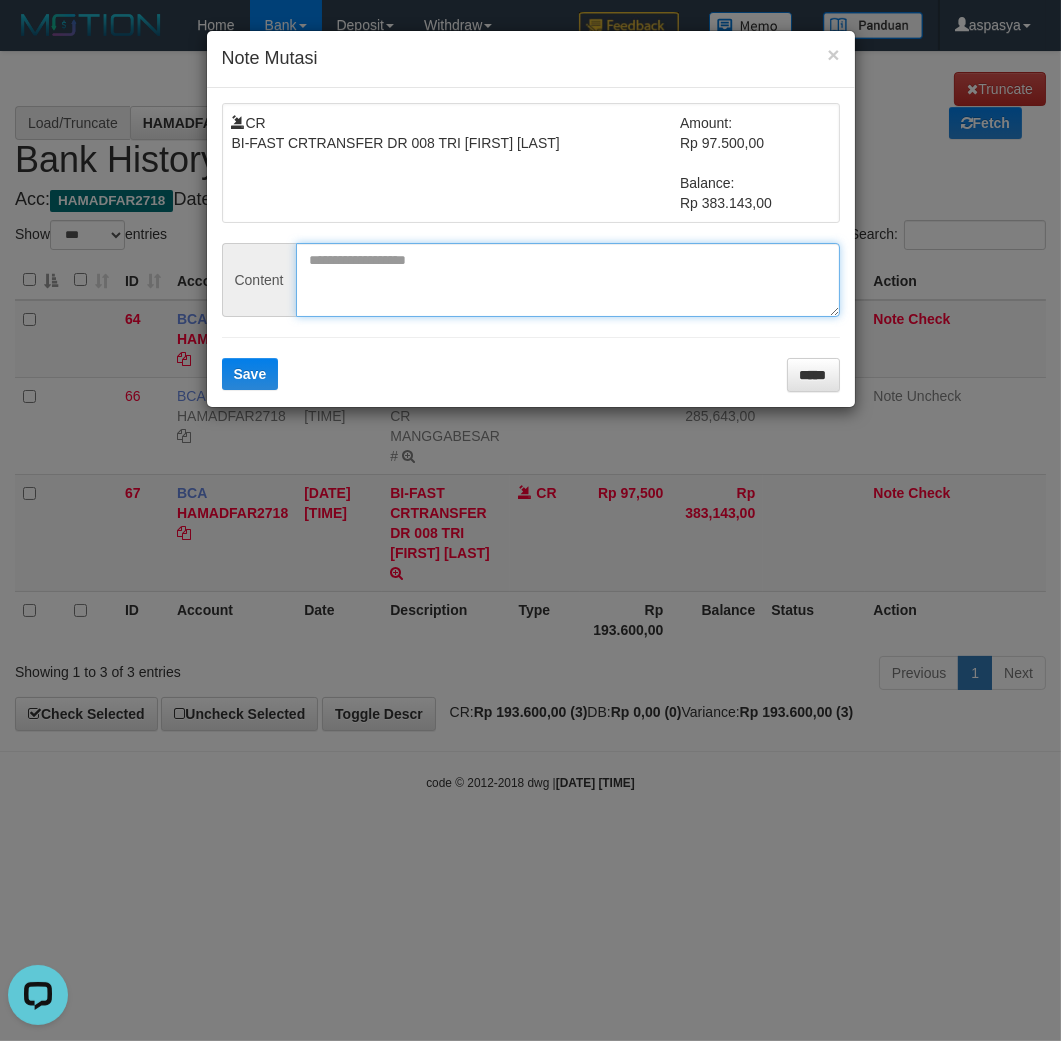 drag, startPoint x: 475, startPoint y: 270, endPoint x: 388, endPoint y: 331, distance: 106.25441 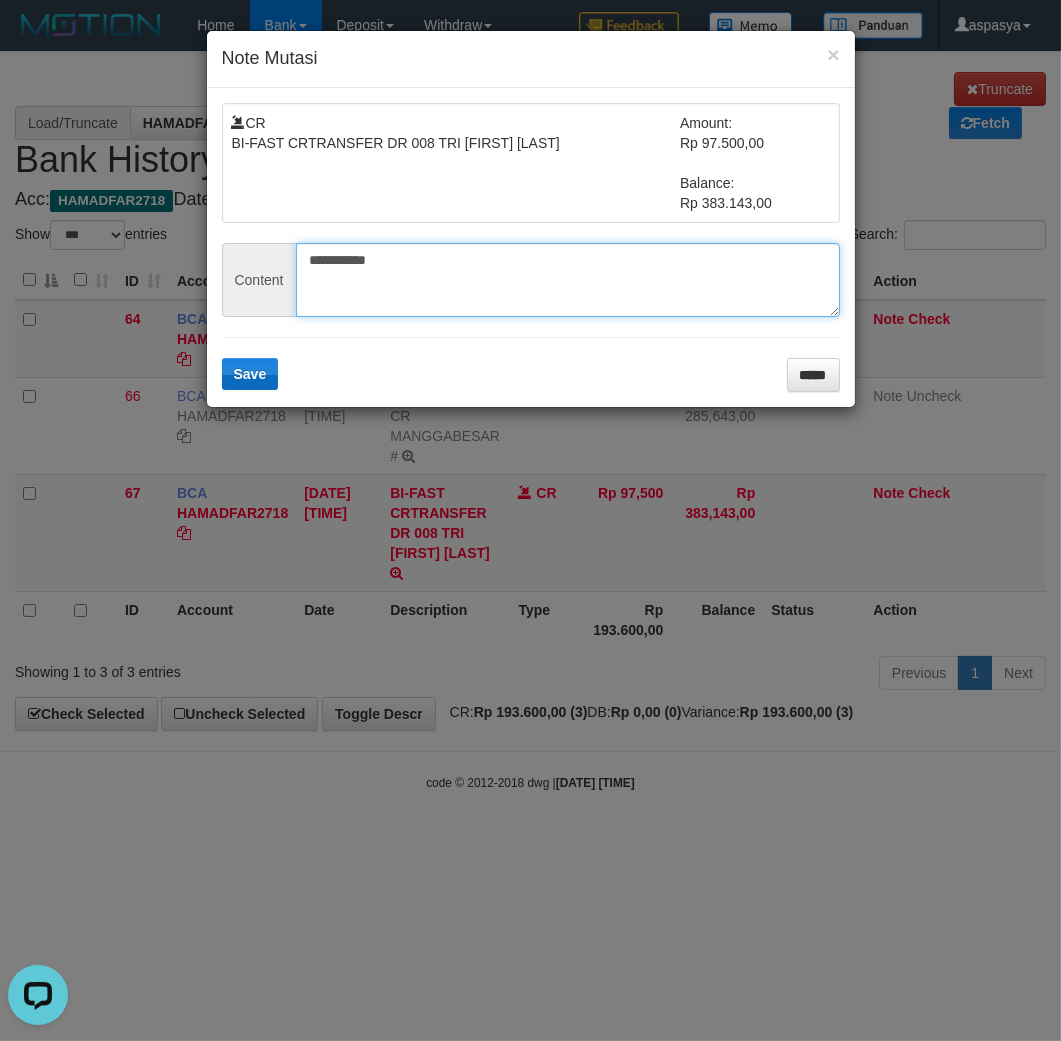 type on "**********" 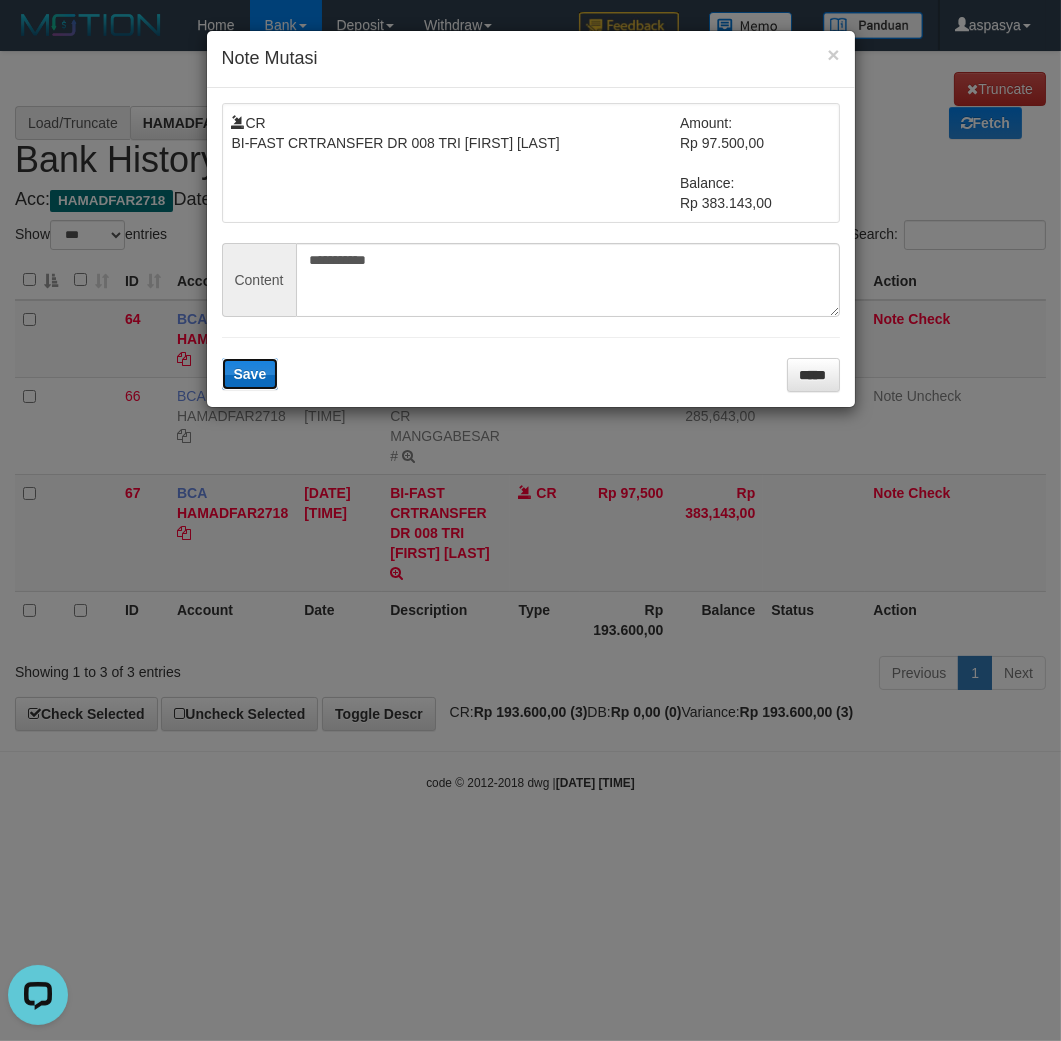 click on "Save" at bounding box center [250, 374] 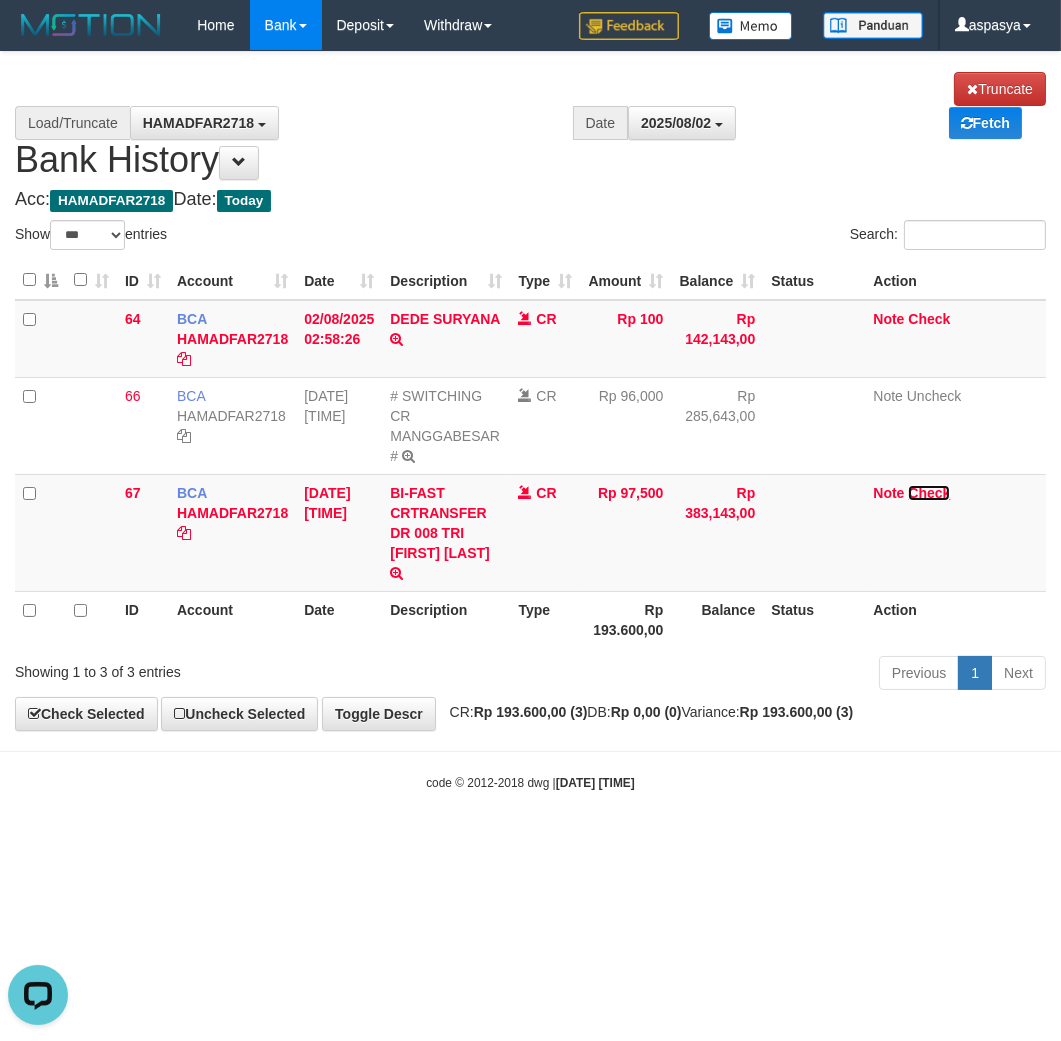 click on "Check" at bounding box center [929, 493] 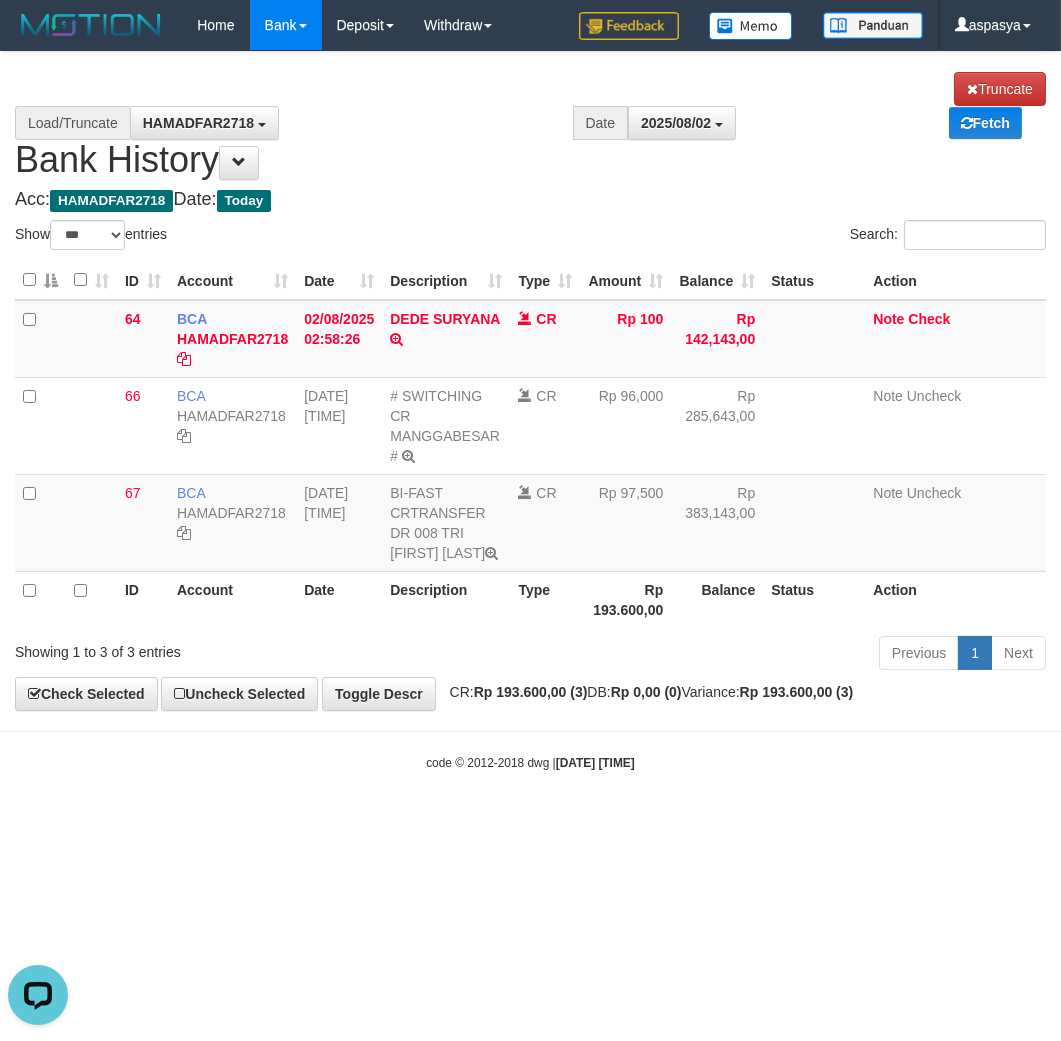 click on "HAMADFAR2718    PRABUJITU  HAMADFAR2718" at bounding box center (351, 123) 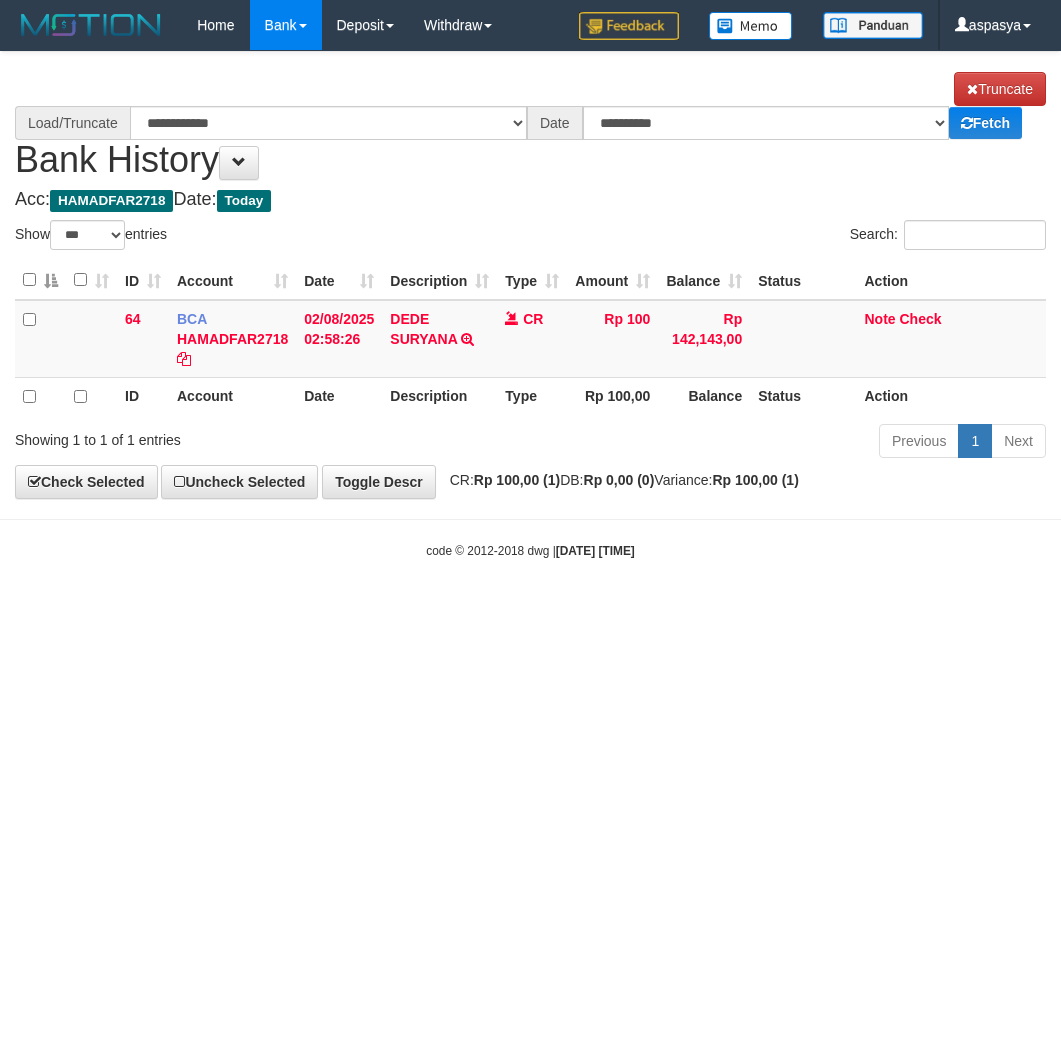 select on "***" 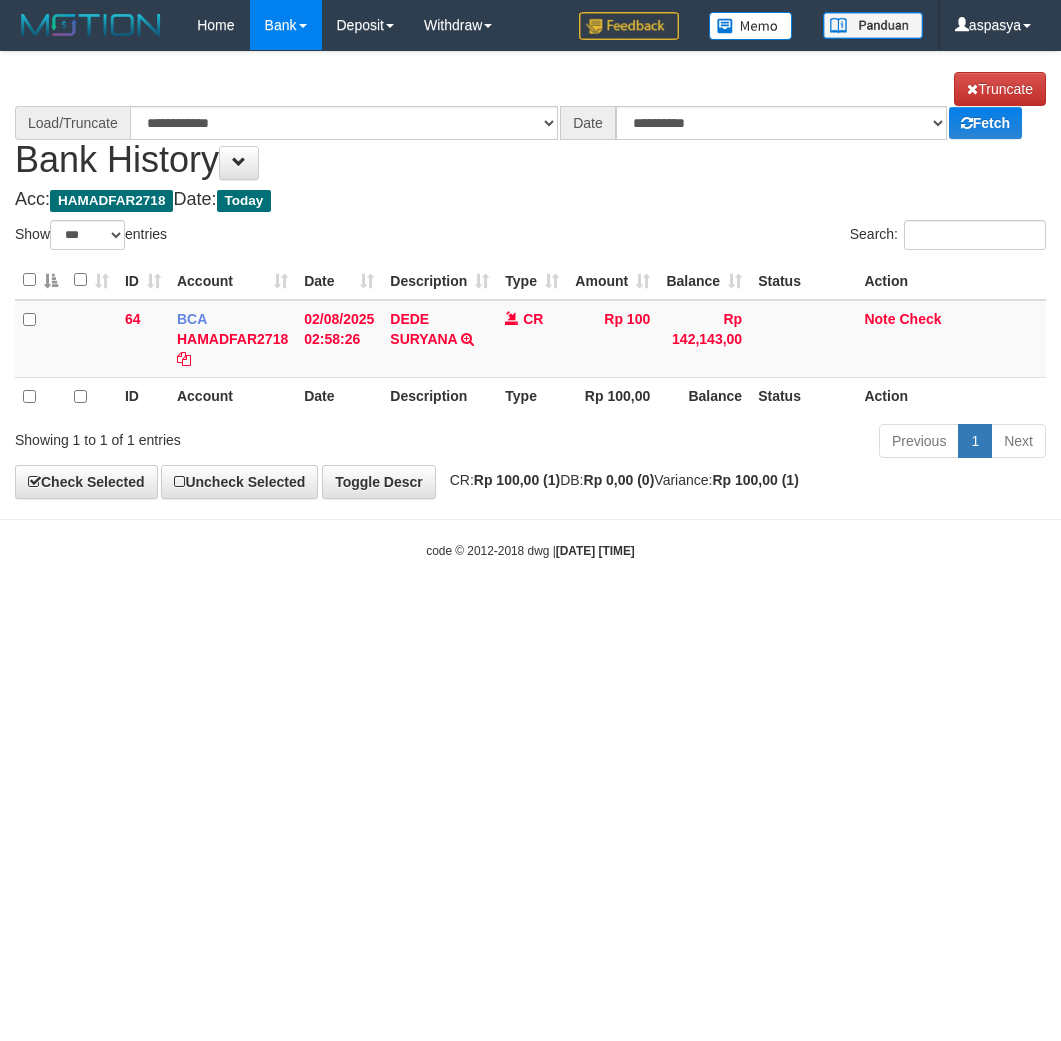 scroll, scrollTop: 0, scrollLeft: 0, axis: both 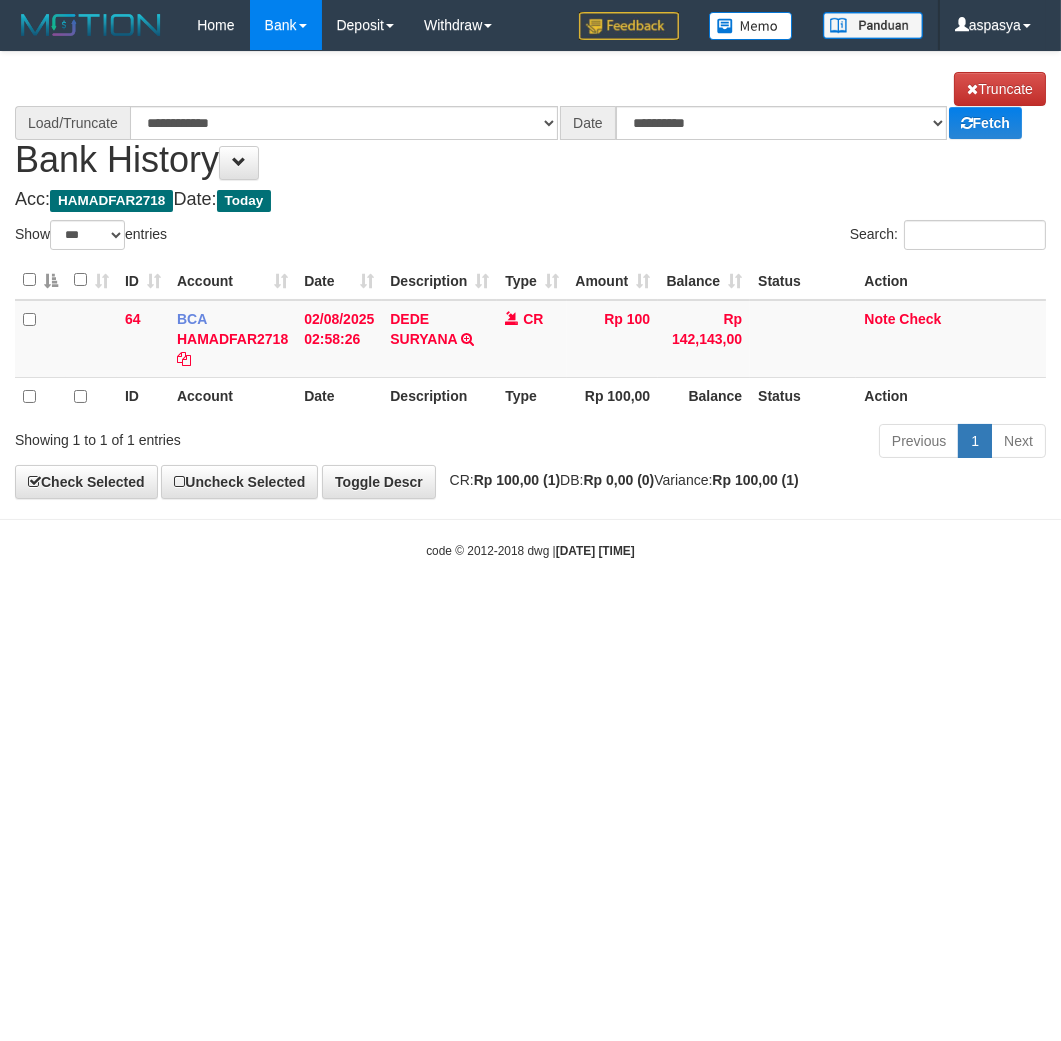 select on "****" 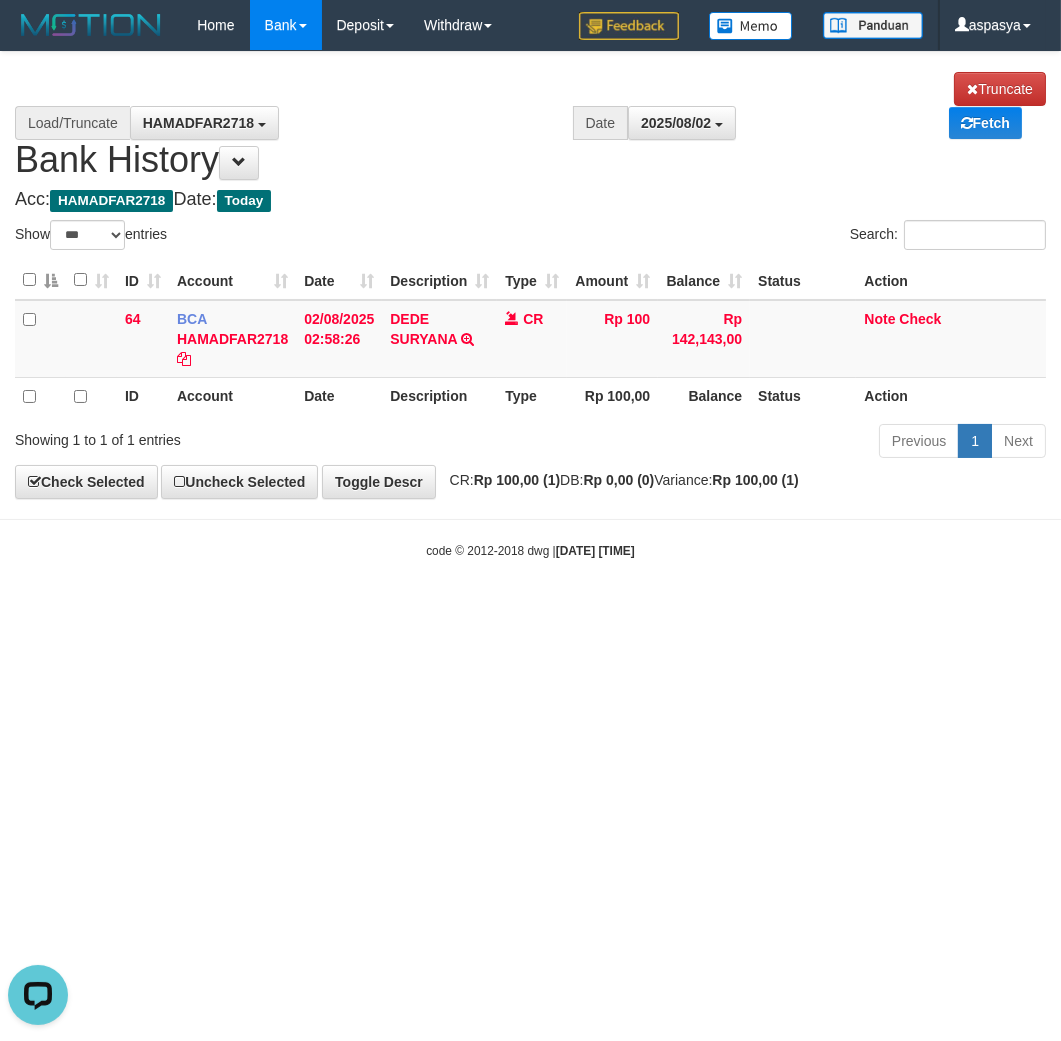 scroll, scrollTop: 0, scrollLeft: 0, axis: both 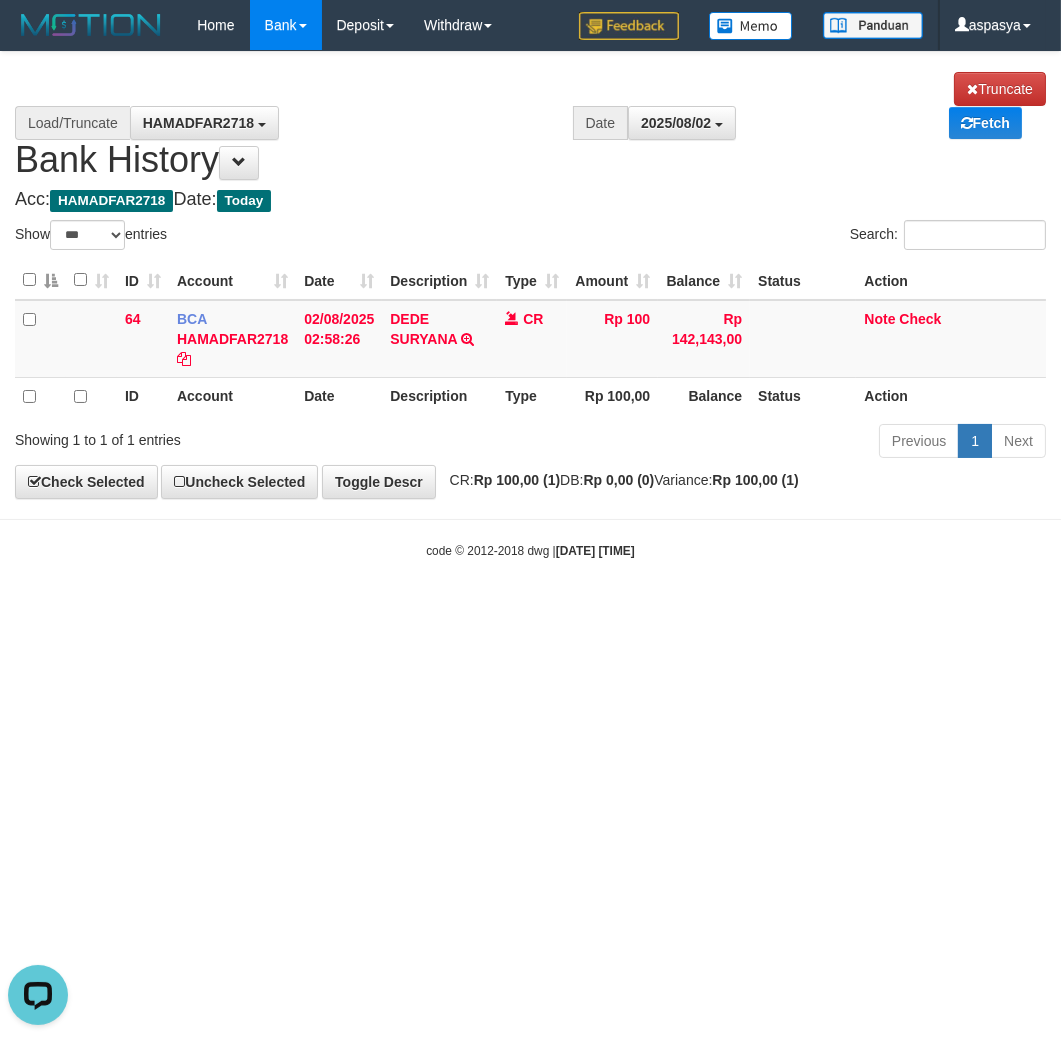 click on "**********" at bounding box center [530, 275] 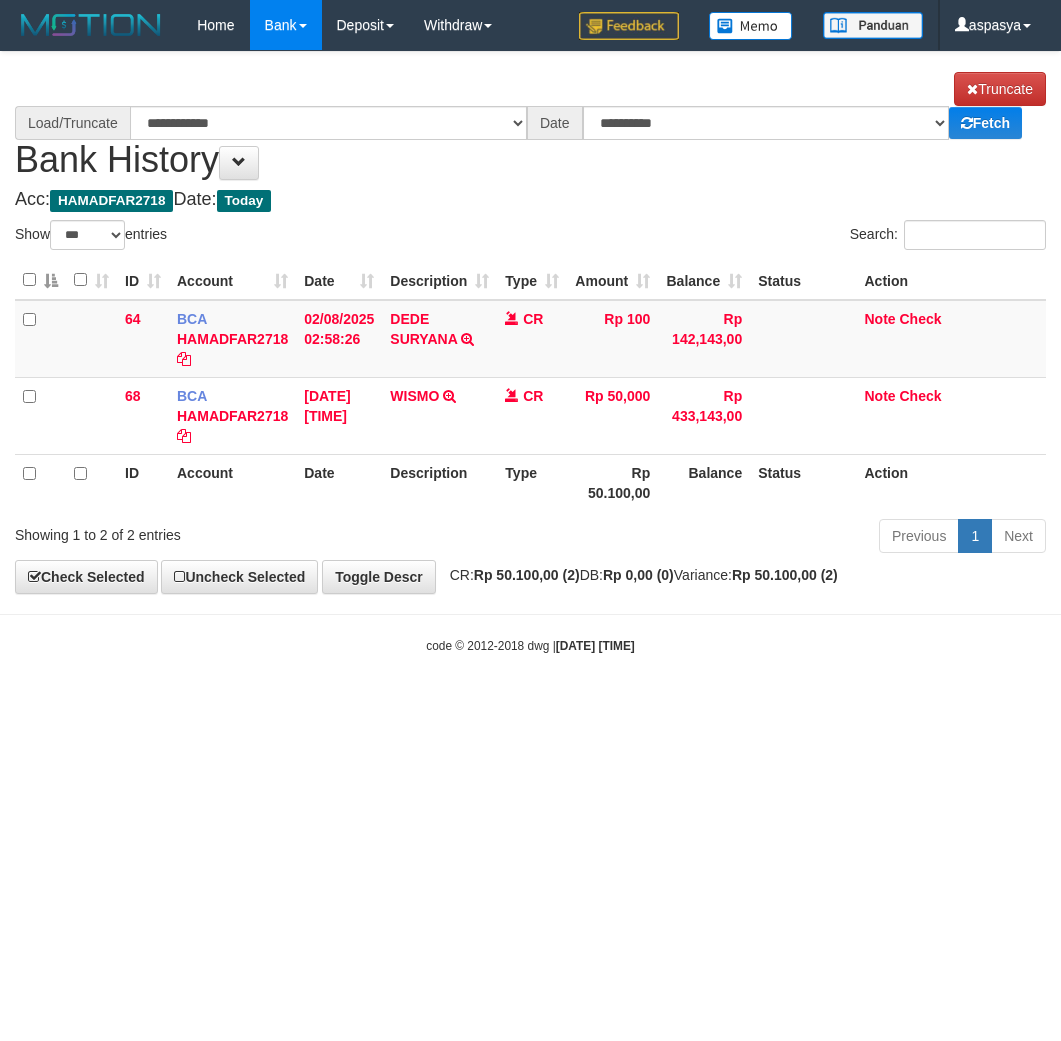 select on "***" 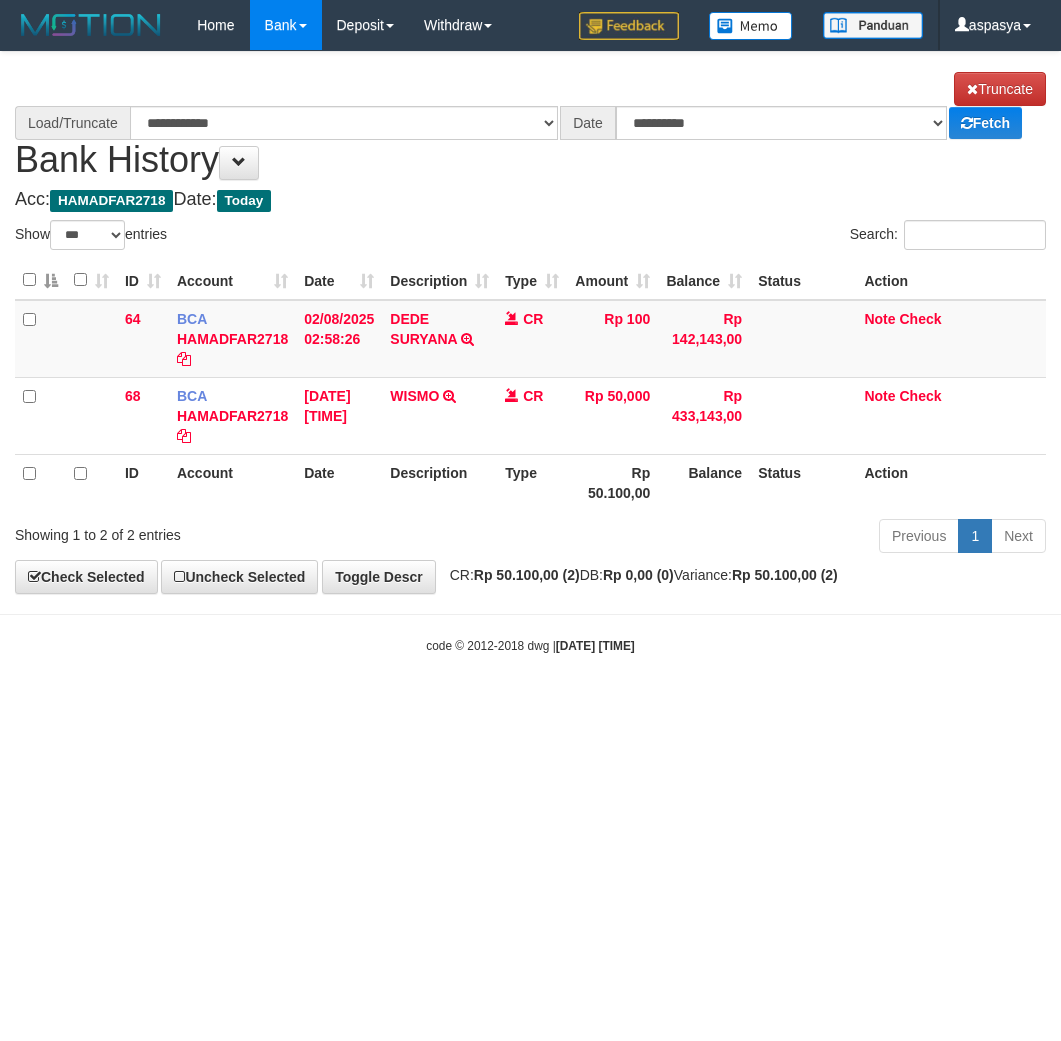 scroll, scrollTop: 0, scrollLeft: 0, axis: both 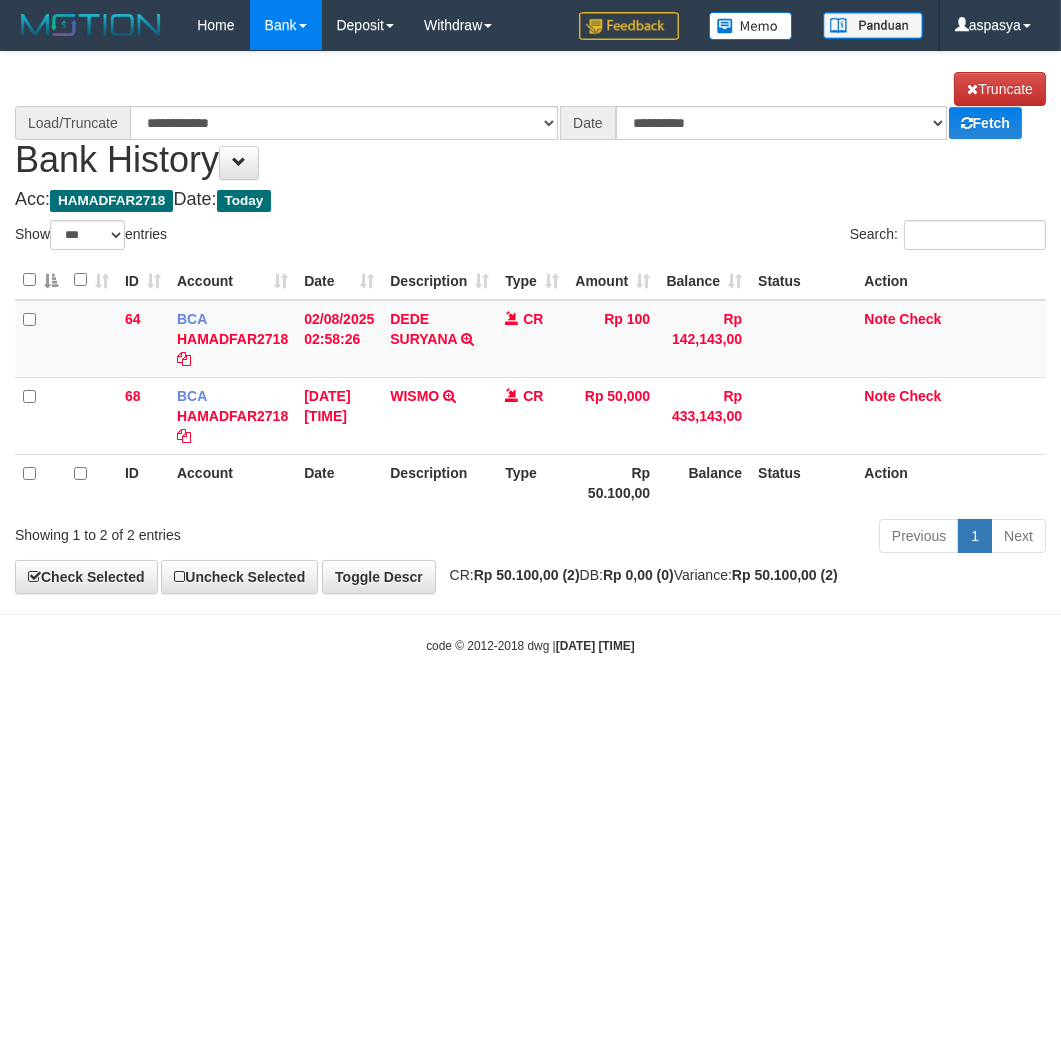 select on "****" 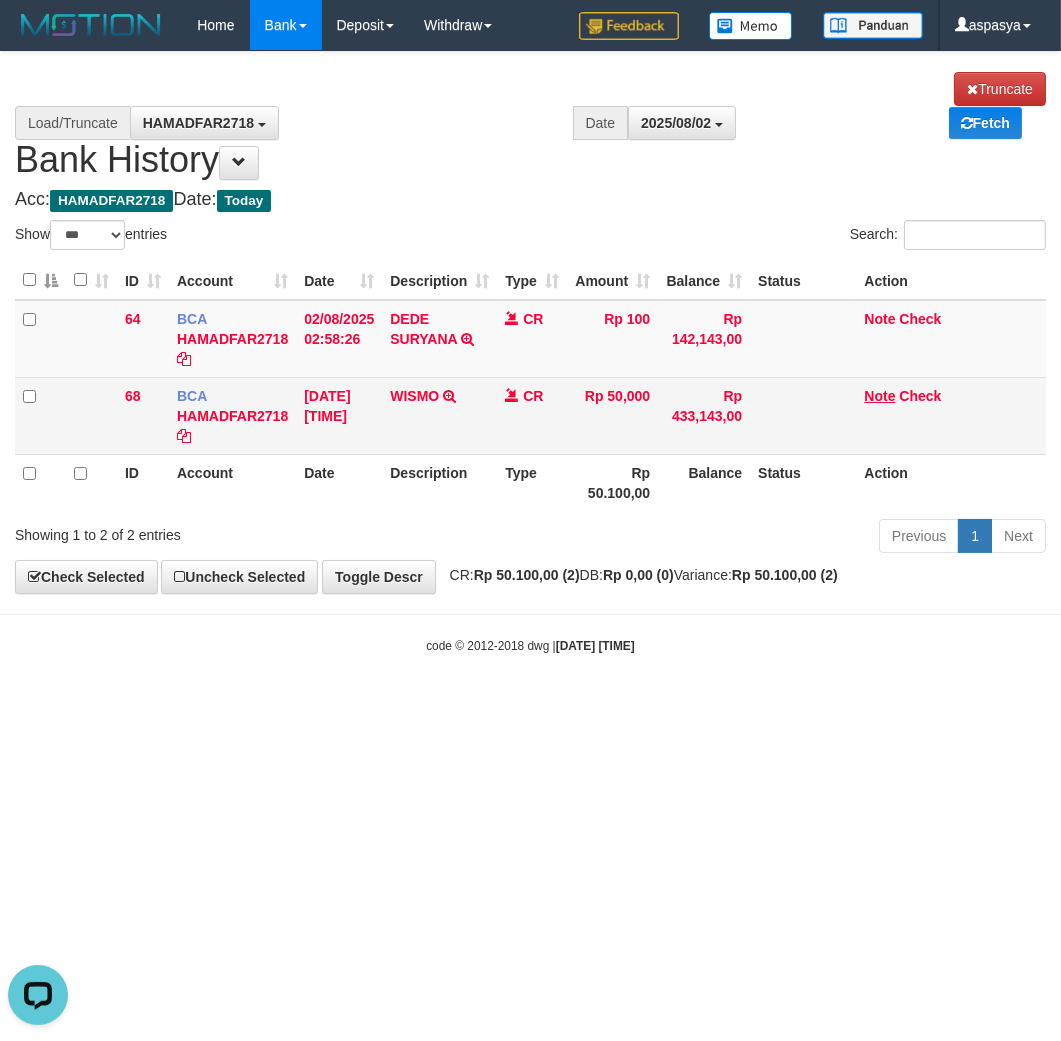 scroll, scrollTop: 0, scrollLeft: 0, axis: both 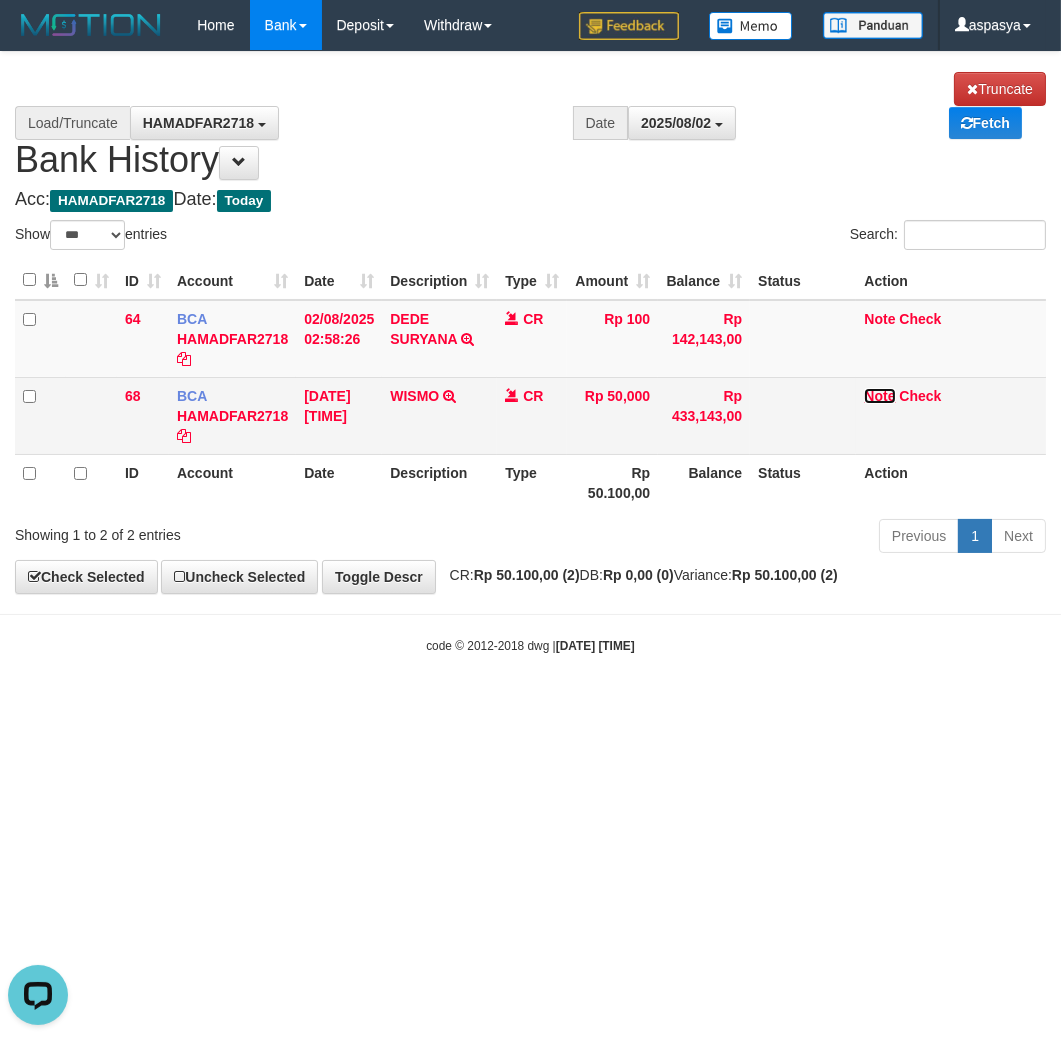 click on "Note" at bounding box center (879, 396) 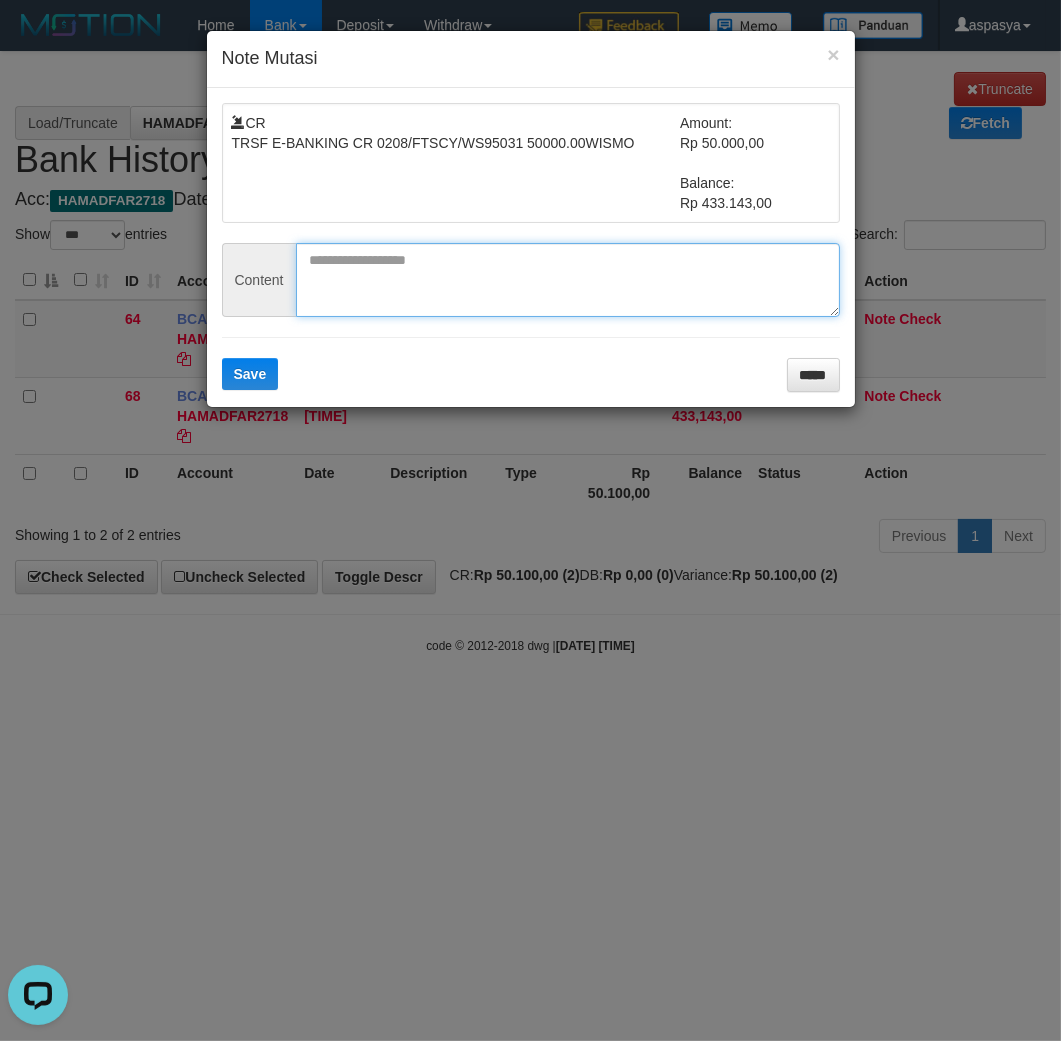 drag, startPoint x: 341, startPoint y: 276, endPoint x: 321, endPoint y: 291, distance: 25 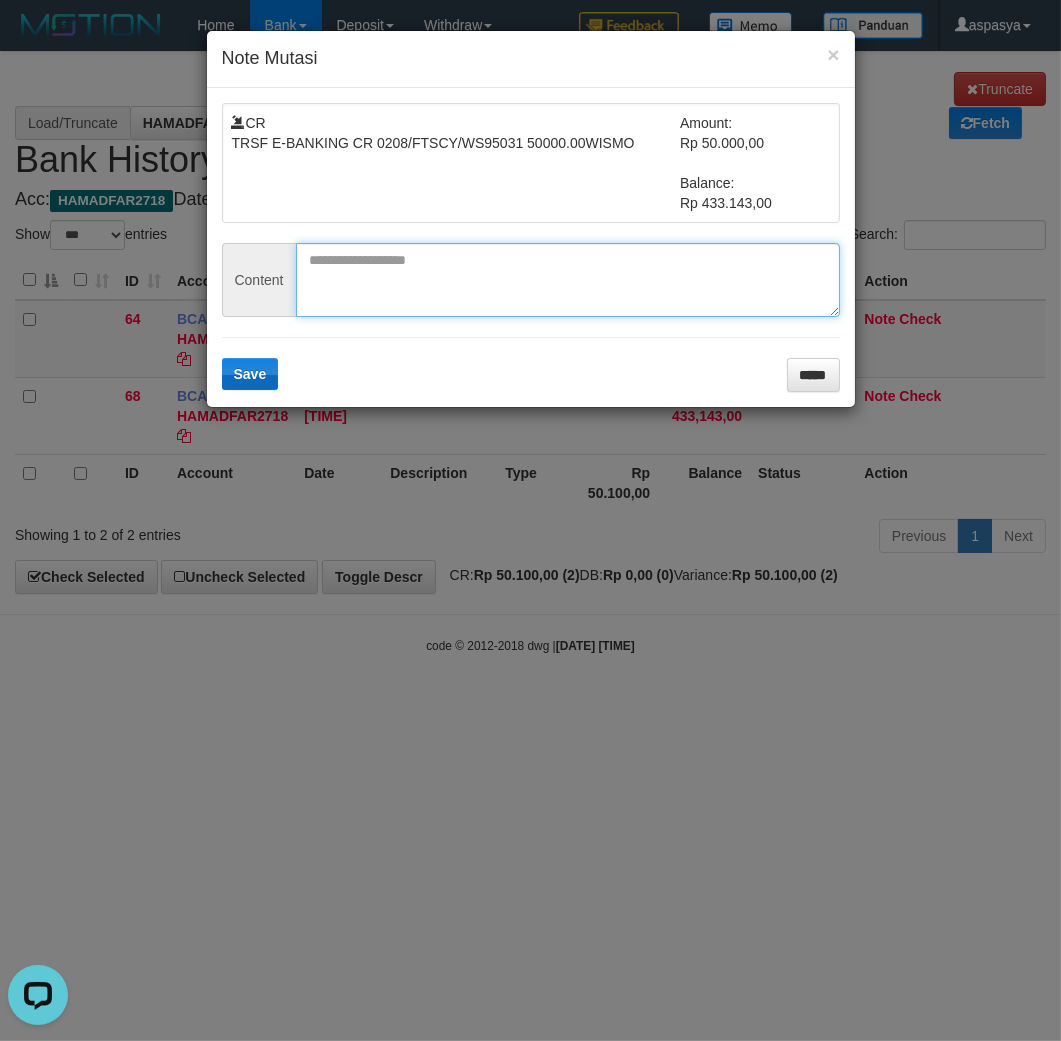 paste on "*********" 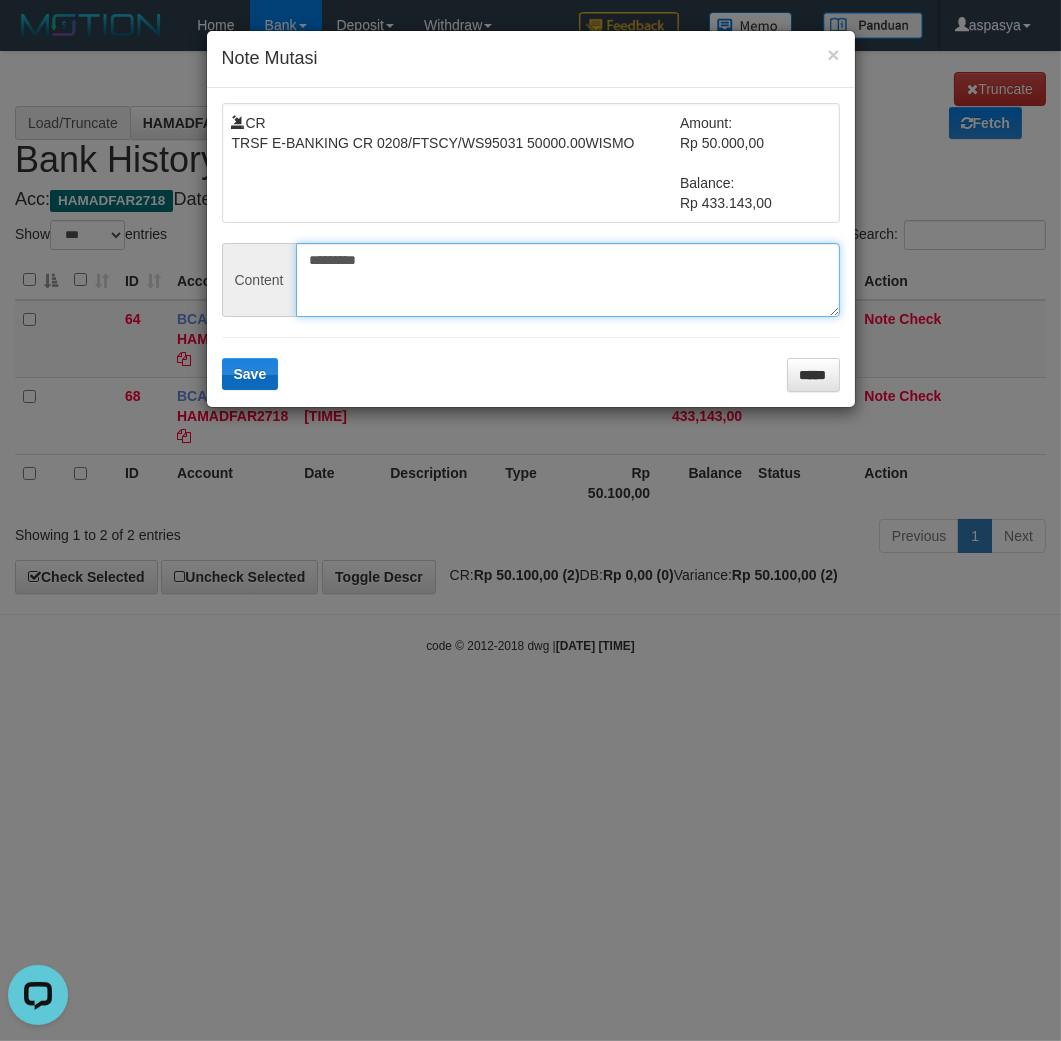 type on "*********" 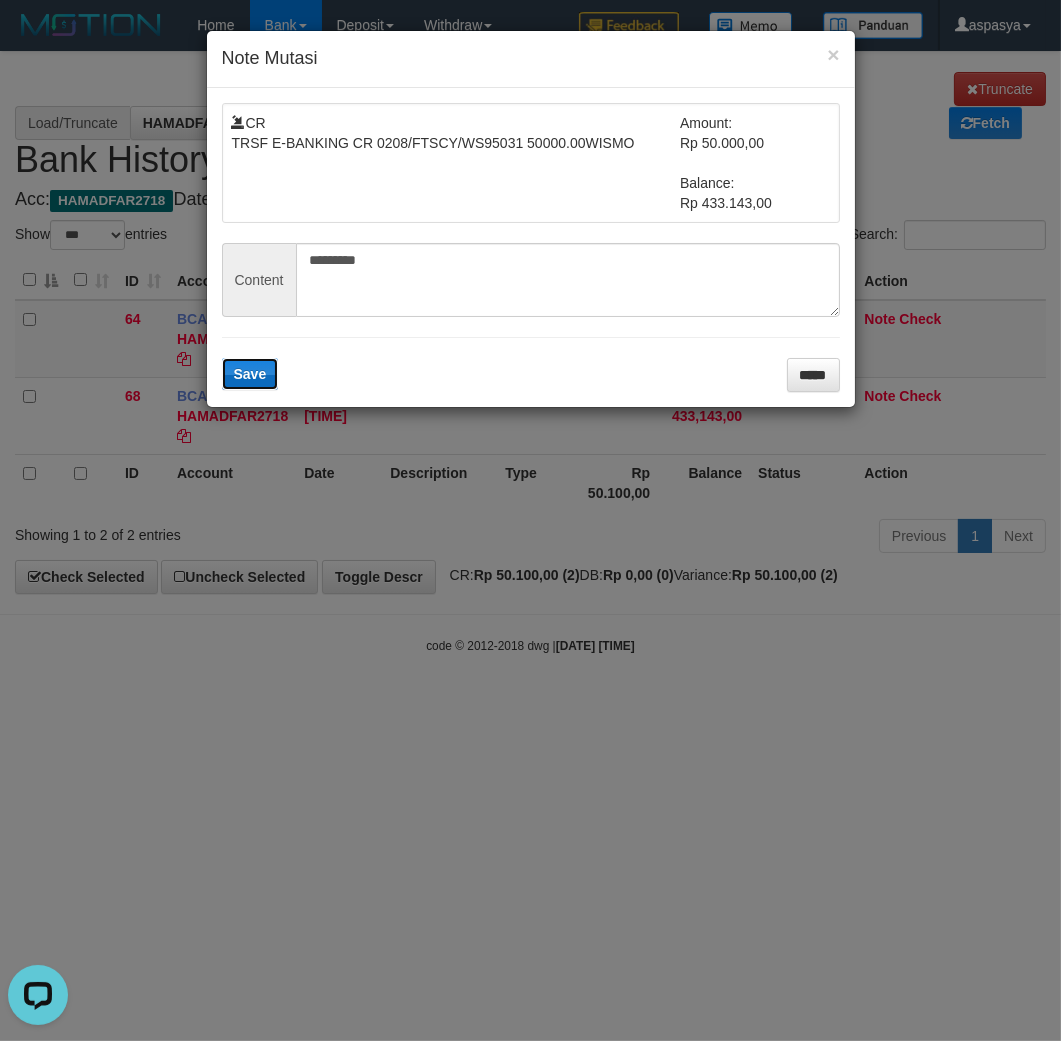 click on "Save" at bounding box center [250, 374] 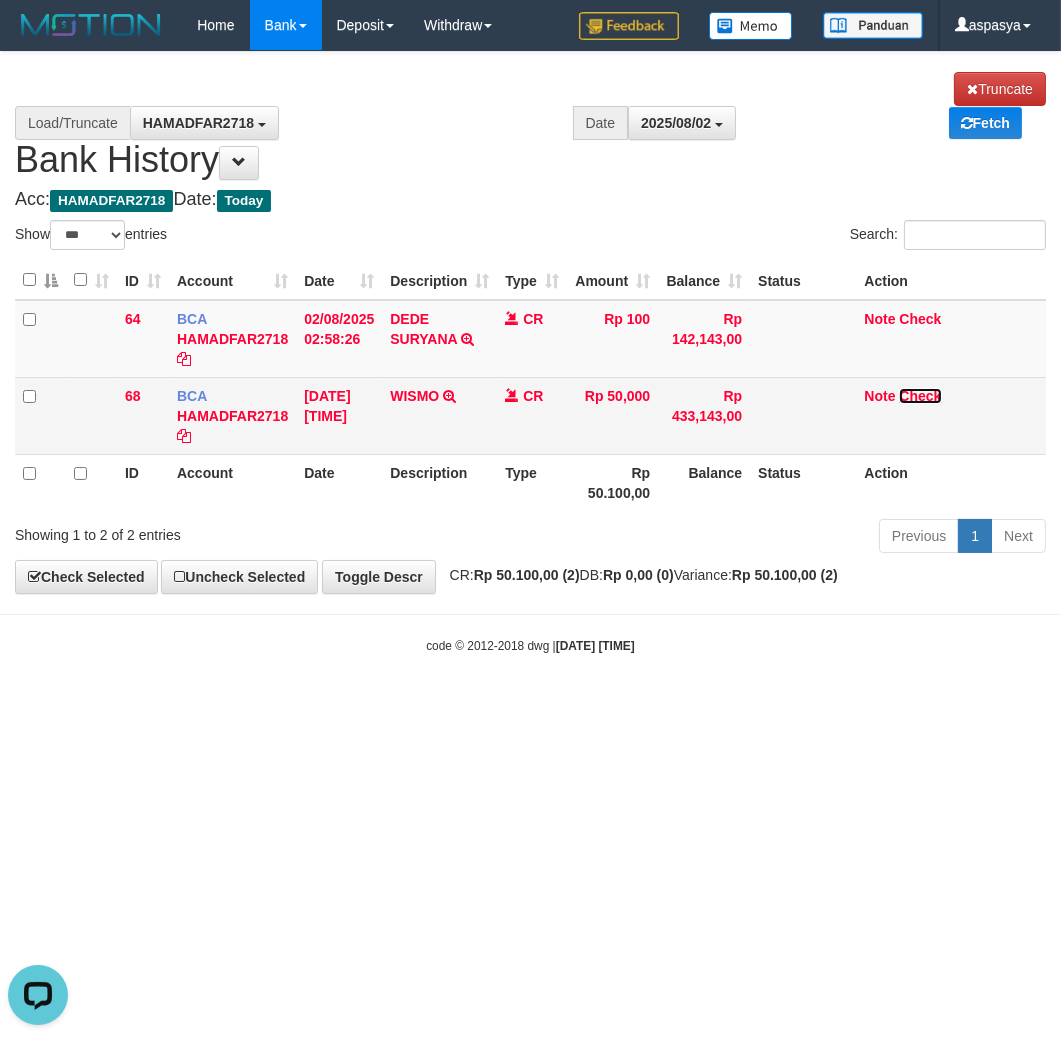 click on "Check" at bounding box center (920, 396) 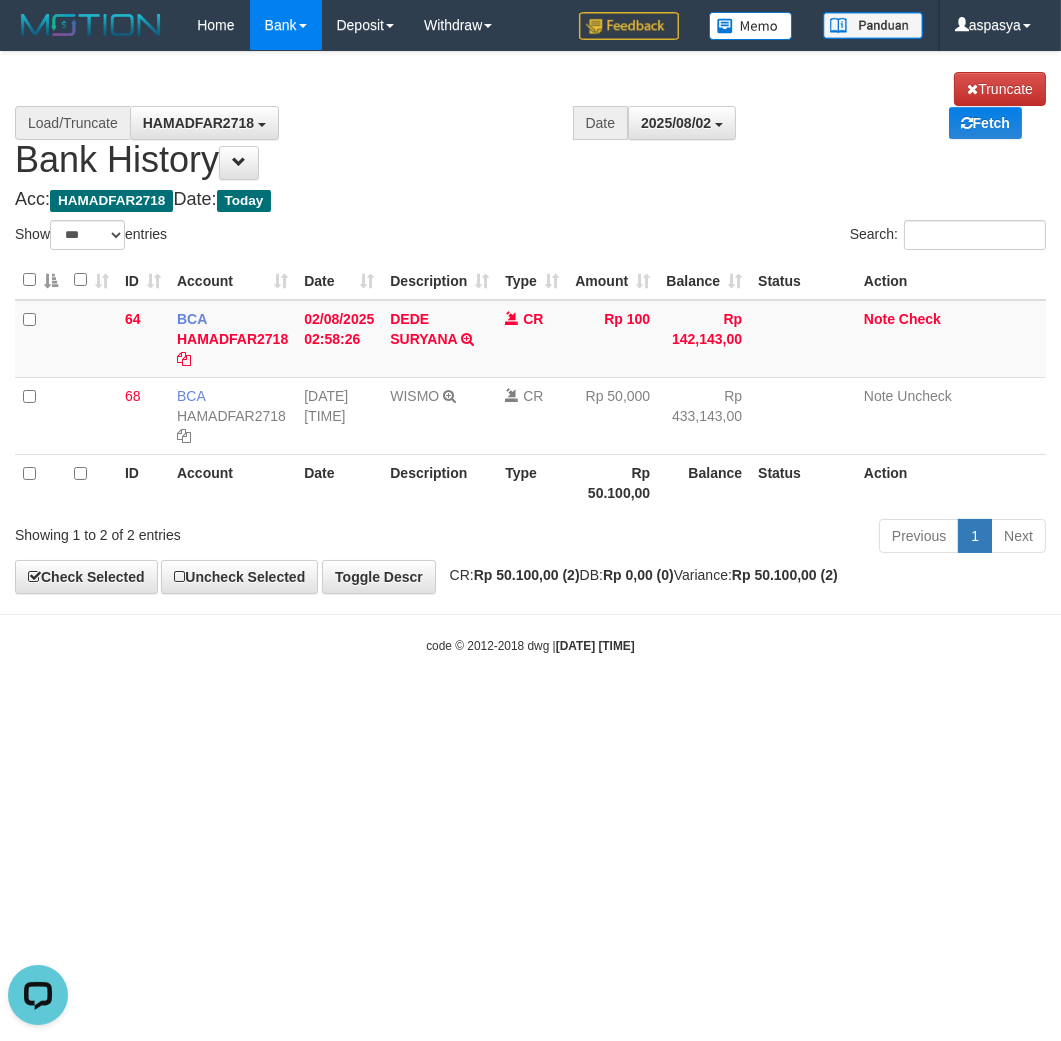 click on "**********" at bounding box center (530, 126) 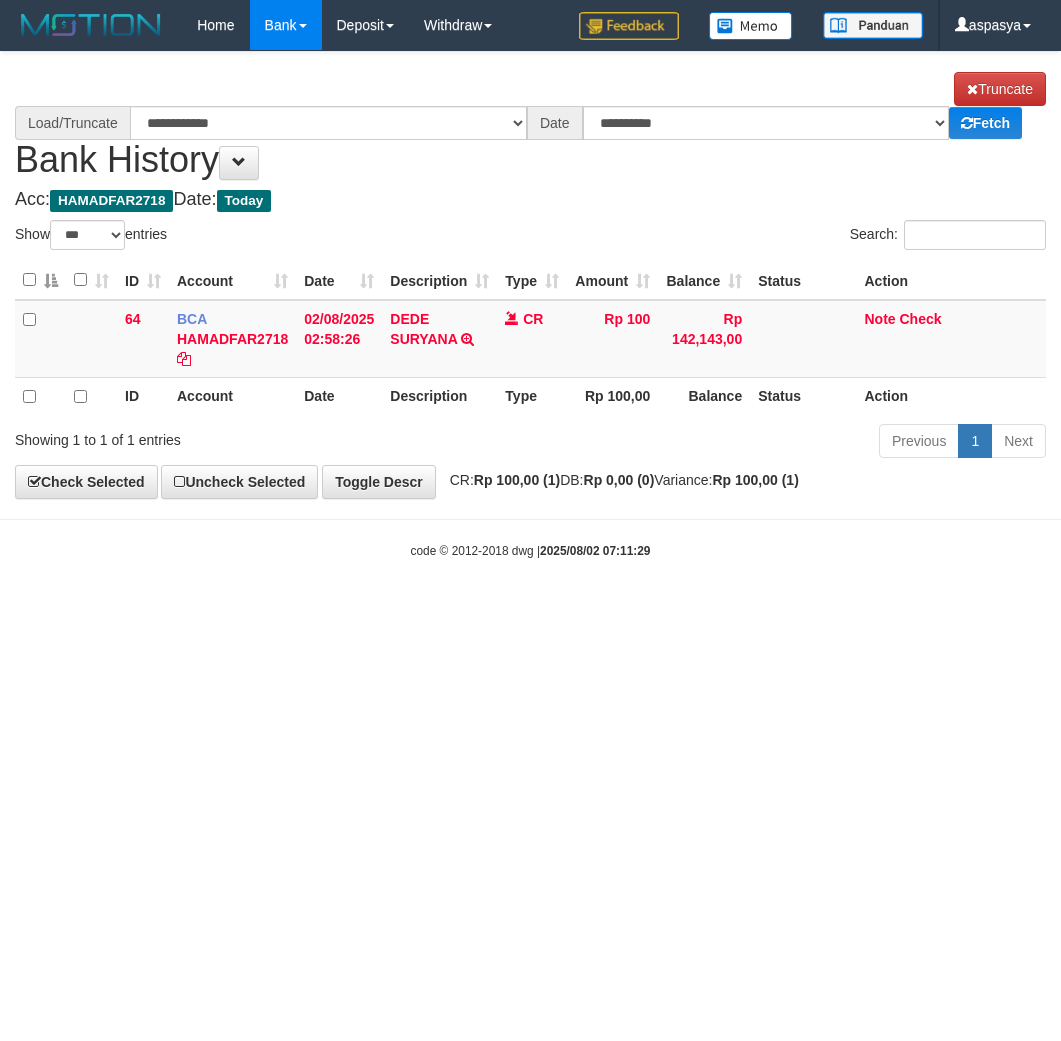 select on "***" 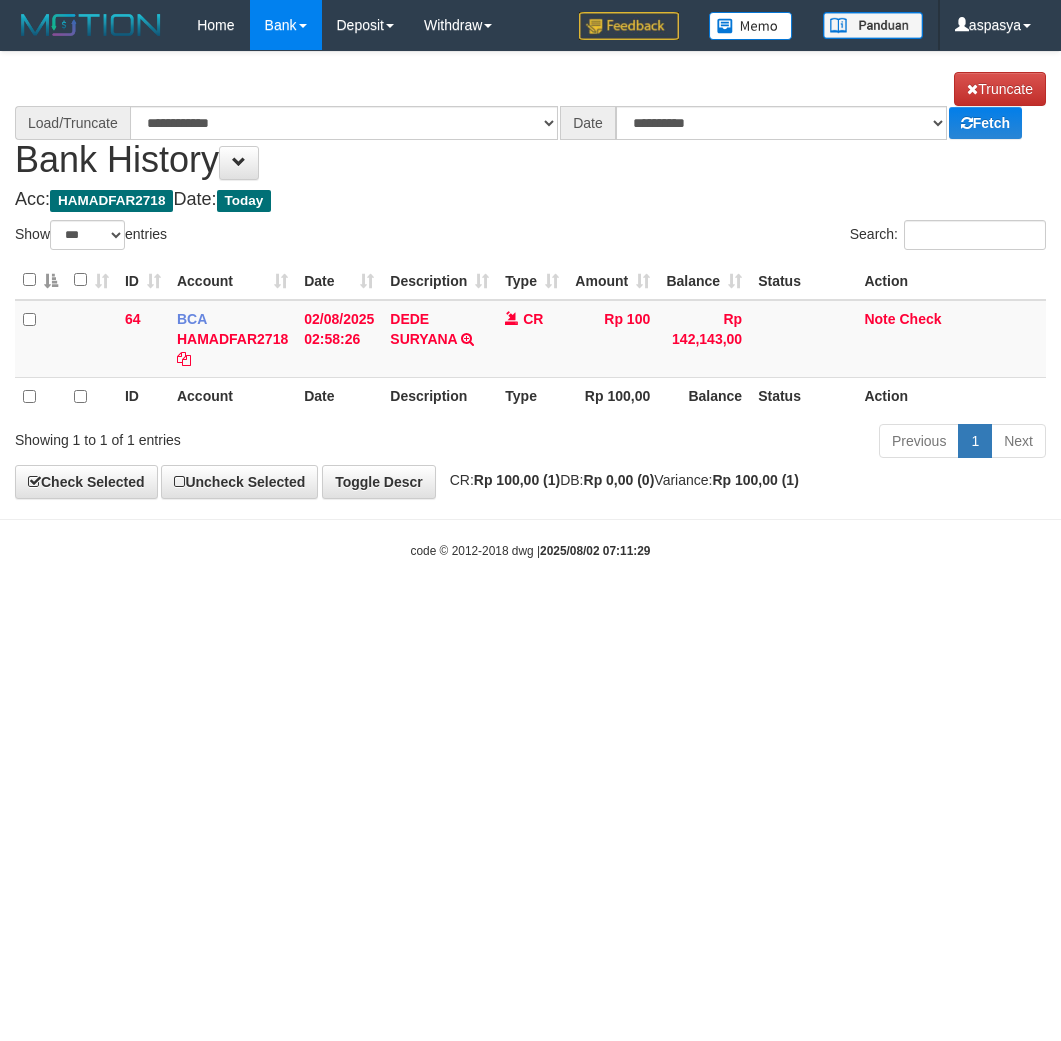 scroll, scrollTop: 0, scrollLeft: 0, axis: both 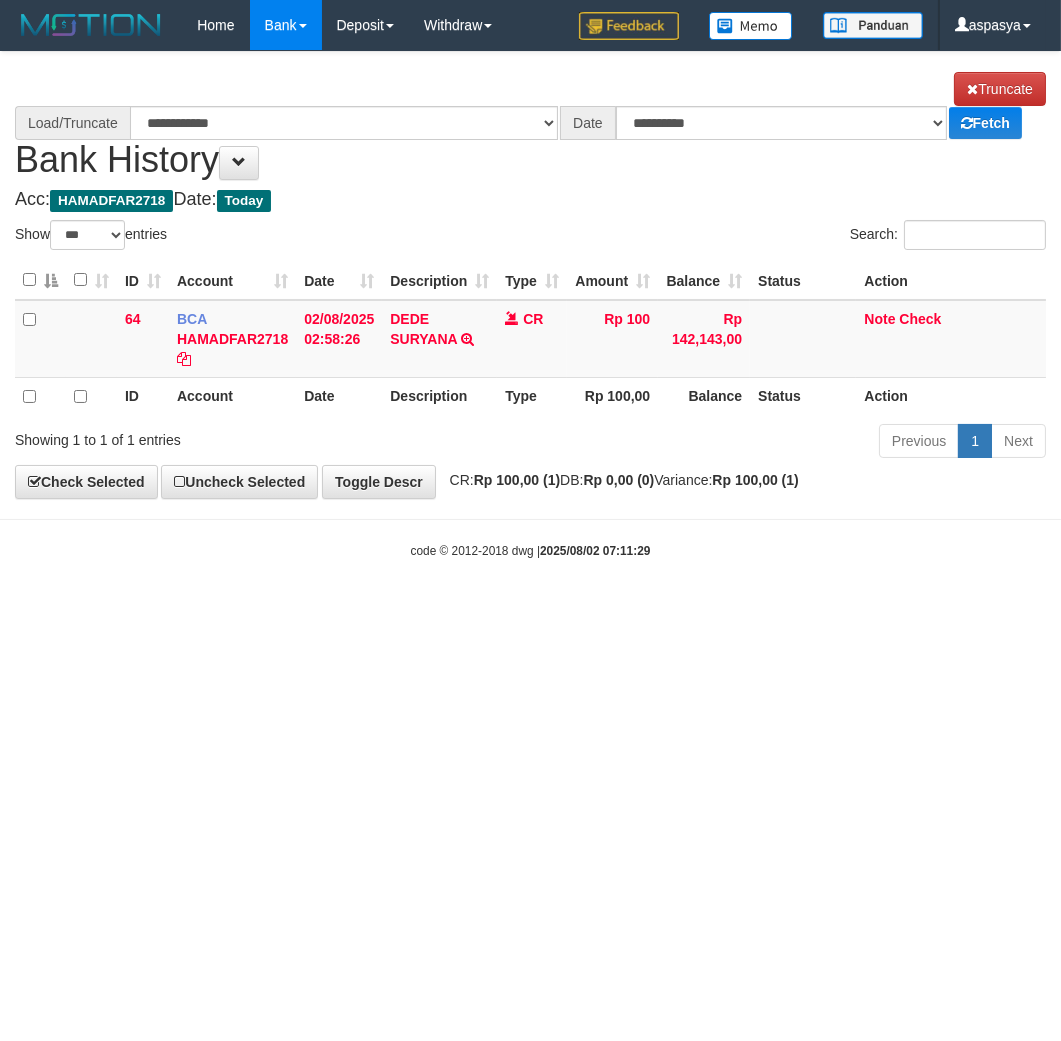 select on "****" 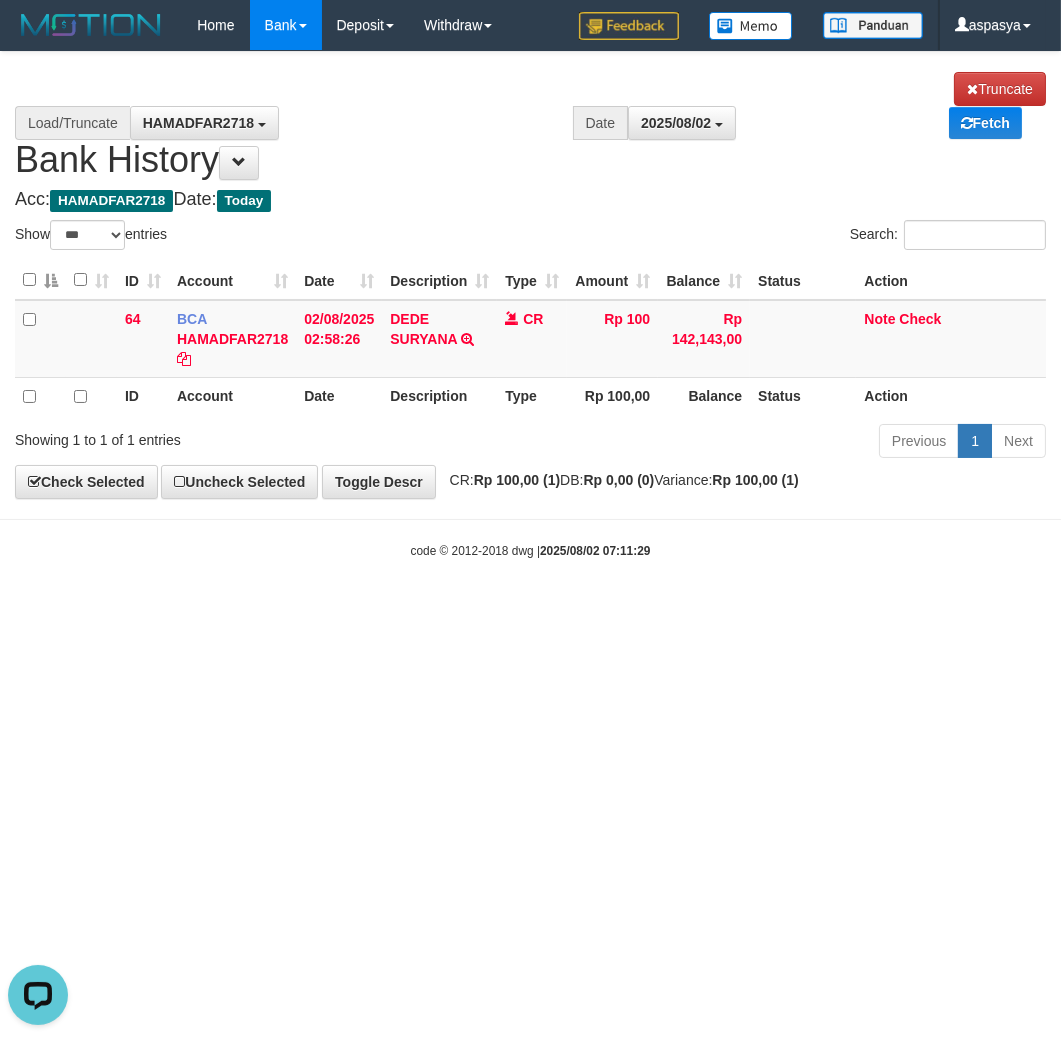 scroll, scrollTop: 0, scrollLeft: 0, axis: both 